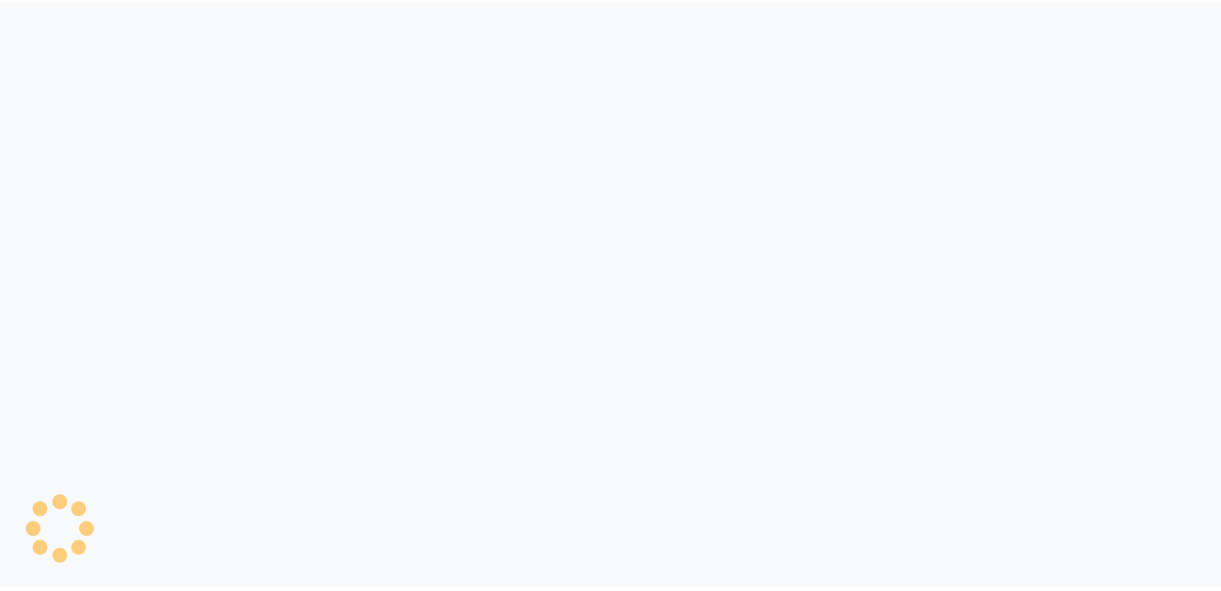 scroll, scrollTop: 0, scrollLeft: 0, axis: both 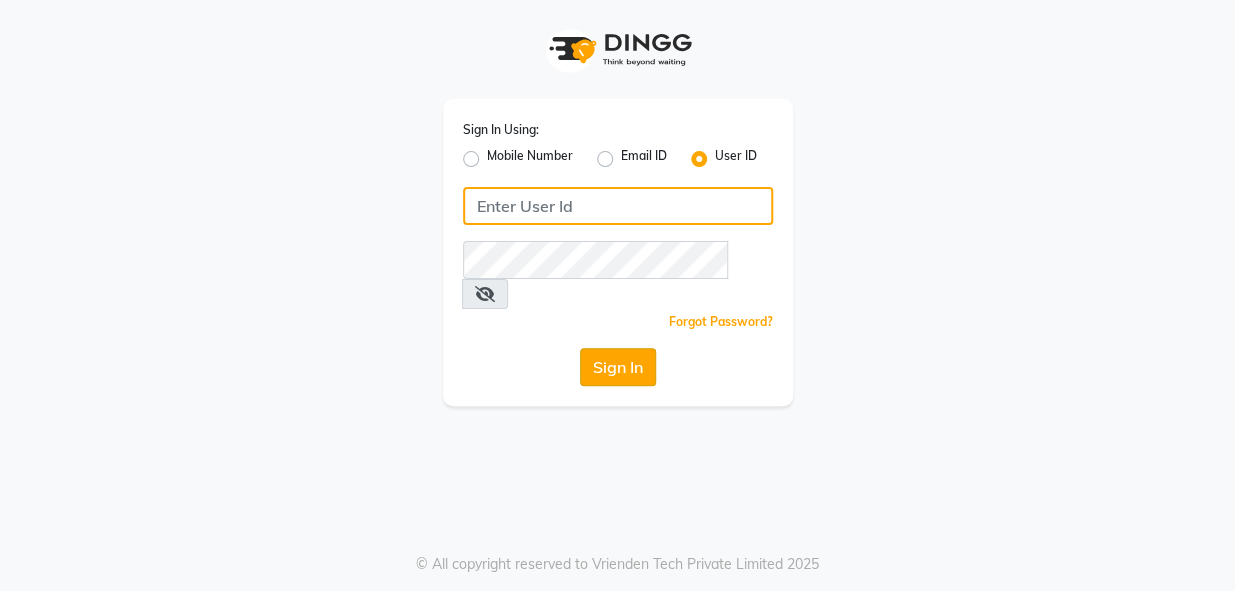 type on "[USERNAME]" 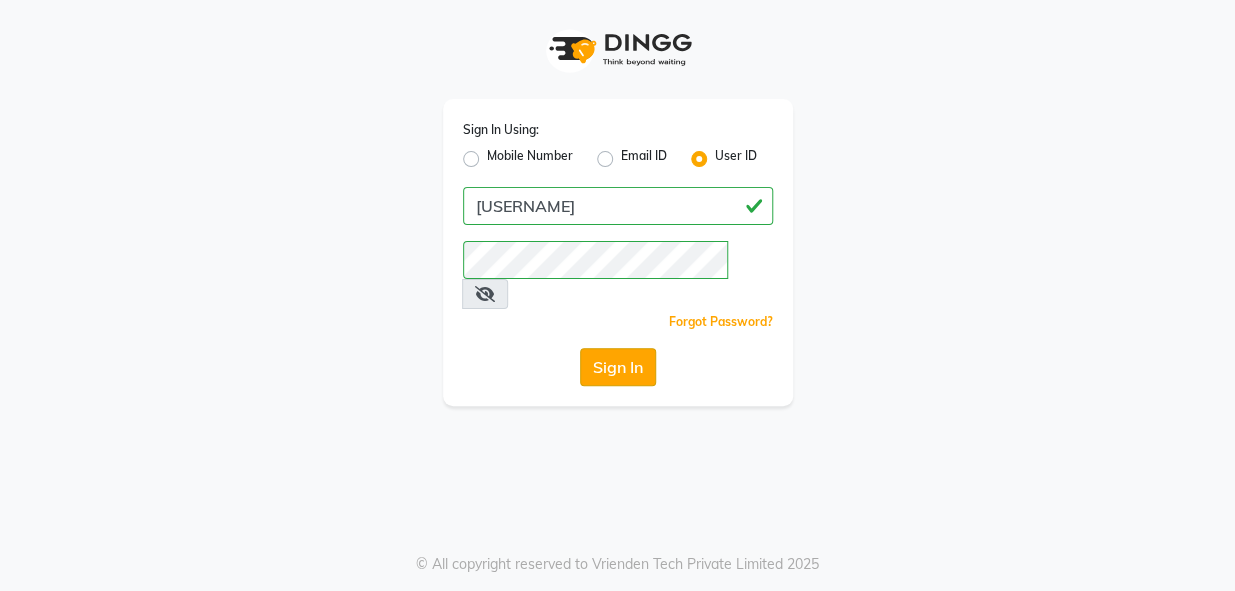 click on "Sign In" 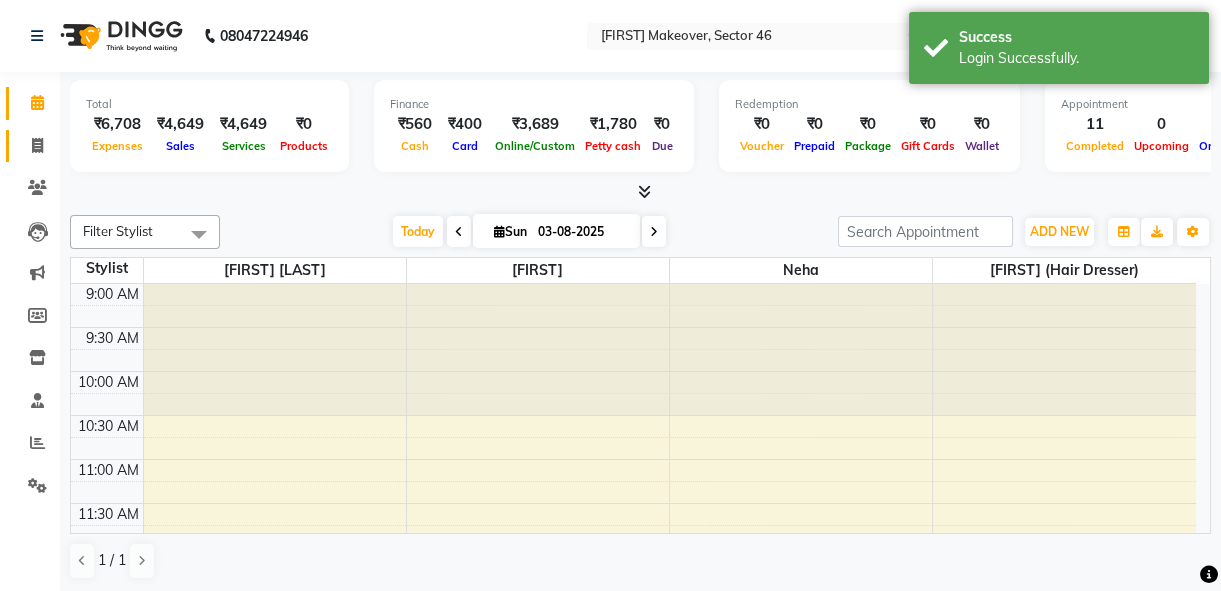 scroll, scrollTop: 0, scrollLeft: 0, axis: both 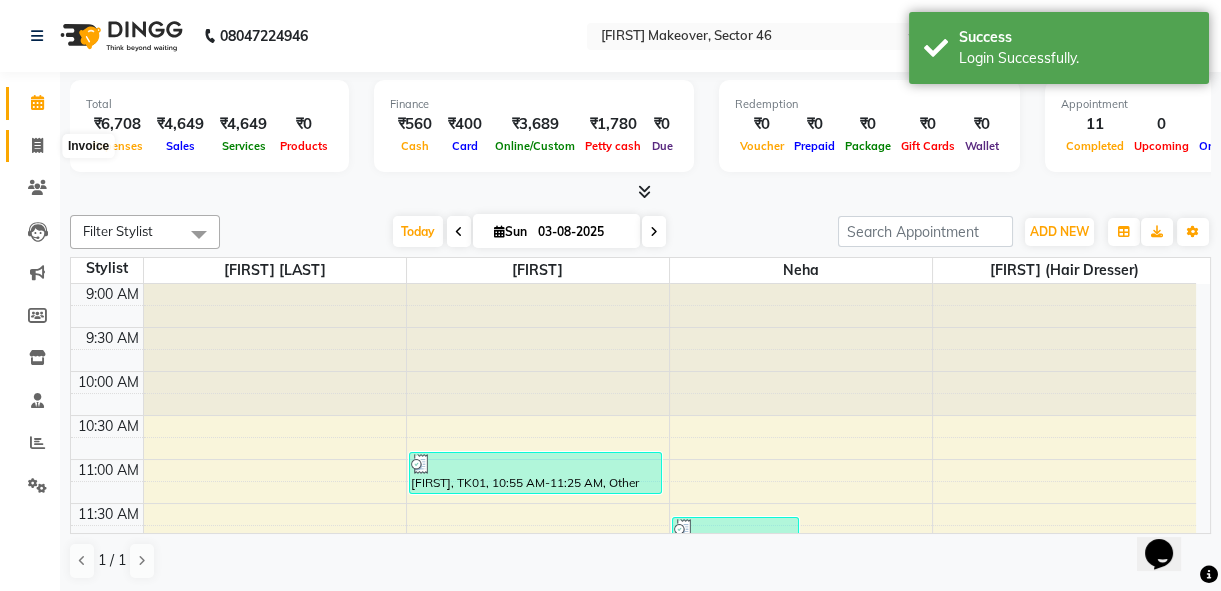 click 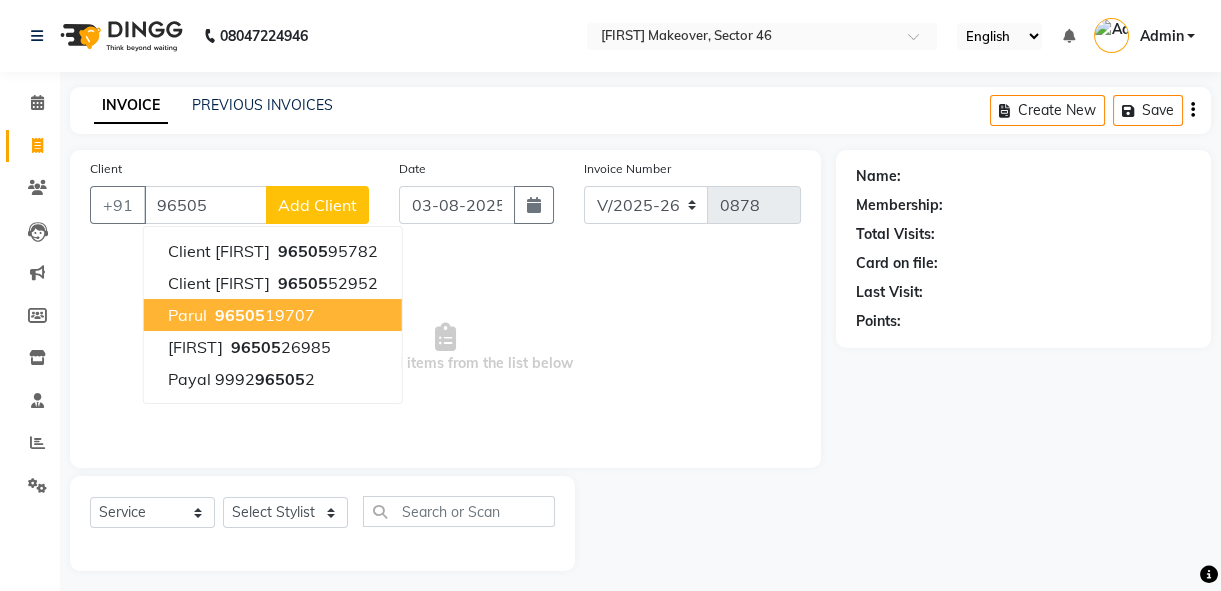 click on "[FIRST] [PHONE]" at bounding box center (273, 315) 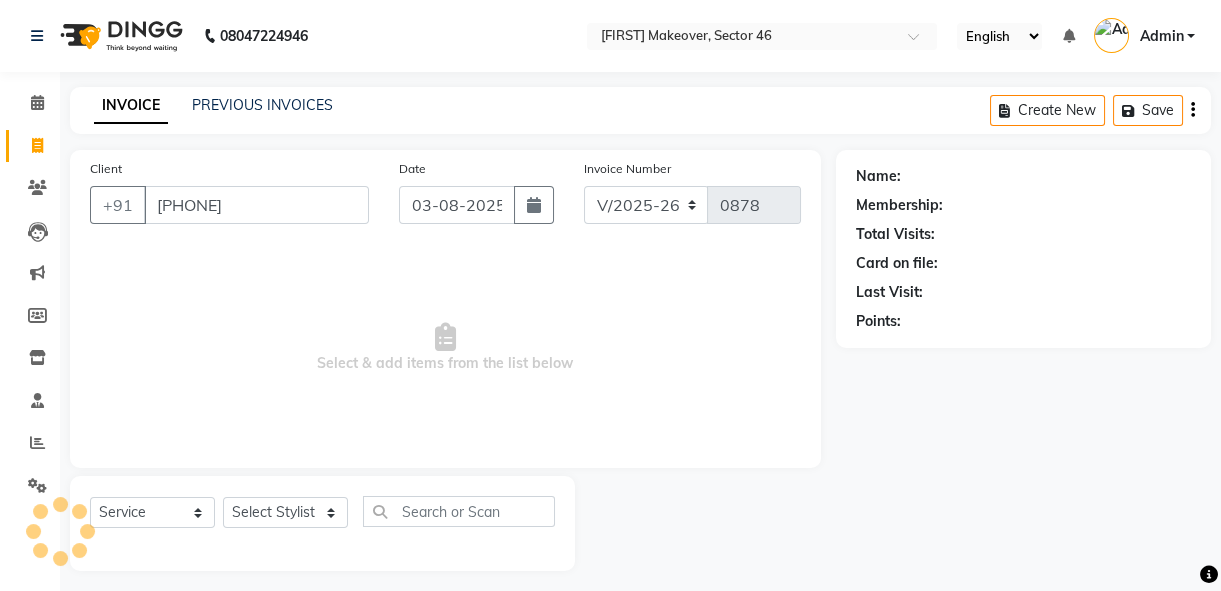 type on "[PHONE]" 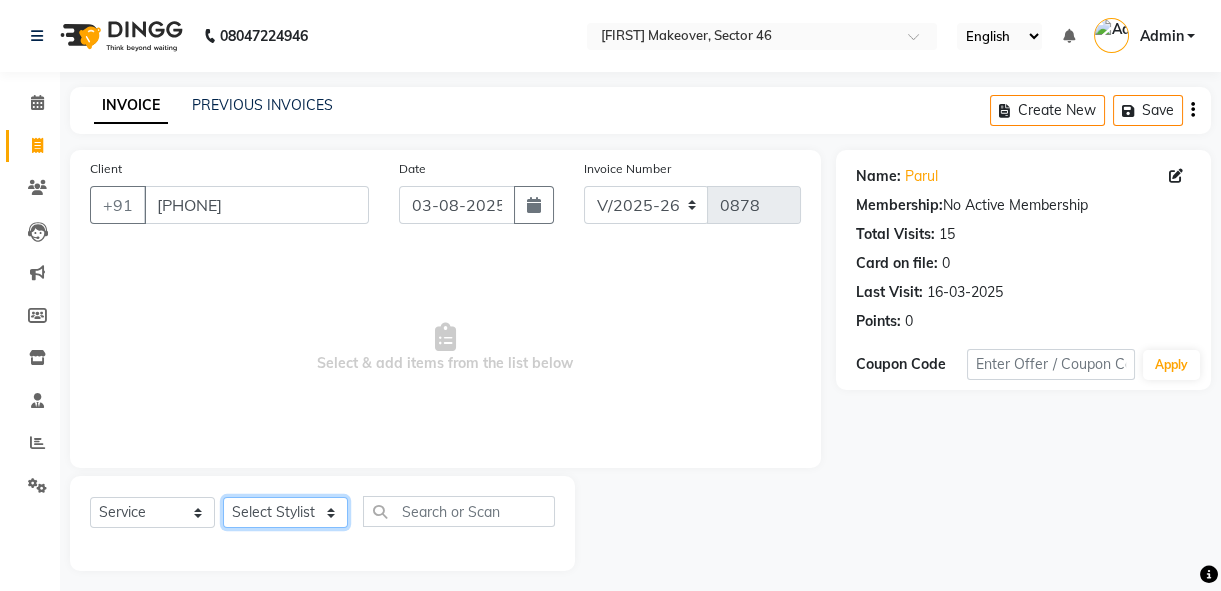 click on "Select Stylist [FIRST] (Hair Dresser) [FIRST] [FIRST] [FIRST] Reception" 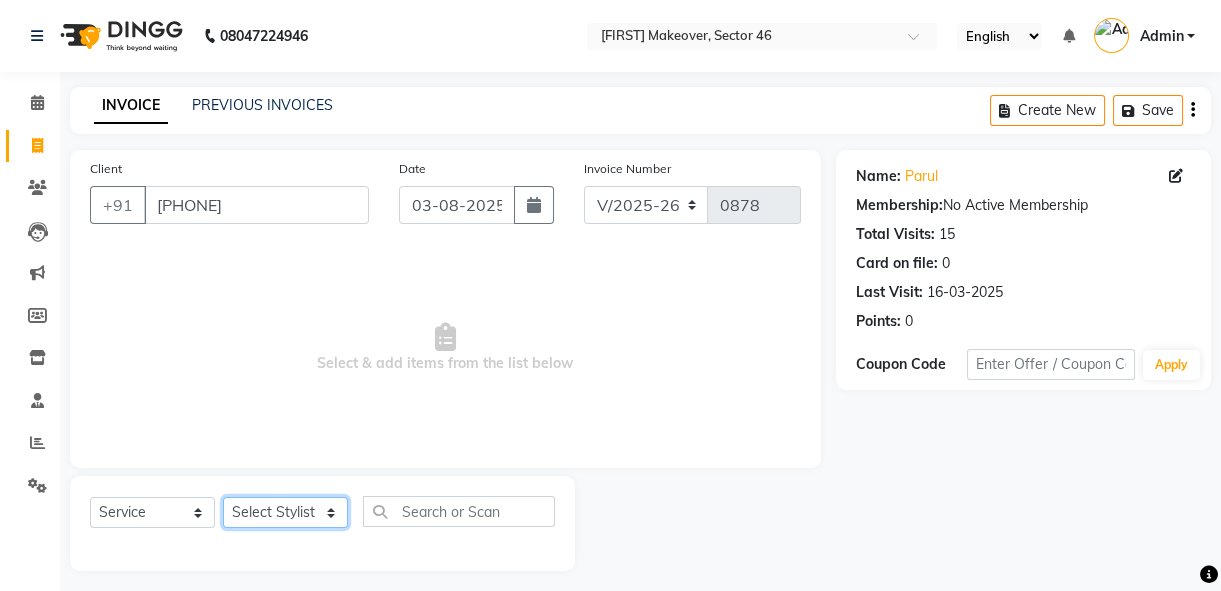 select on "10099" 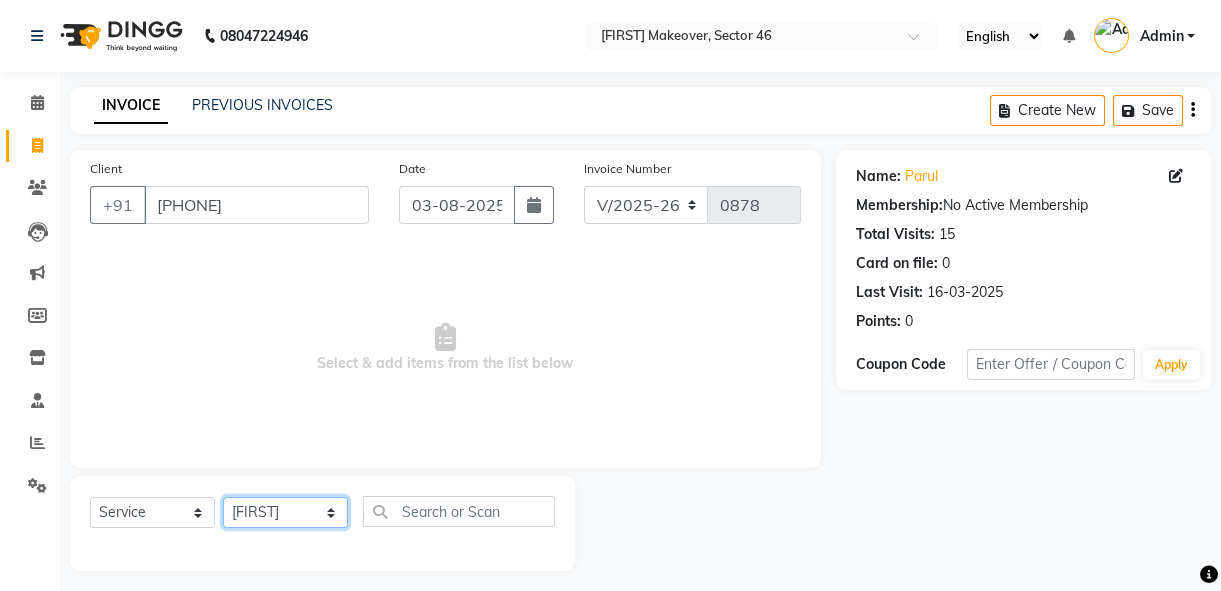 click on "Select Stylist [FIRST] (Hair Dresser) [FIRST] [FIRST] [FIRST] Reception" 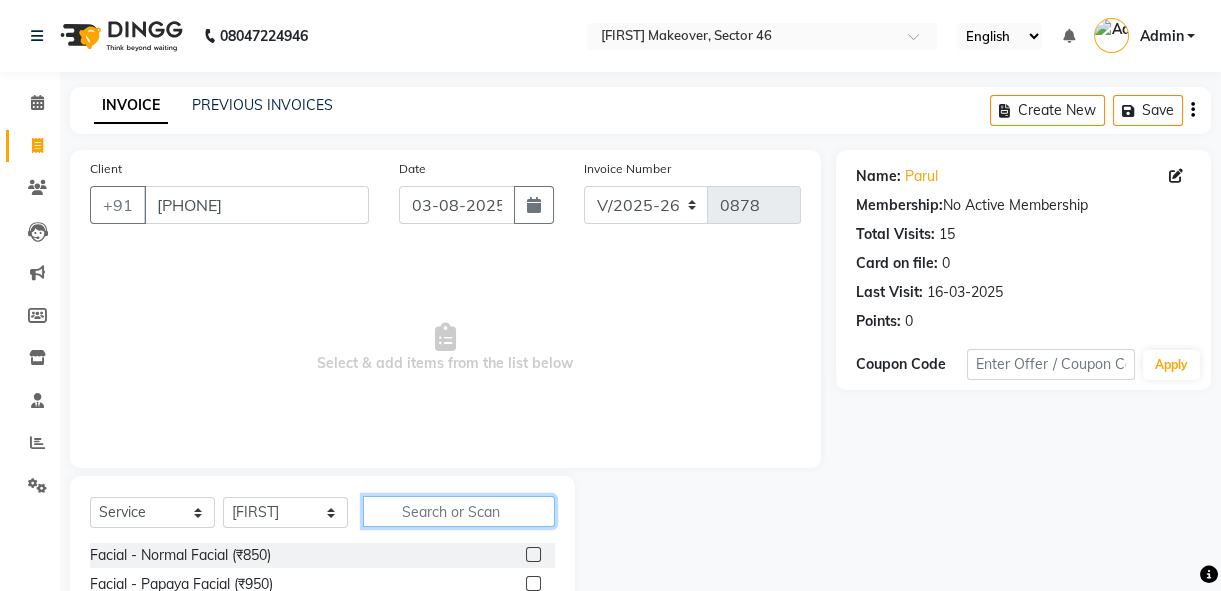 click 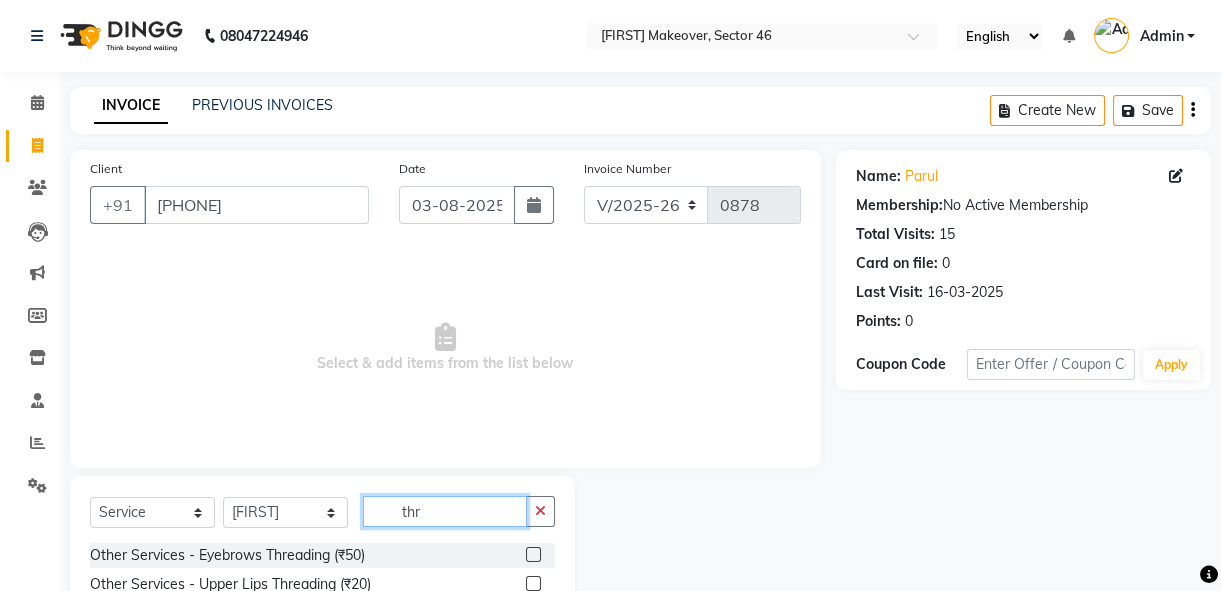 type on "thr" 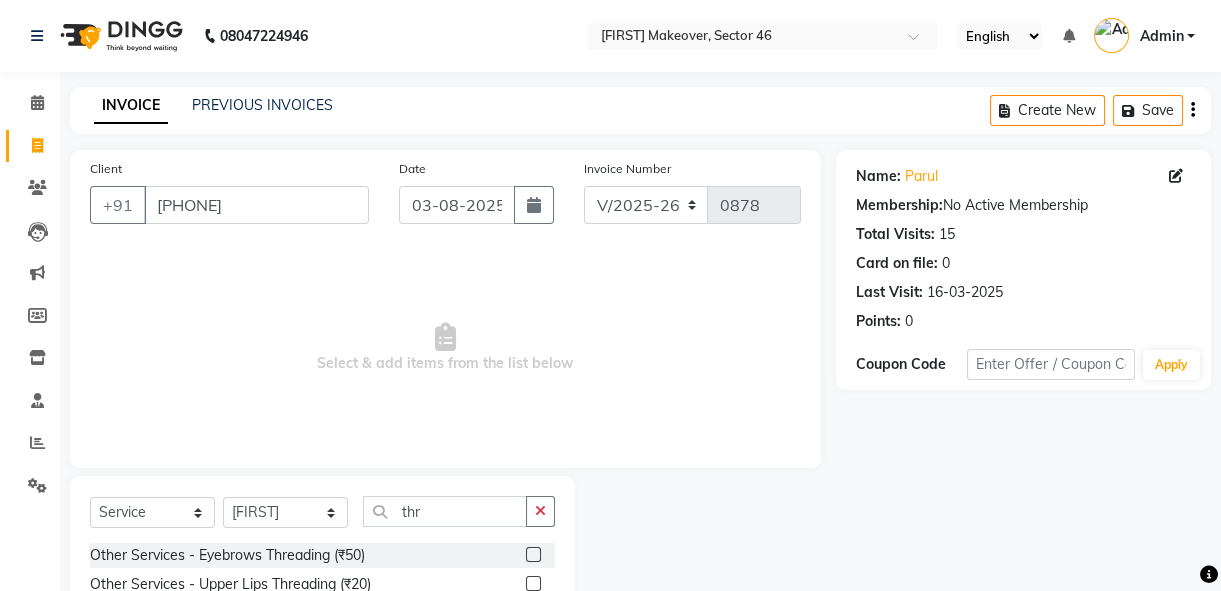 click 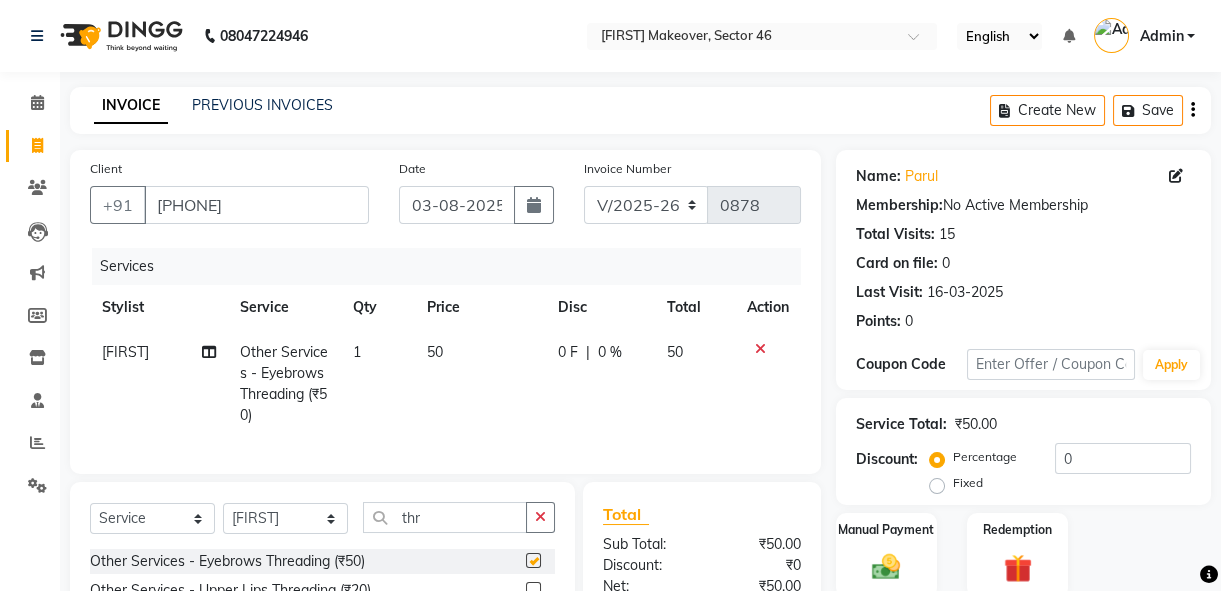 checkbox on "false" 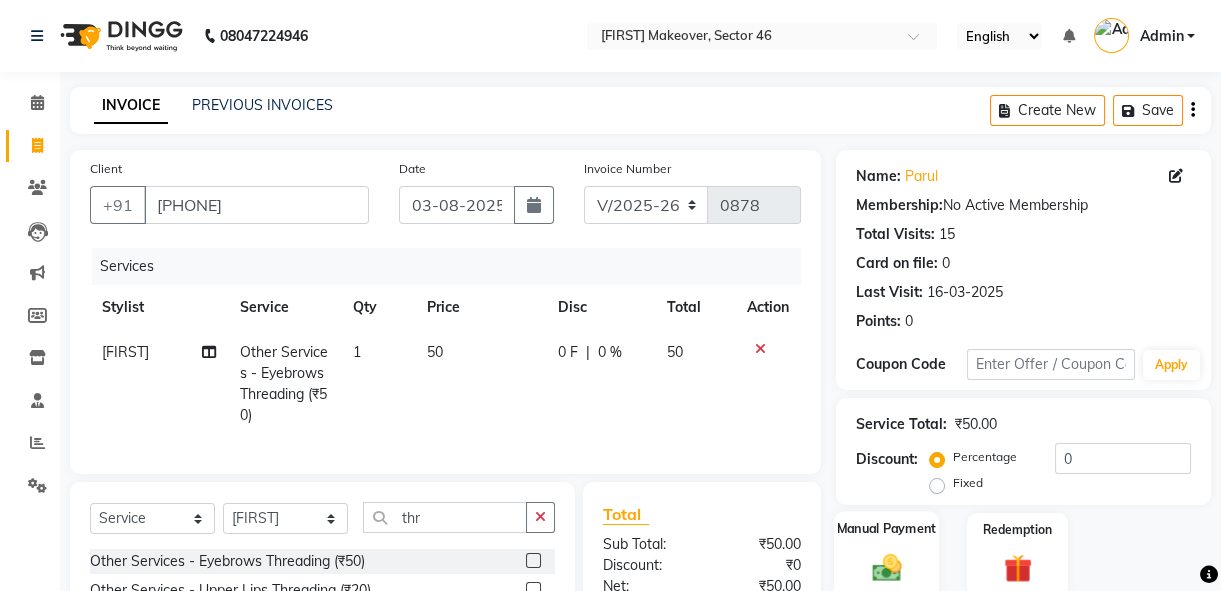 click 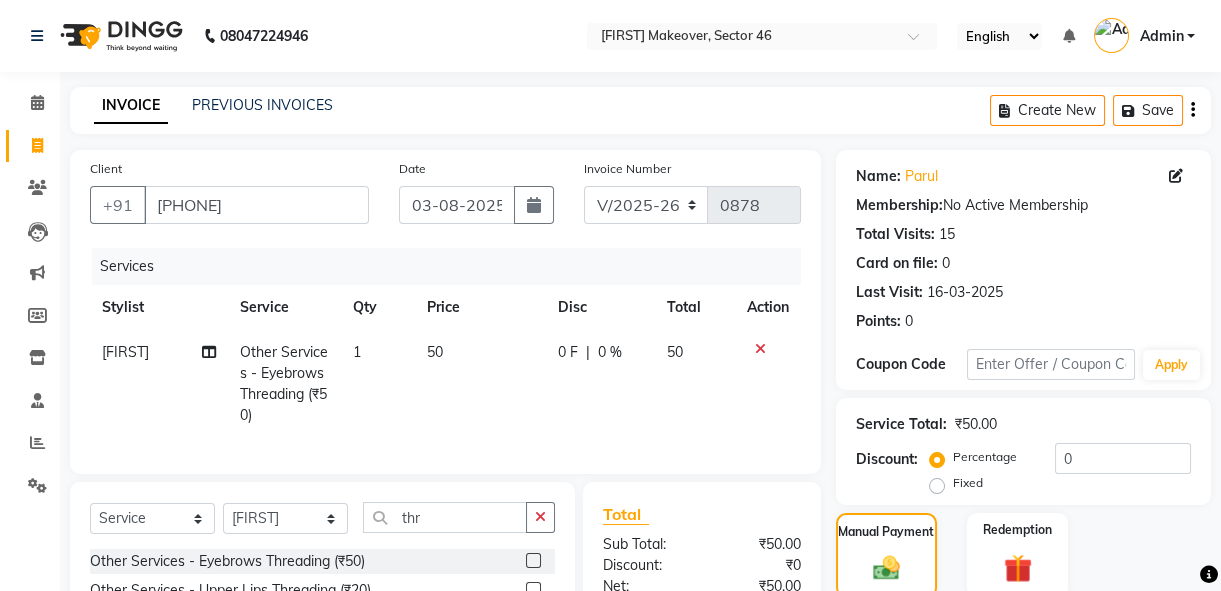 scroll, scrollTop: 516, scrollLeft: 0, axis: vertical 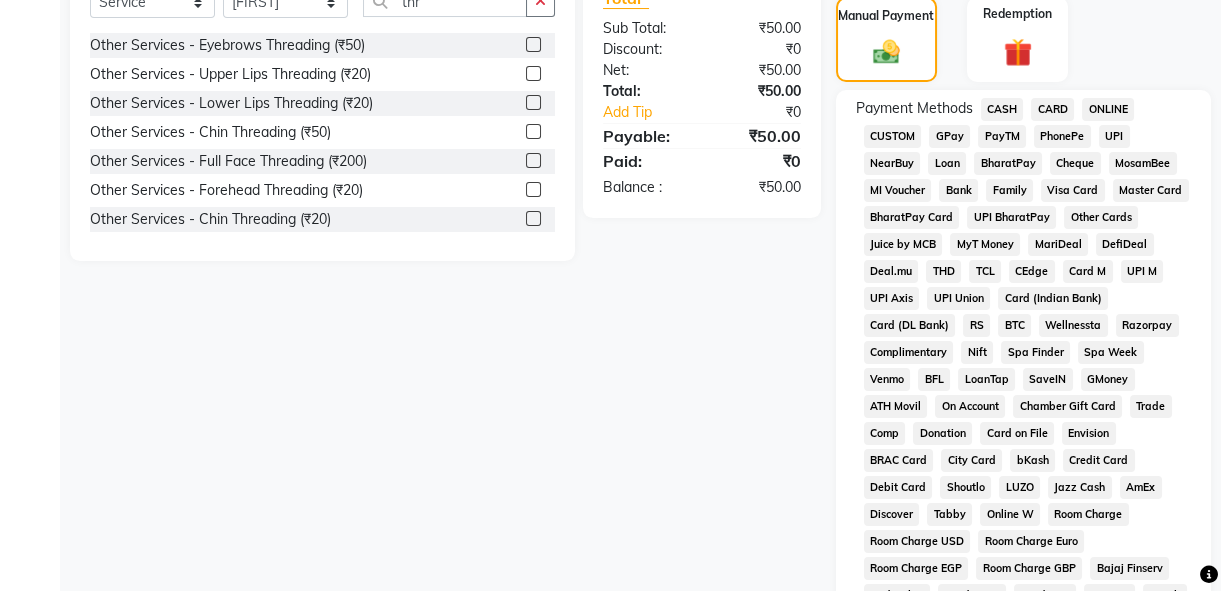 click on "CASH" 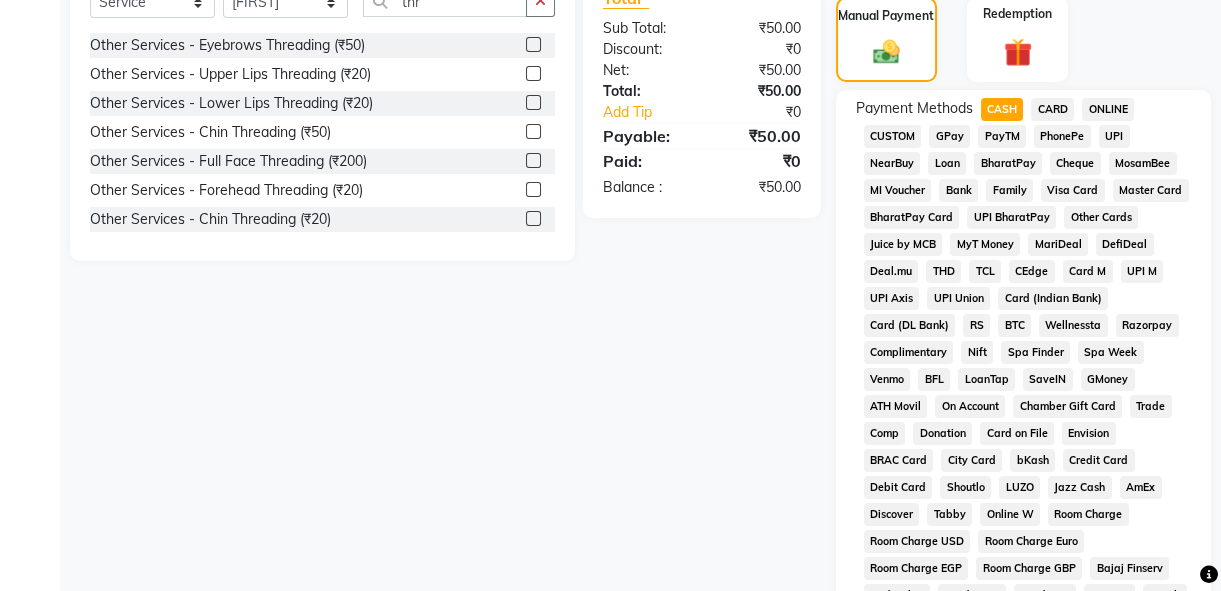 scroll, scrollTop: 1012, scrollLeft: 0, axis: vertical 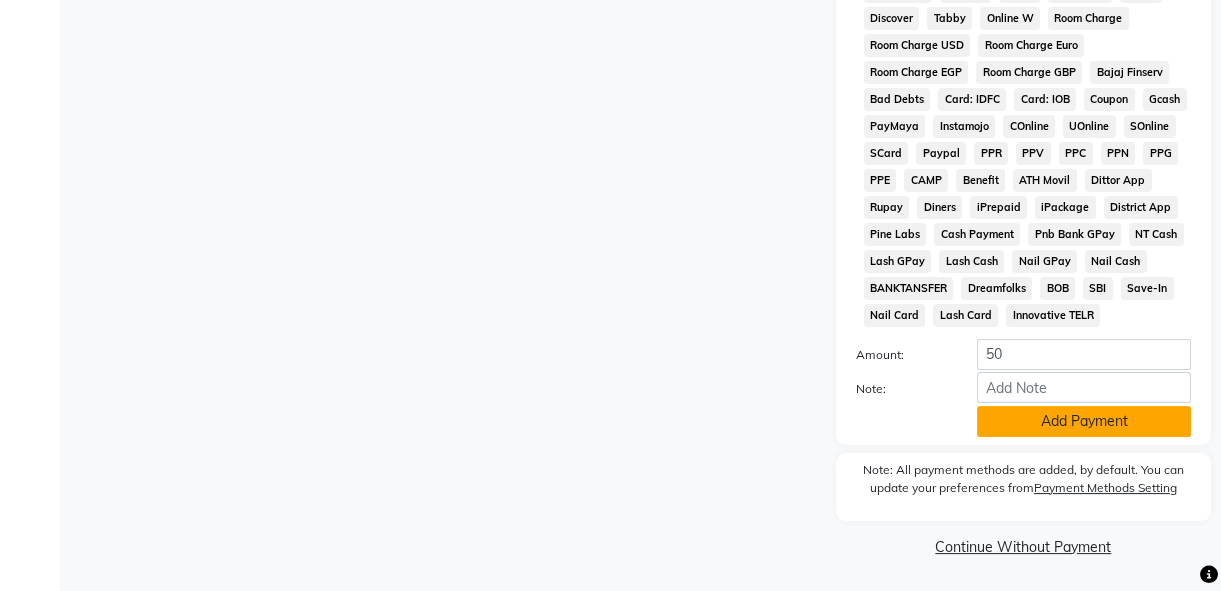 click on "Add Payment" 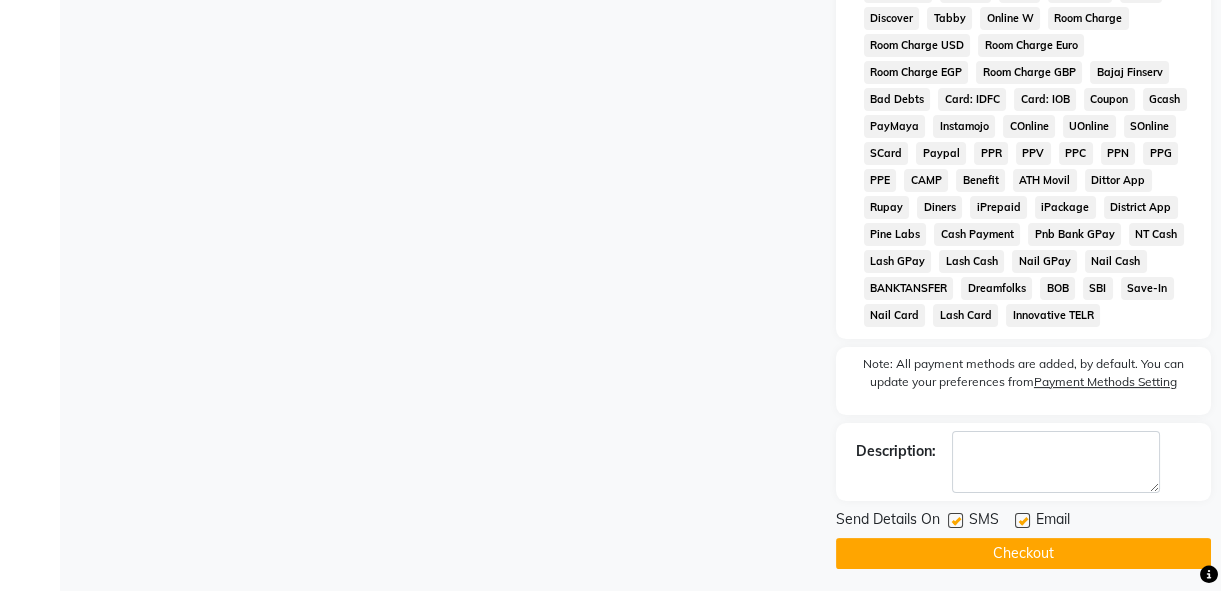 drag, startPoint x: 1019, startPoint y: 542, endPoint x: 1029, endPoint y: 540, distance: 10.198039 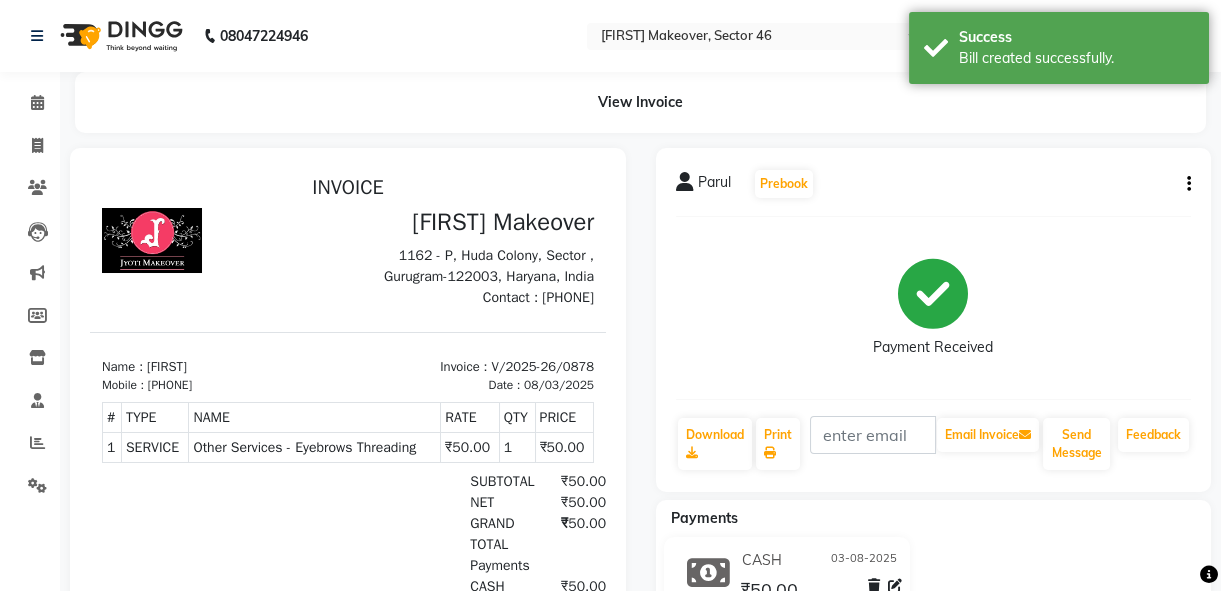 scroll, scrollTop: 0, scrollLeft: 0, axis: both 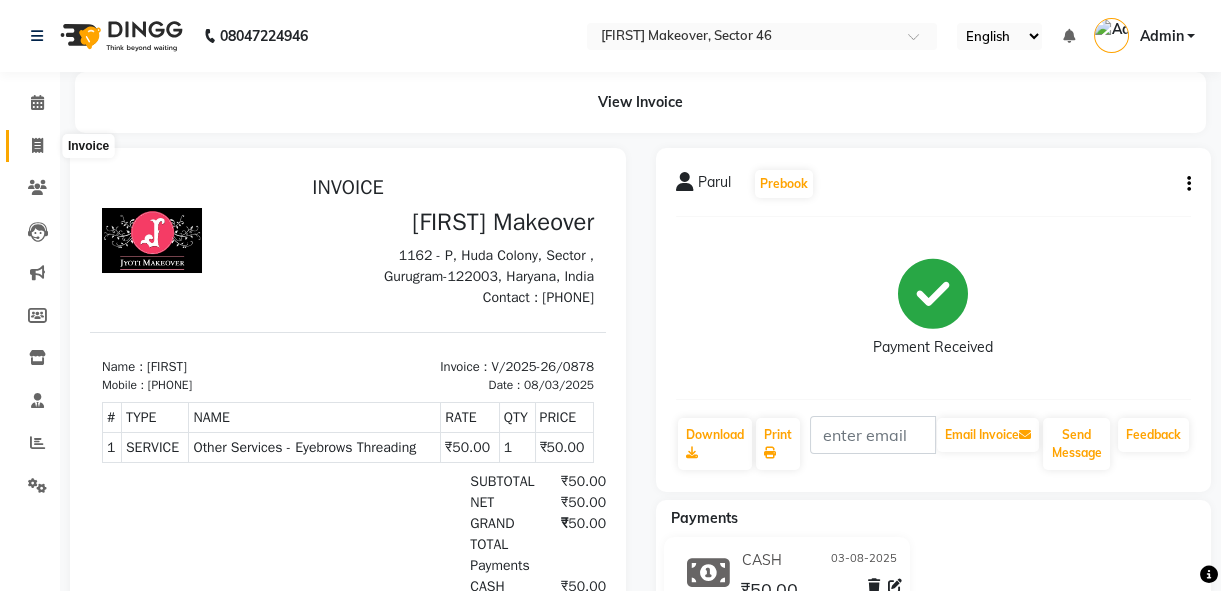 click 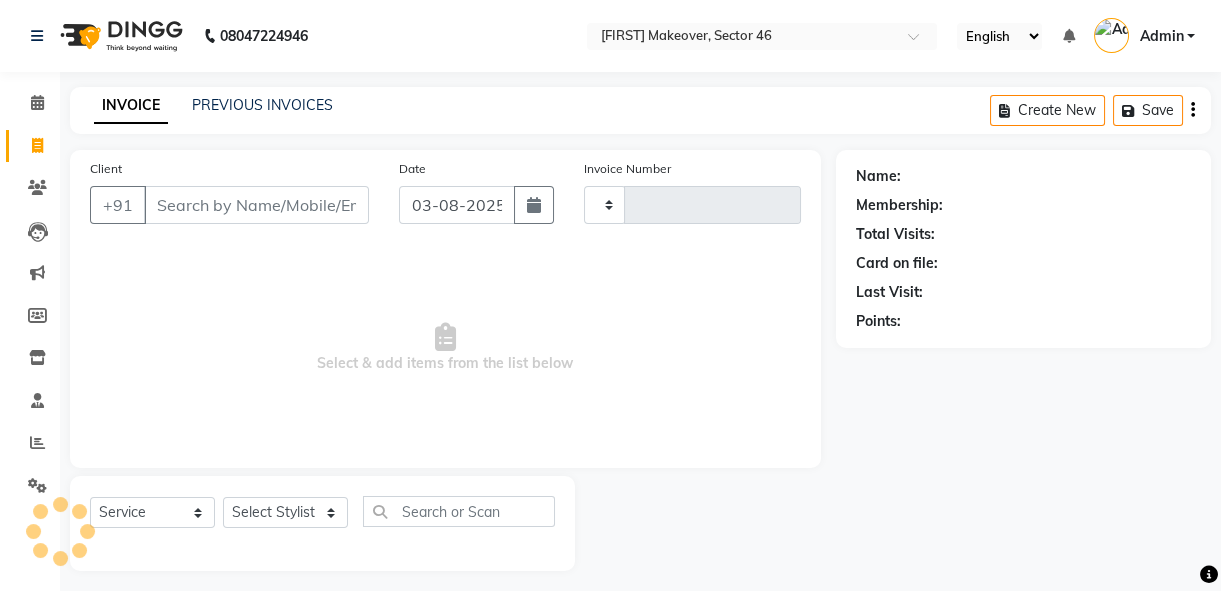 scroll, scrollTop: 10, scrollLeft: 0, axis: vertical 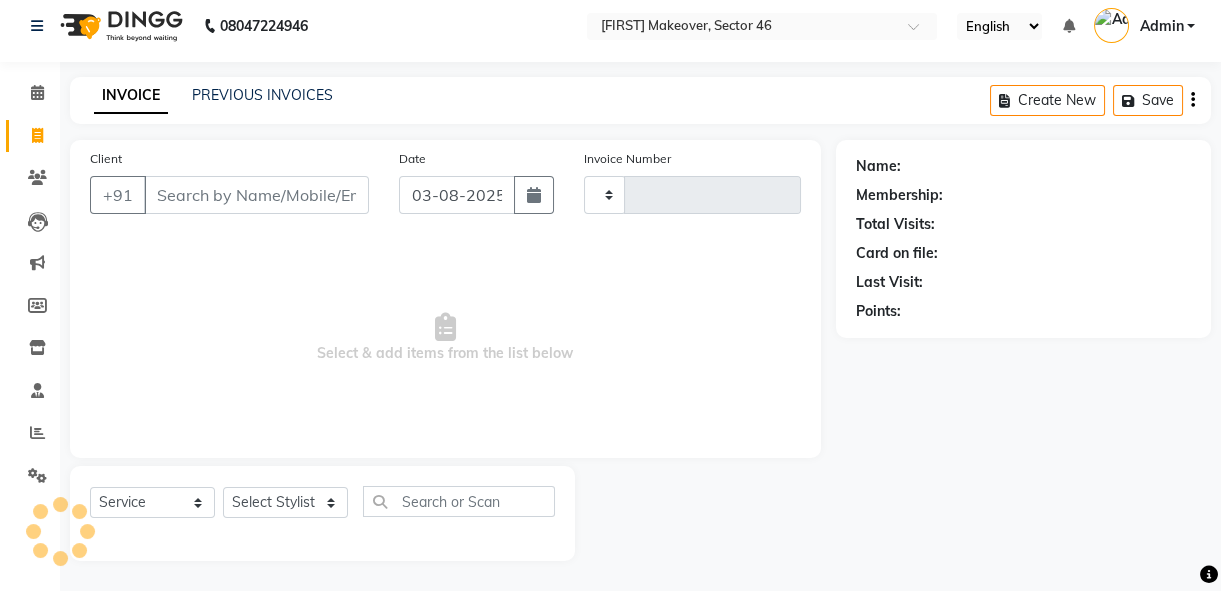 type on "0879" 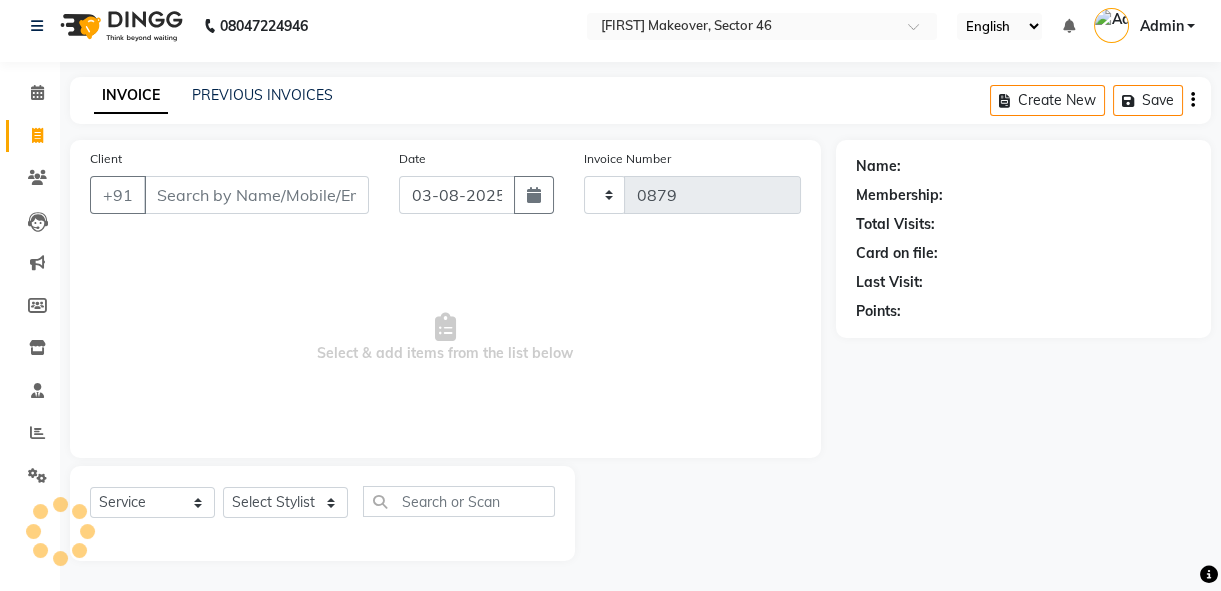 select on "679" 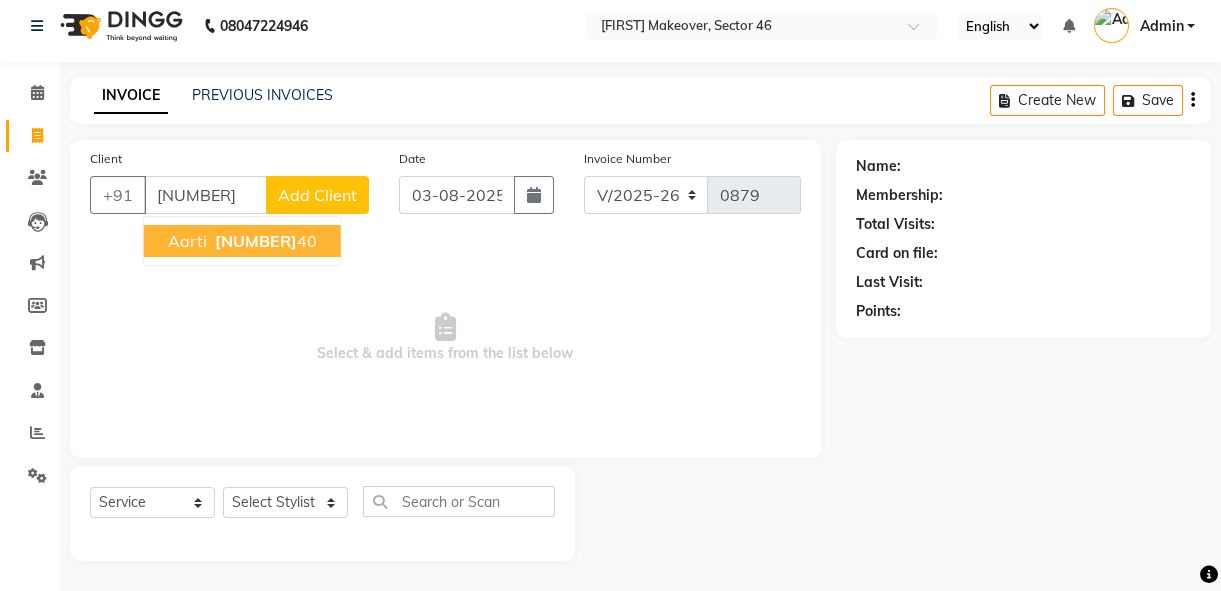 click on "[NUMBER]" at bounding box center [256, 241] 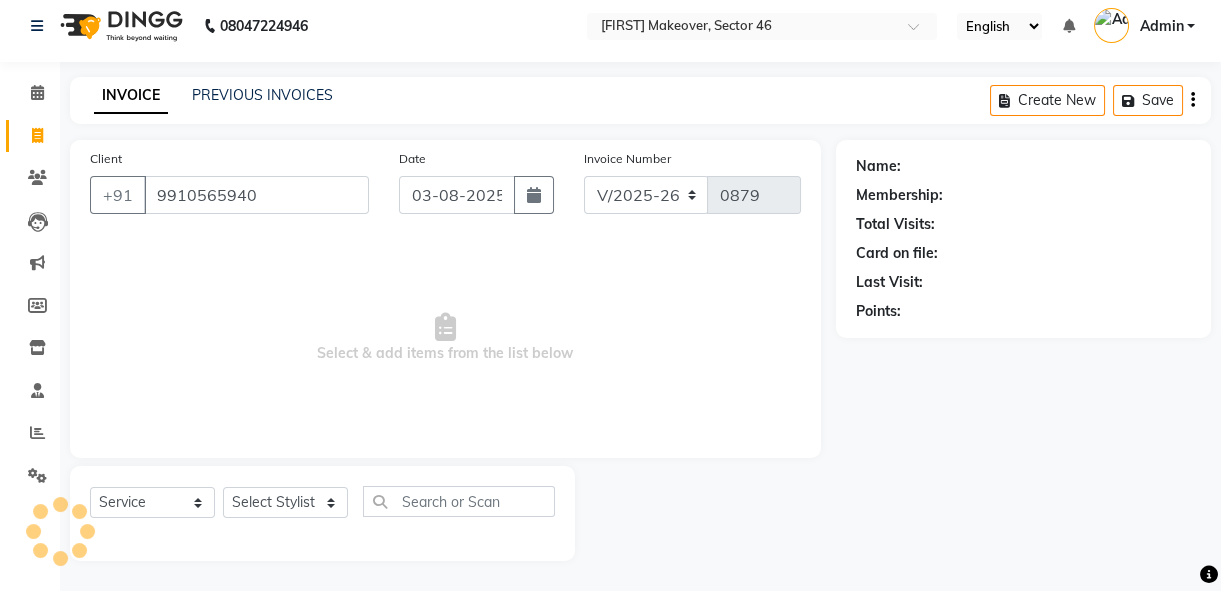 type on "9910565940" 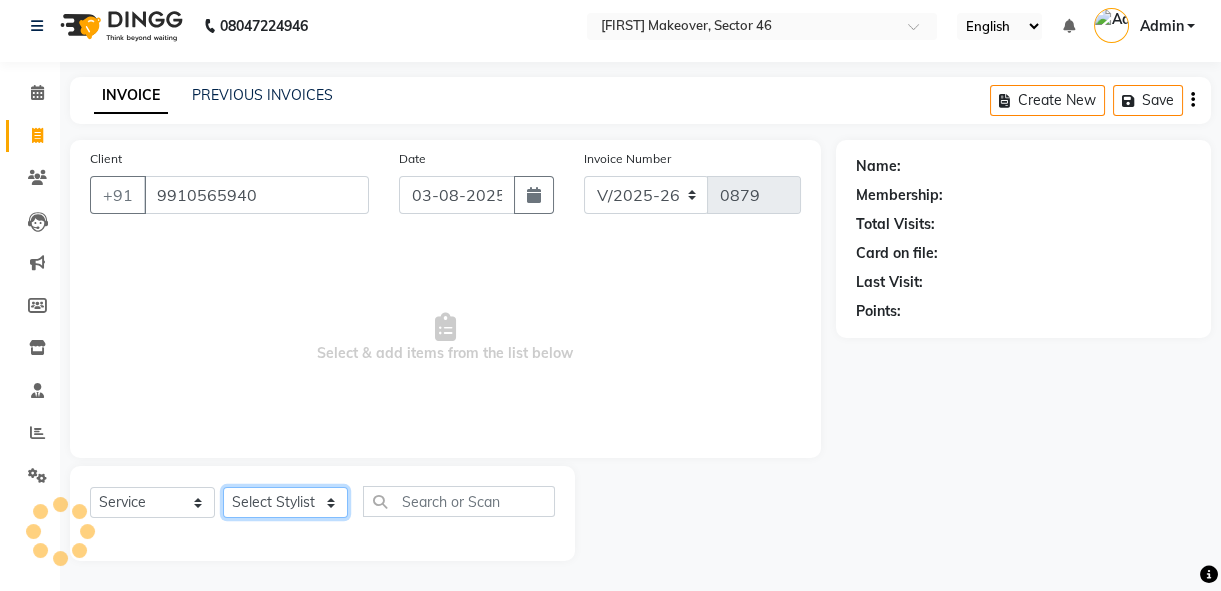 click on "Select Stylist [FIRST] (Hair Dresser) [FIRST] [FIRST] [FIRST] Reception" 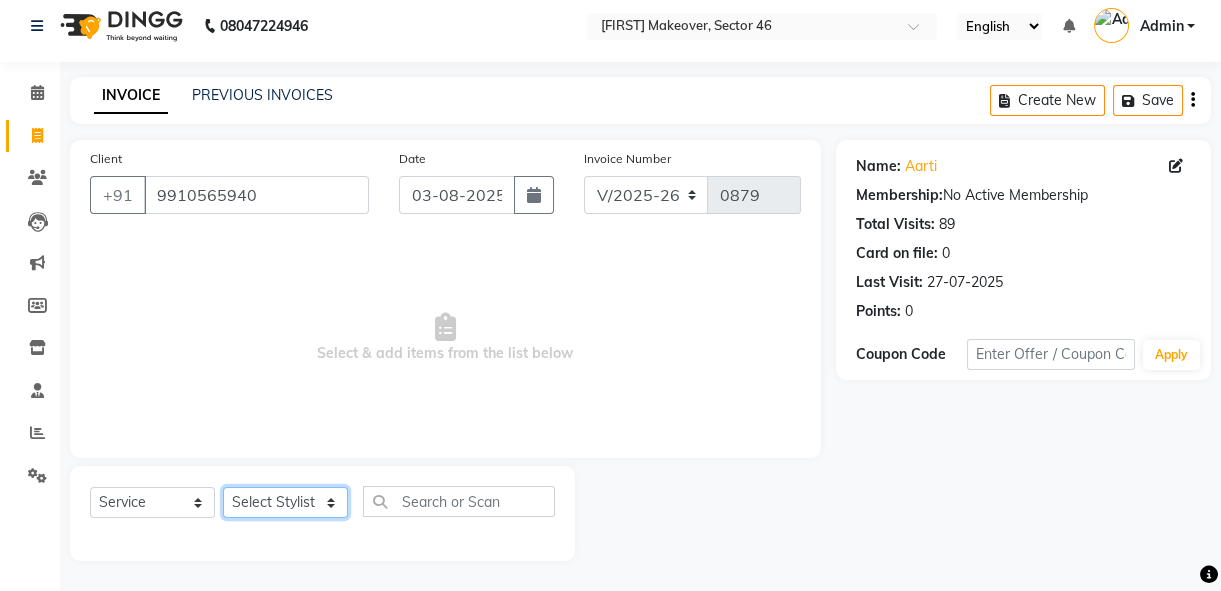 select on "10099" 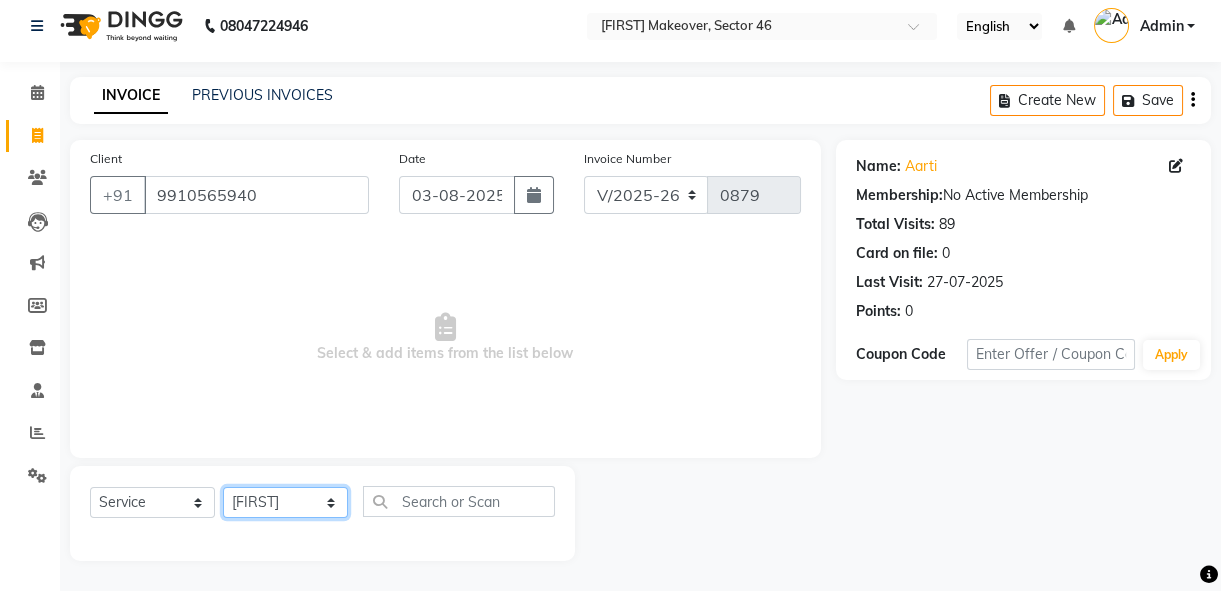 click on "Select Stylist [FIRST] (Hair Dresser) [FIRST] [FIRST] [FIRST] Reception" 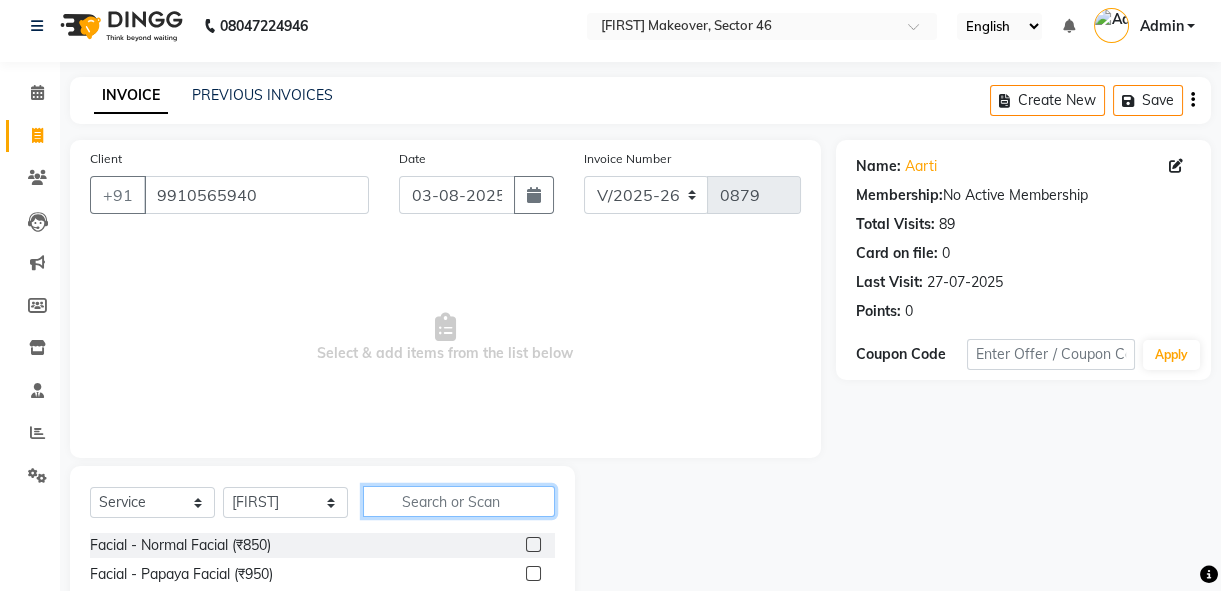 click 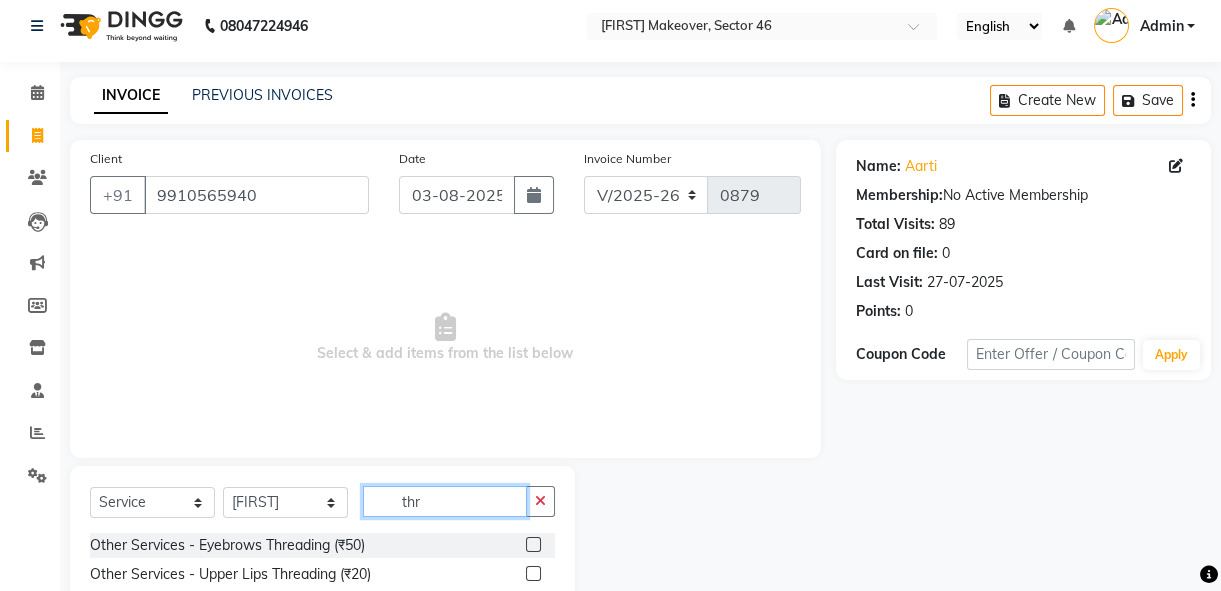 type on "thr" 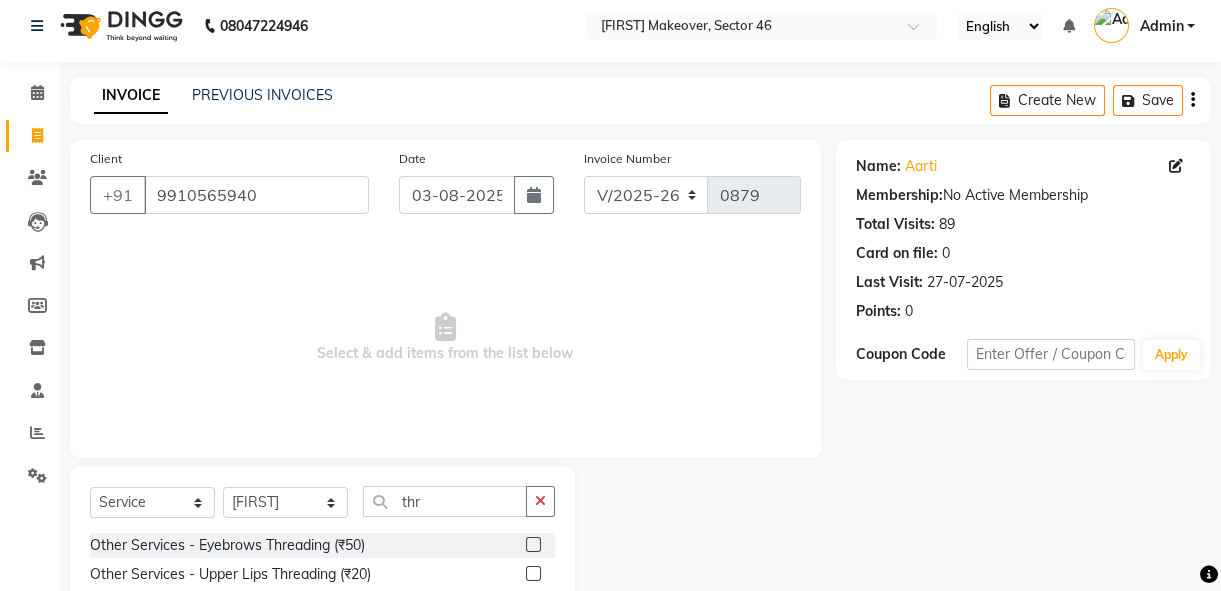 click 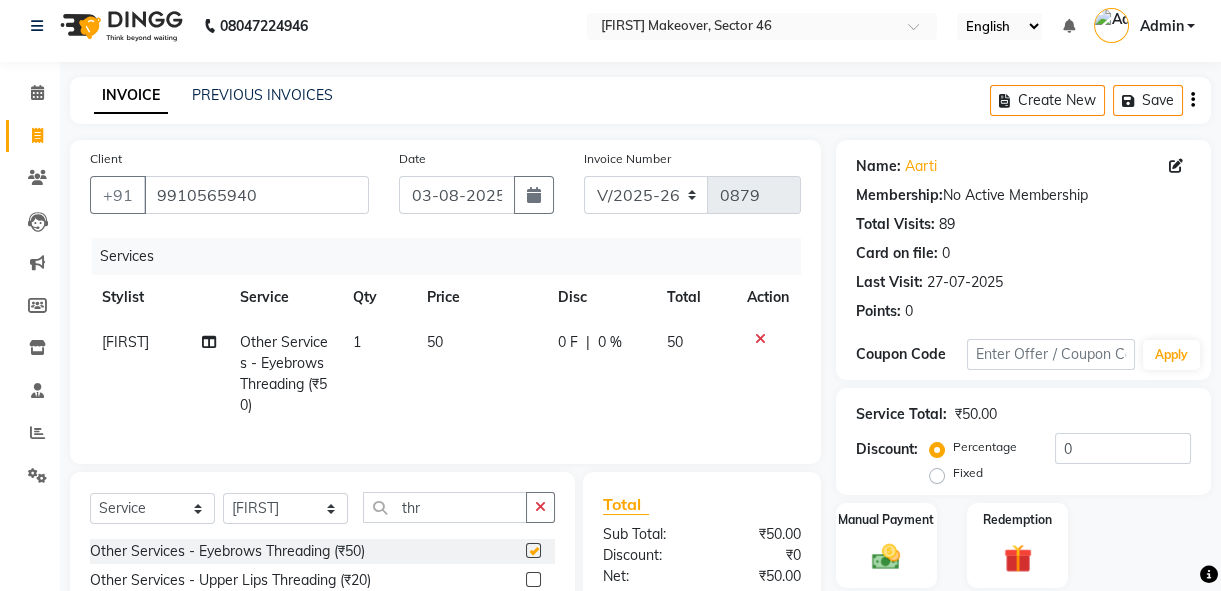 checkbox on "false" 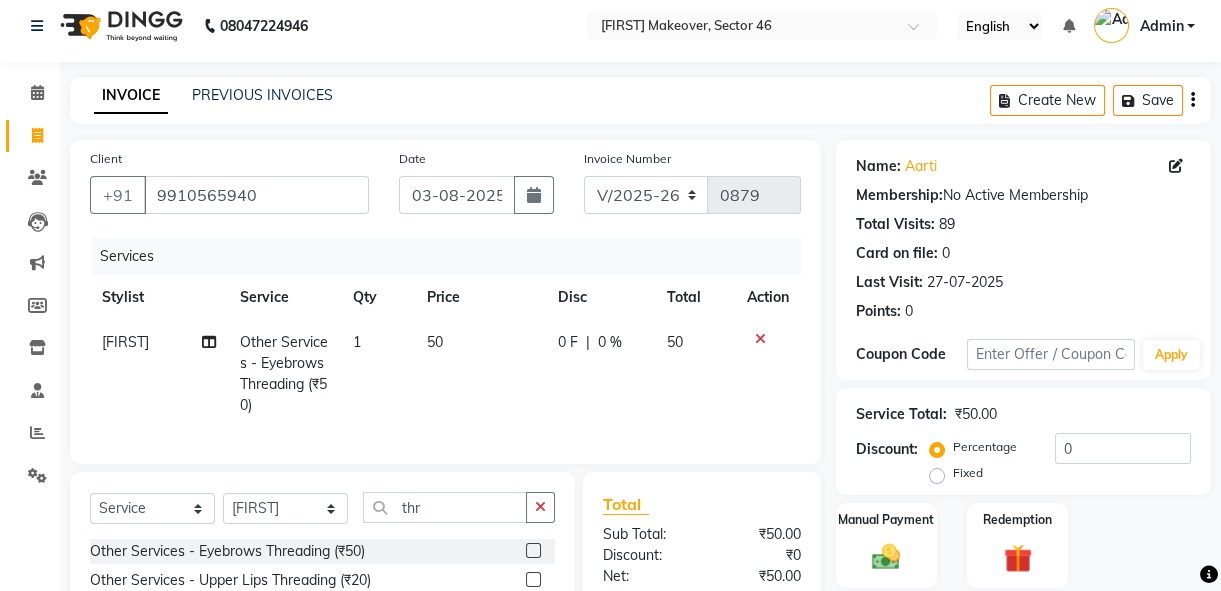scroll, scrollTop: 230, scrollLeft: 0, axis: vertical 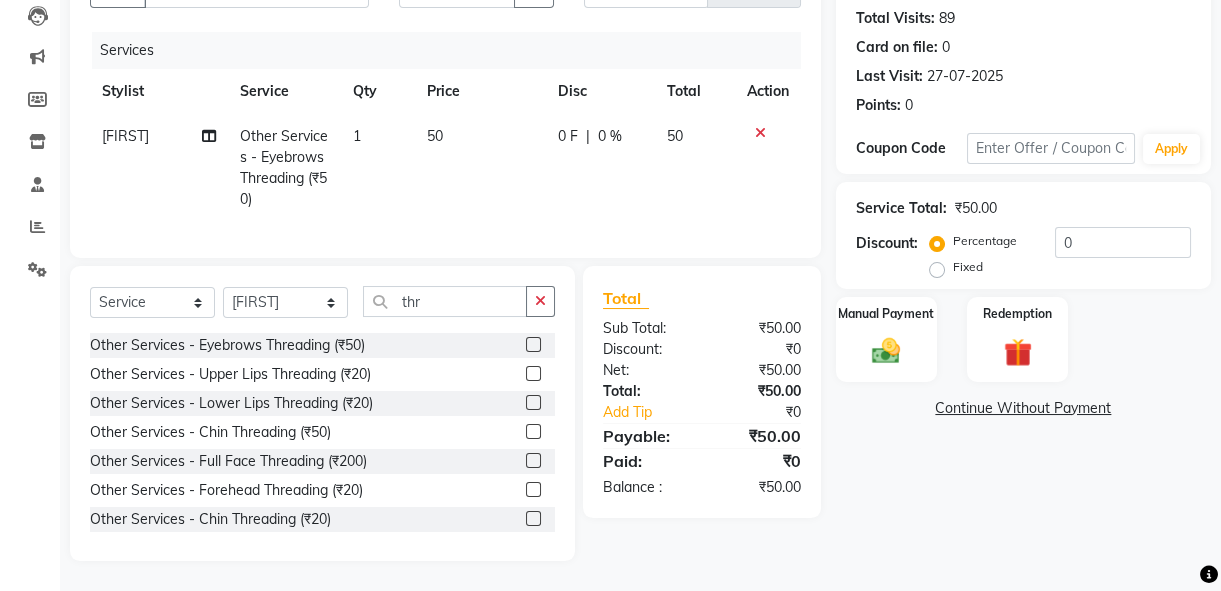 click 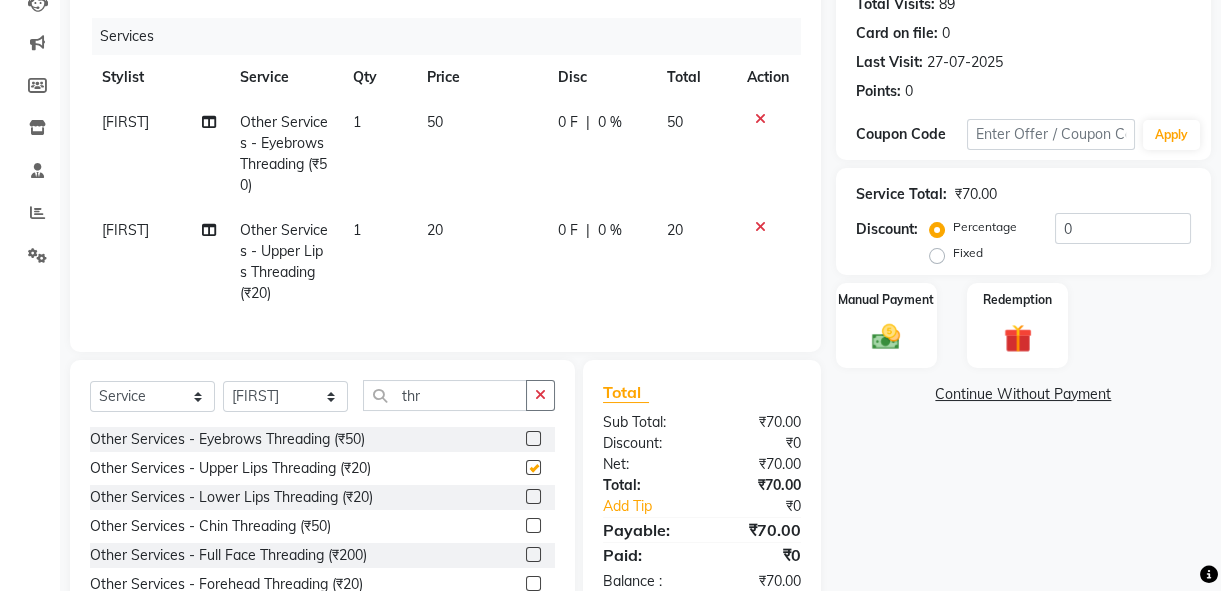 checkbox on "false" 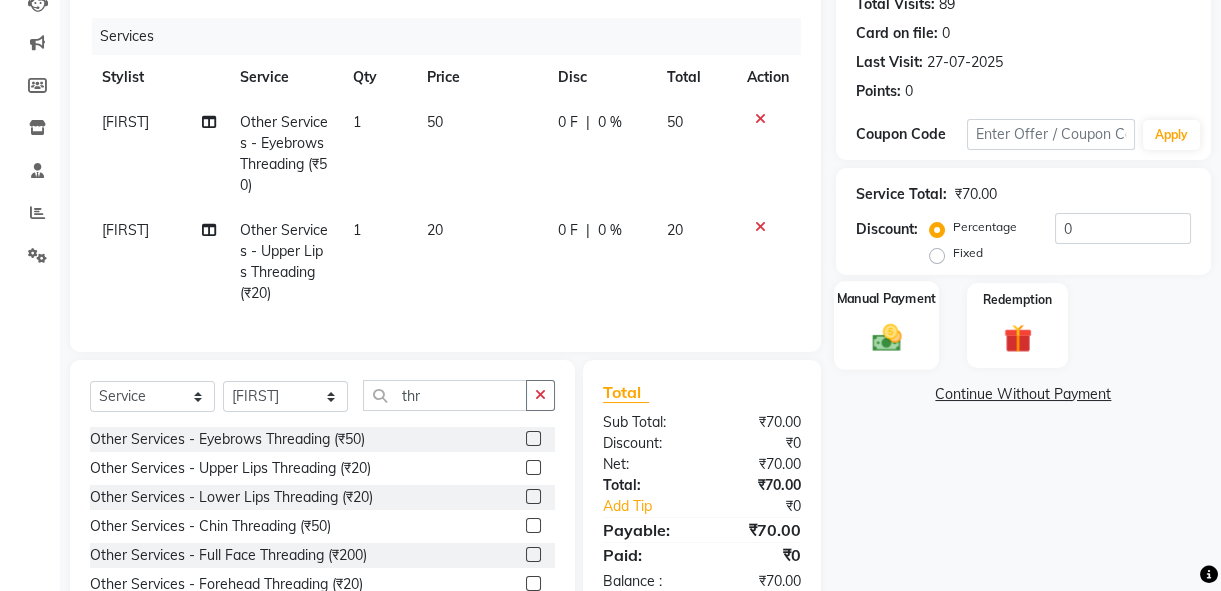 click 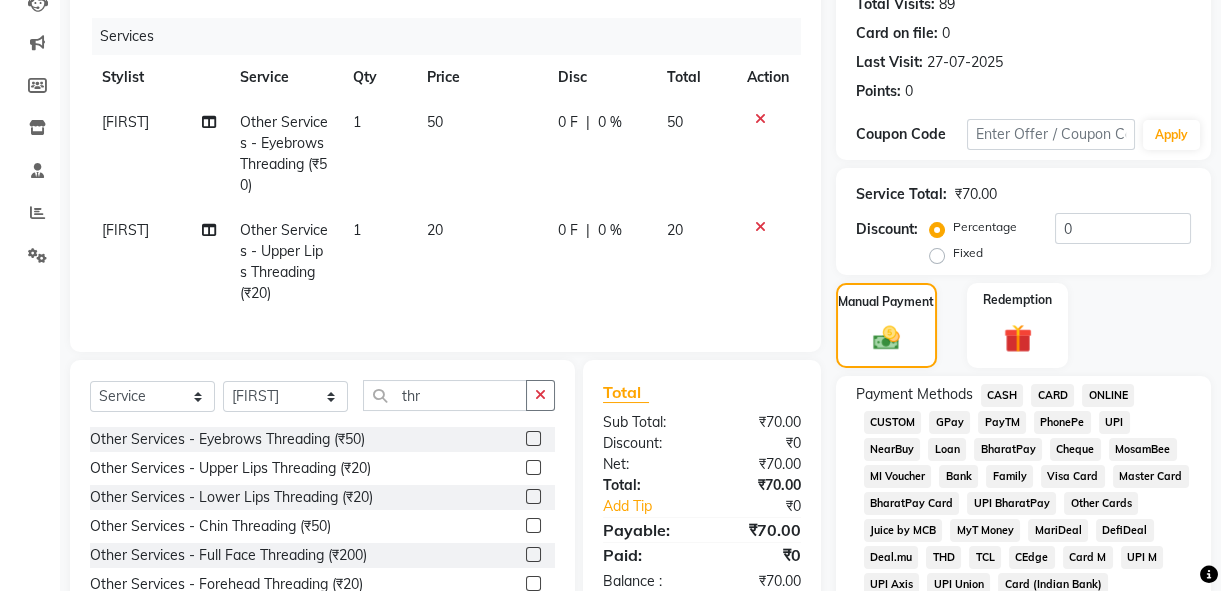 click on "GPay" 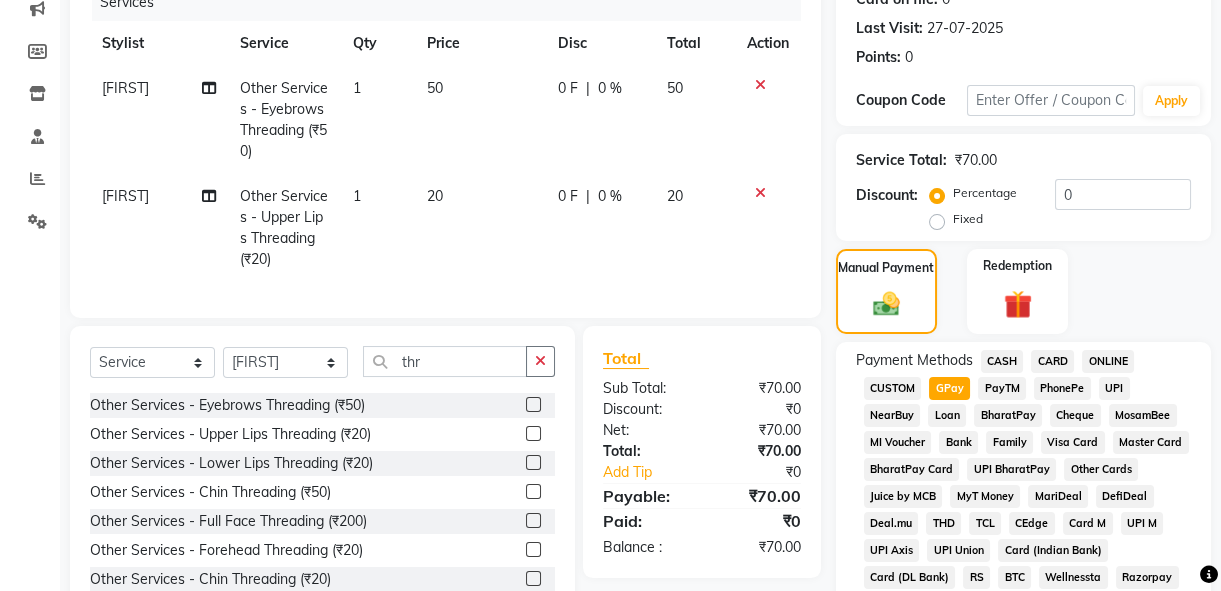 scroll, scrollTop: 266, scrollLeft: 0, axis: vertical 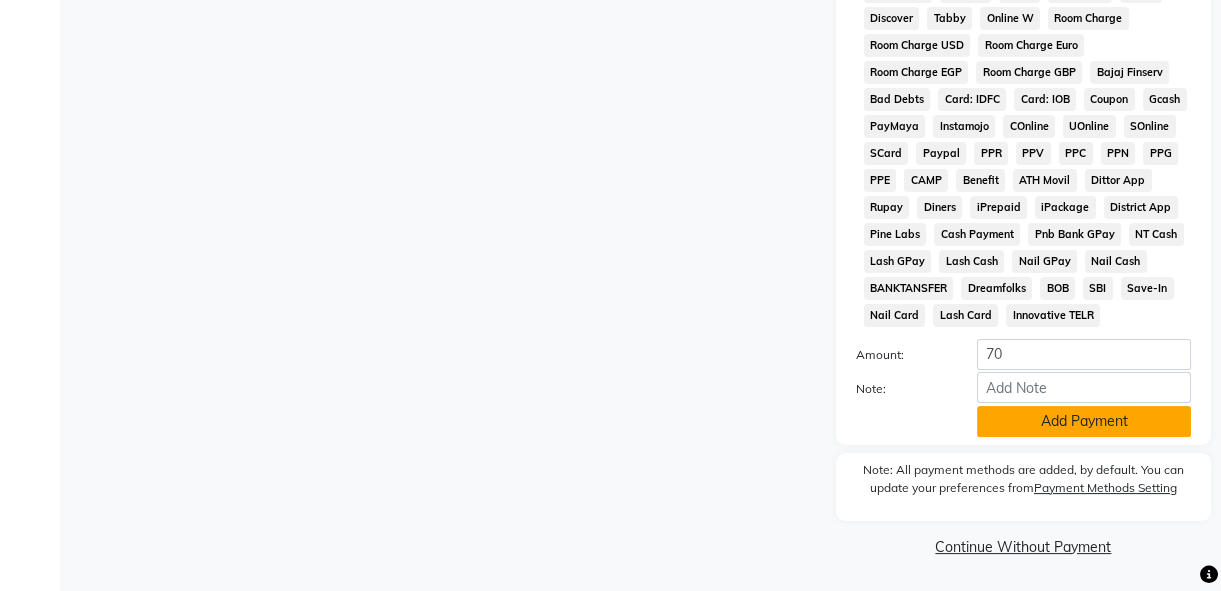 click on "Add Payment" 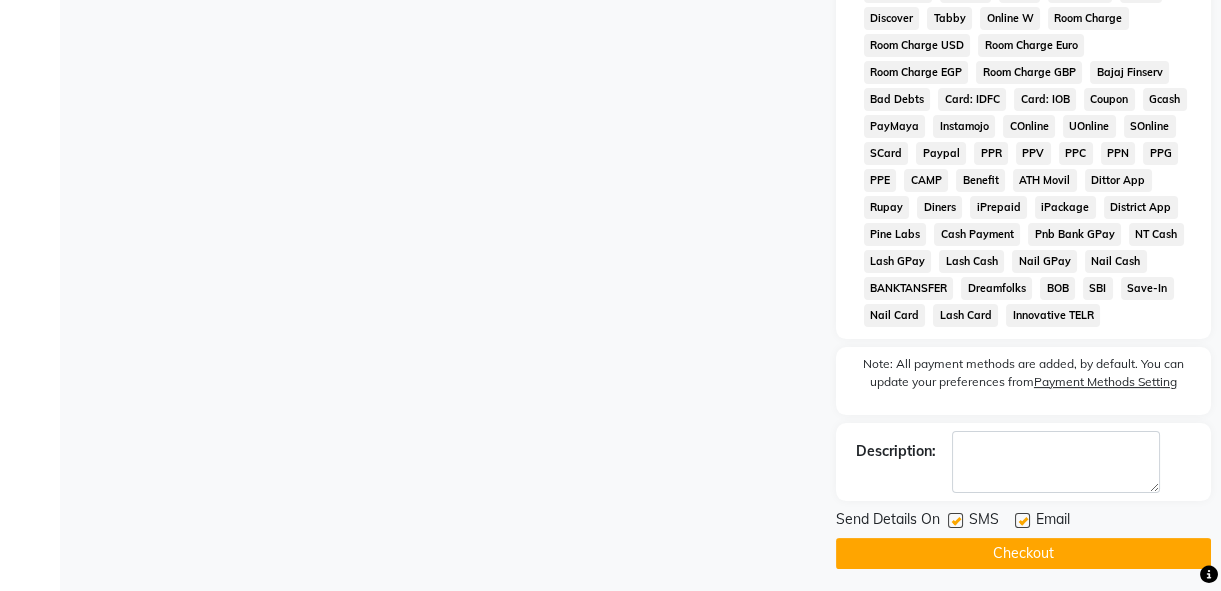 drag, startPoint x: 1010, startPoint y: 544, endPoint x: 1024, endPoint y: 537, distance: 15.652476 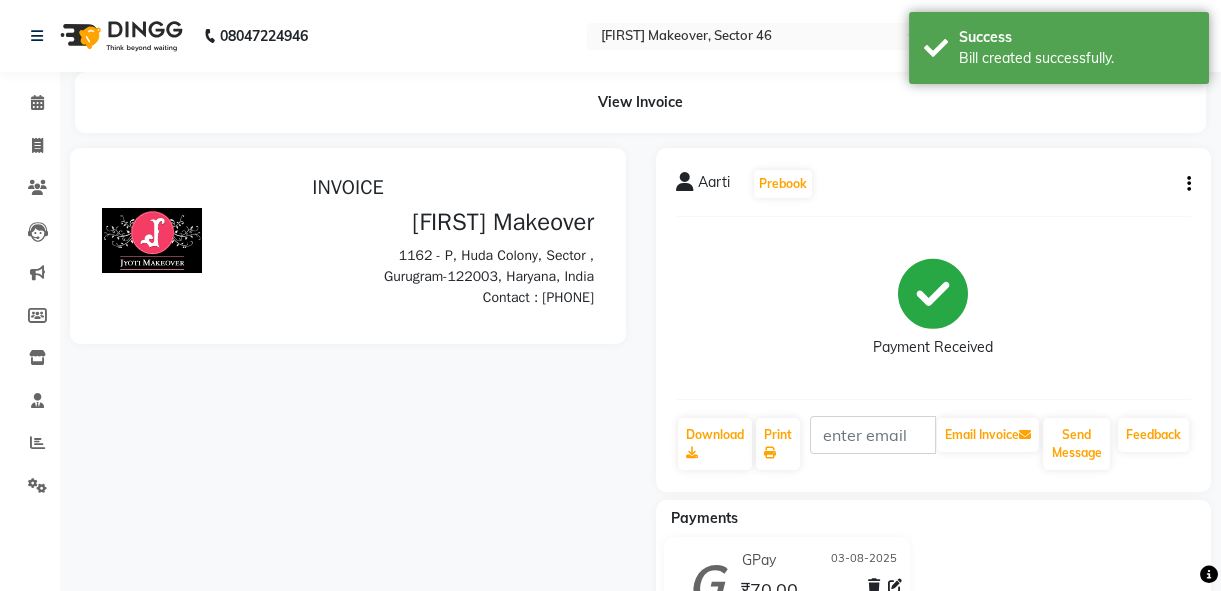 scroll, scrollTop: 0, scrollLeft: 0, axis: both 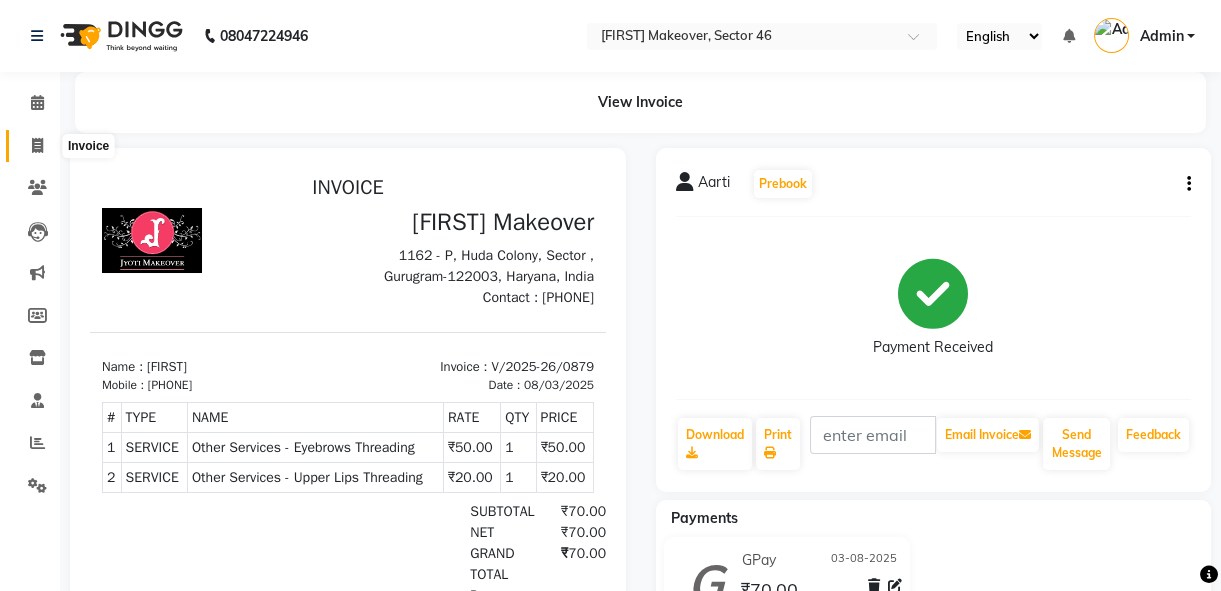 click 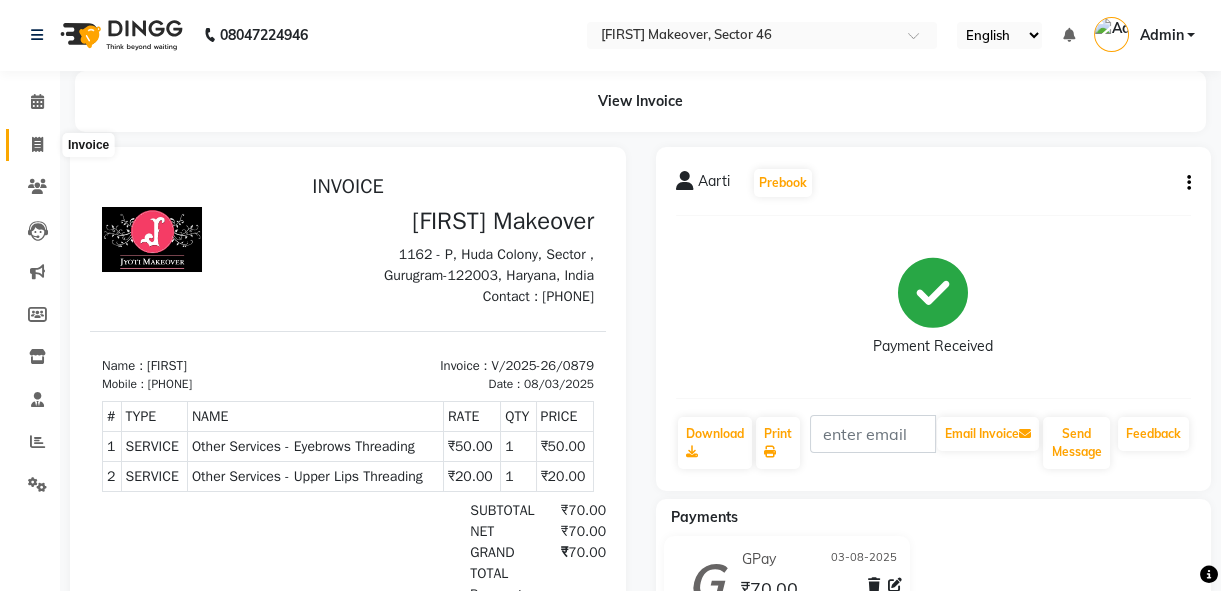 select on "679" 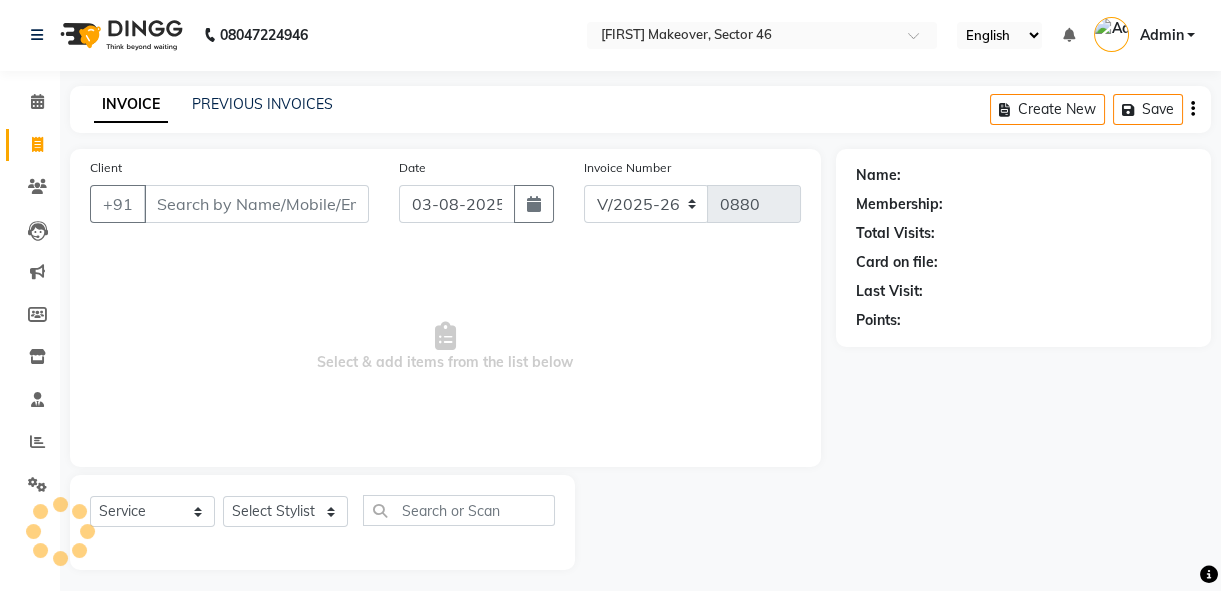 scroll, scrollTop: 10, scrollLeft: 0, axis: vertical 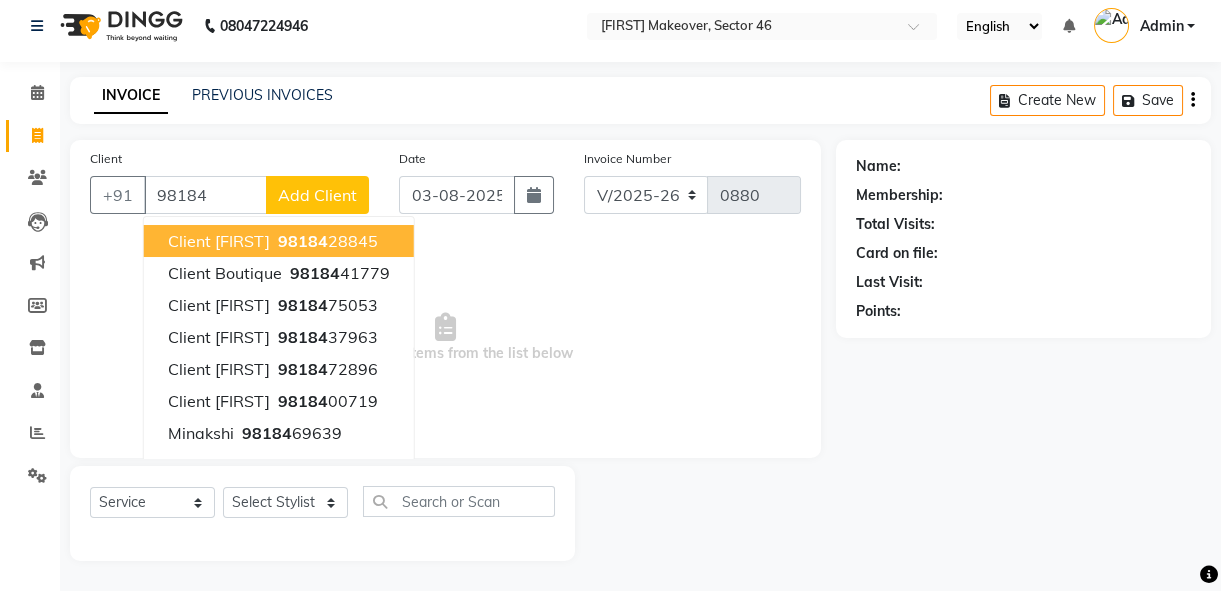 click on "Client [FIRST]" at bounding box center (219, 241) 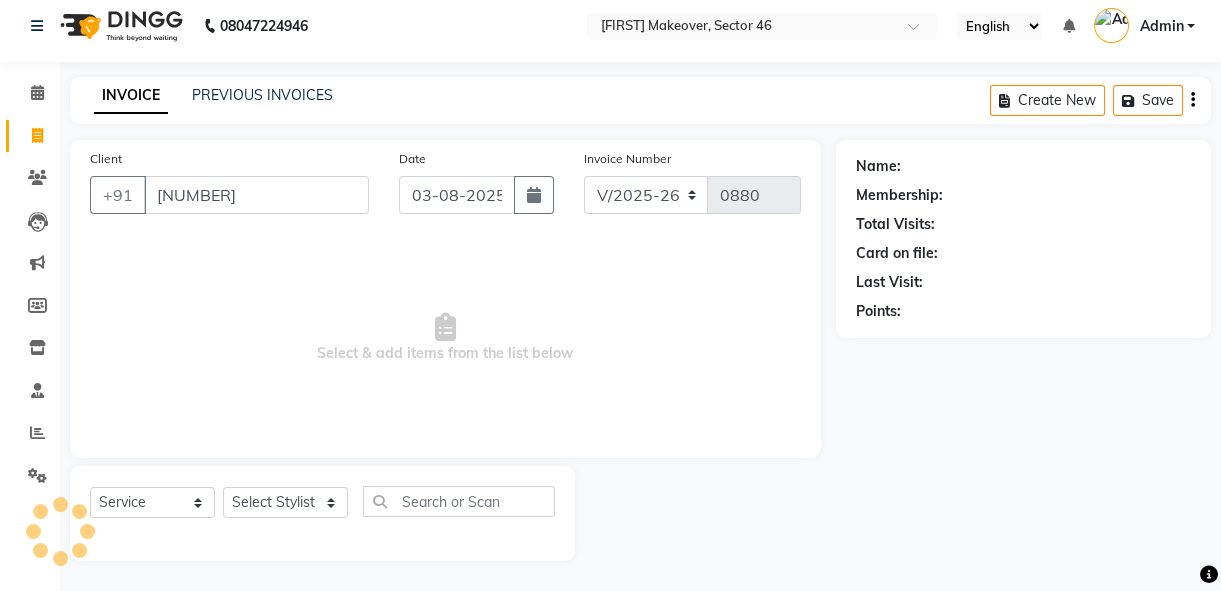type on "[NUMBER]" 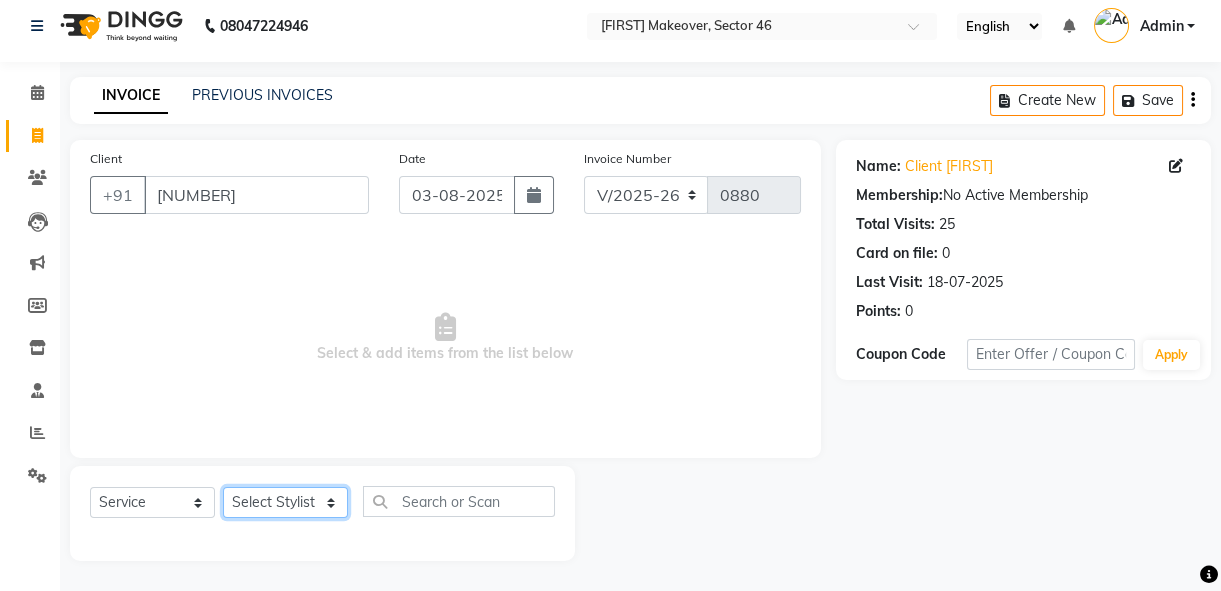 click on "Select Stylist [FIRST] (Hair Dresser) [FIRST] [FIRST] [FIRST] Reception" 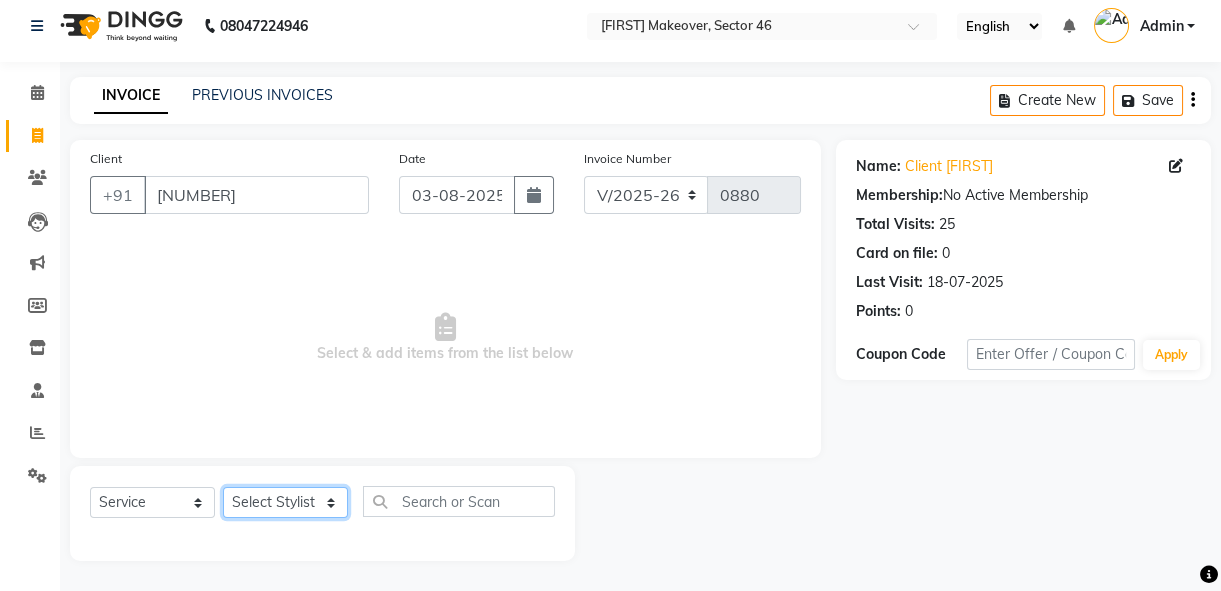 select on "10099" 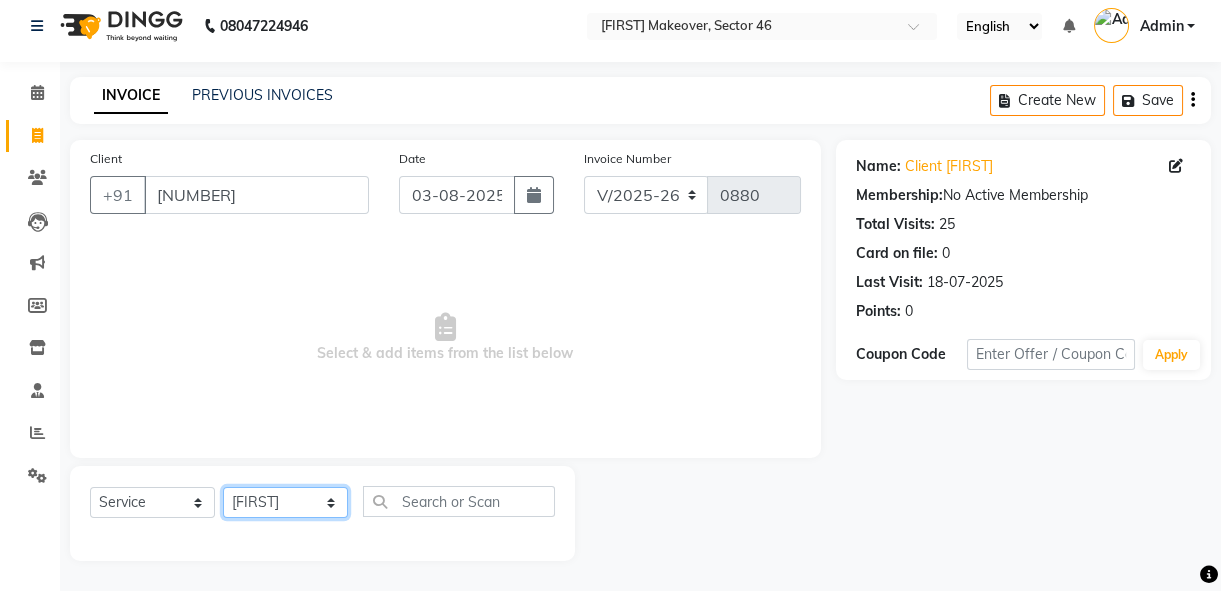 click on "Select Stylist [FIRST] (Hair Dresser) [FIRST] [FIRST] [FIRST] Reception" 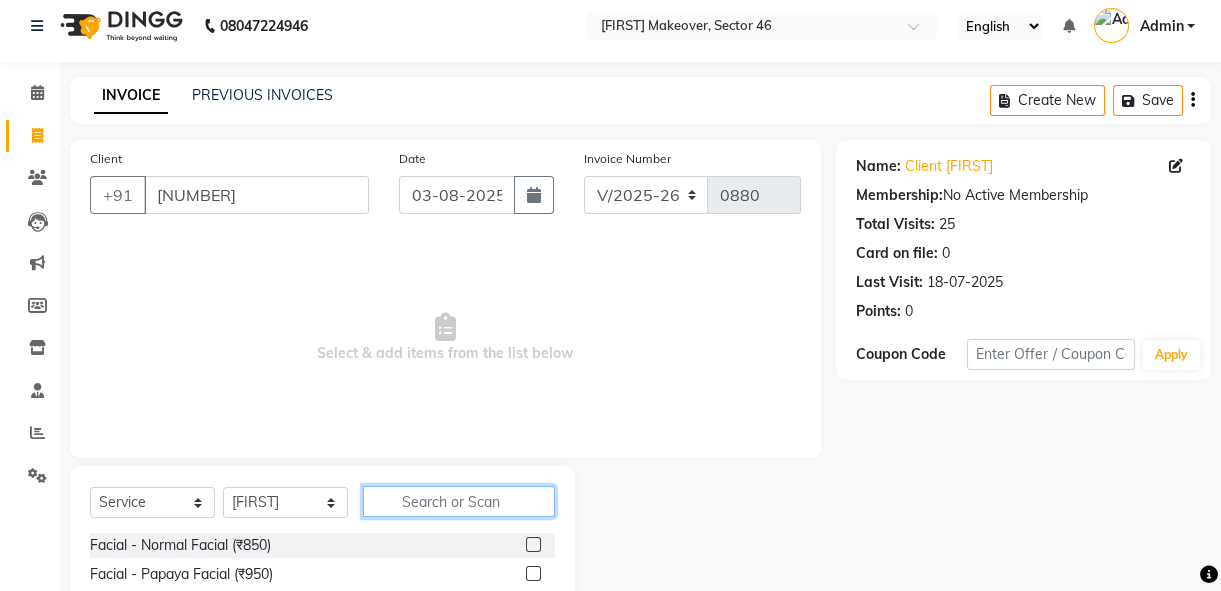 click 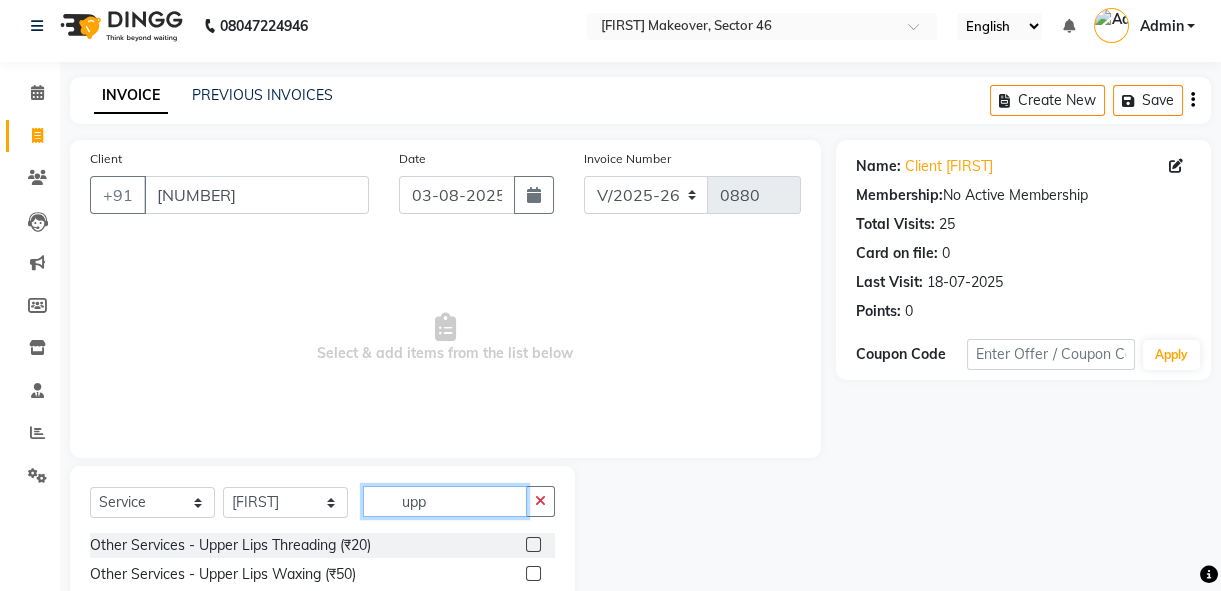 type on "upp" 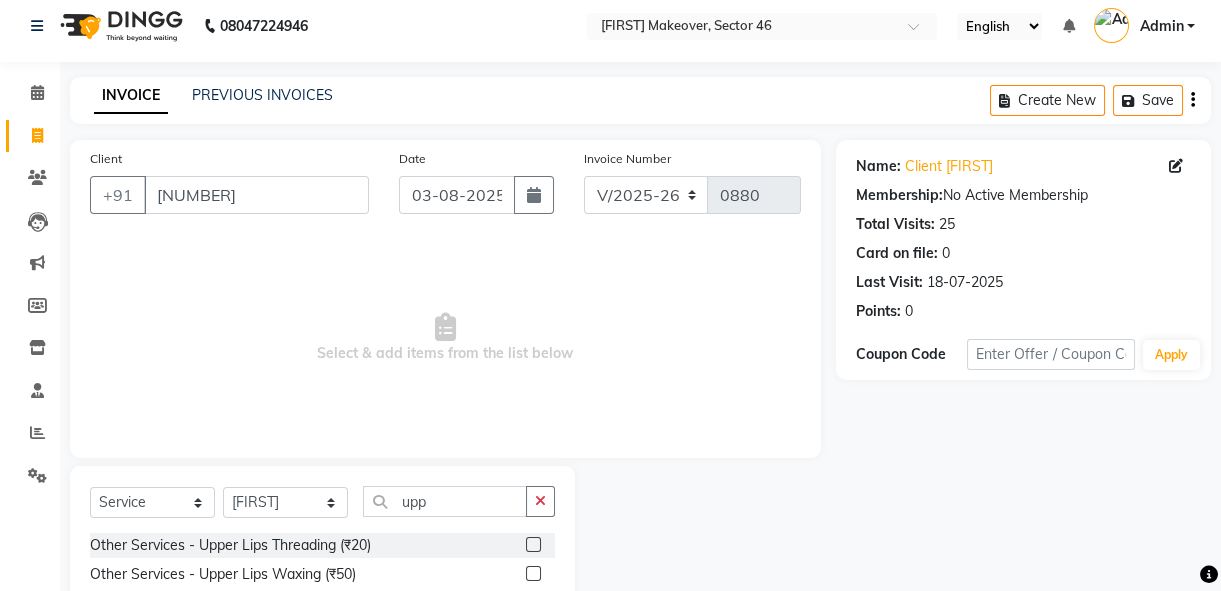 click 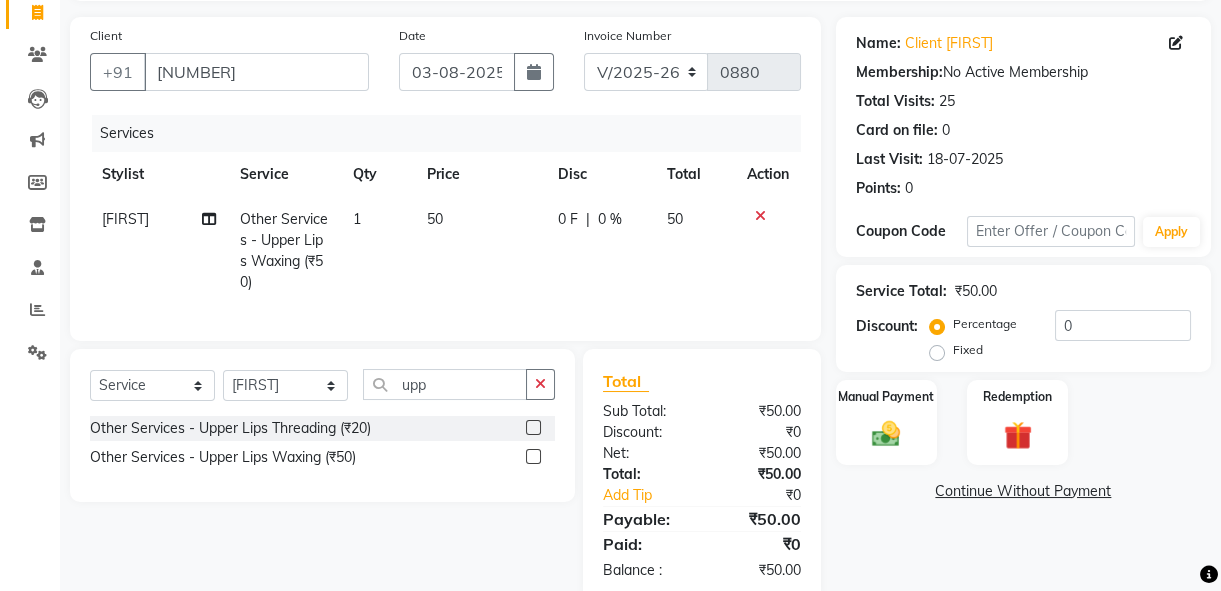 scroll, scrollTop: 187, scrollLeft: 0, axis: vertical 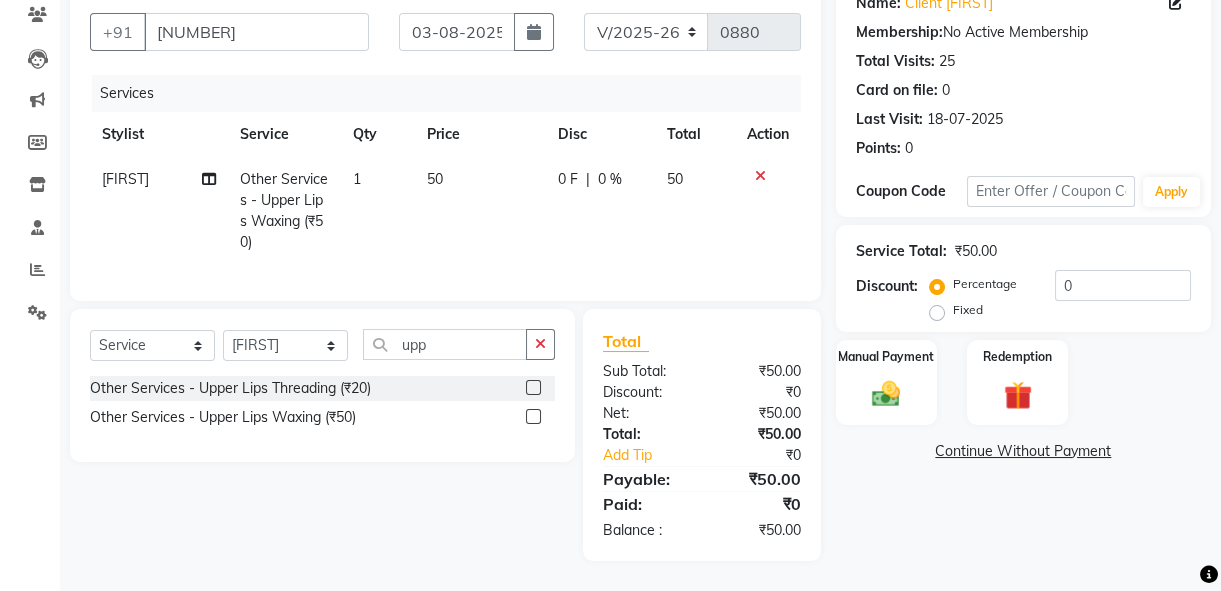 click 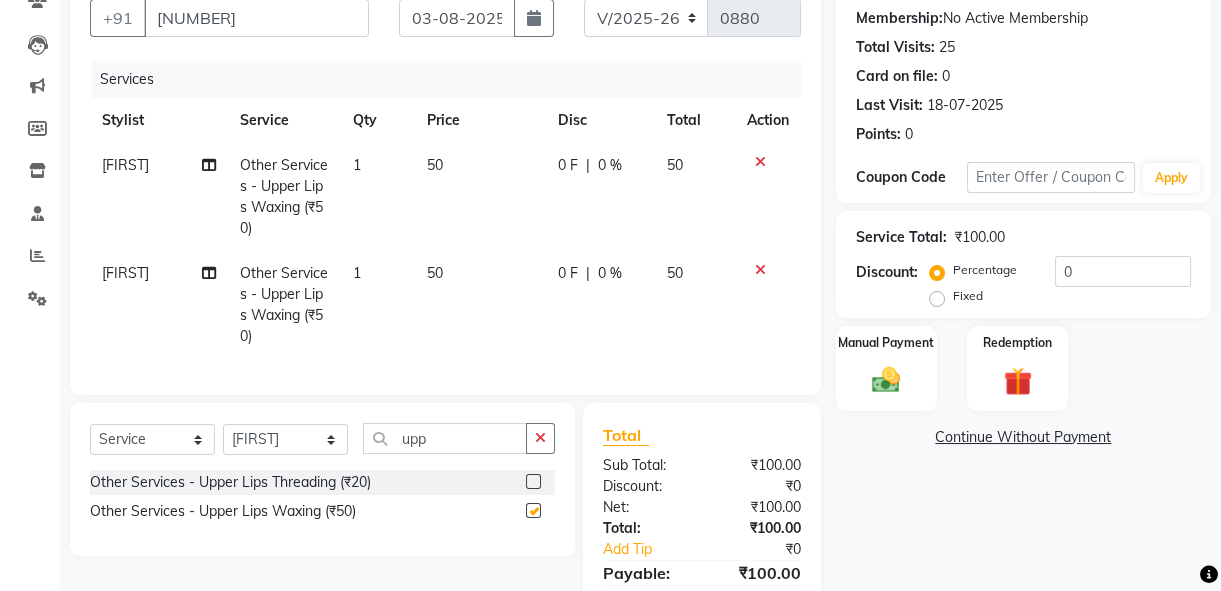 checkbox on "false" 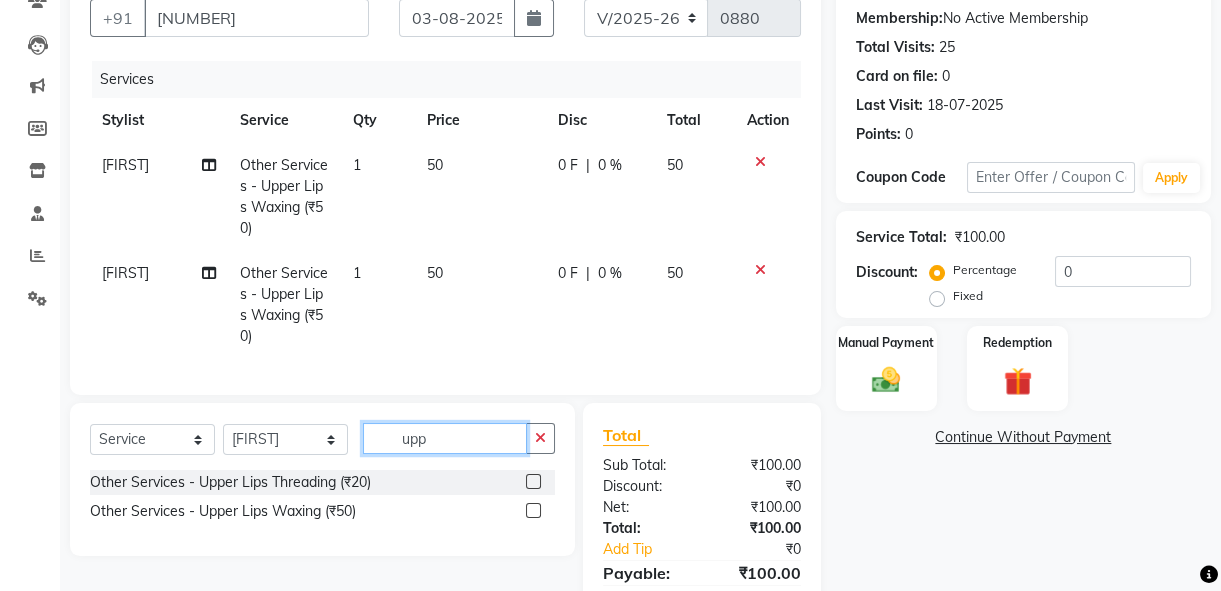 click on "upp" 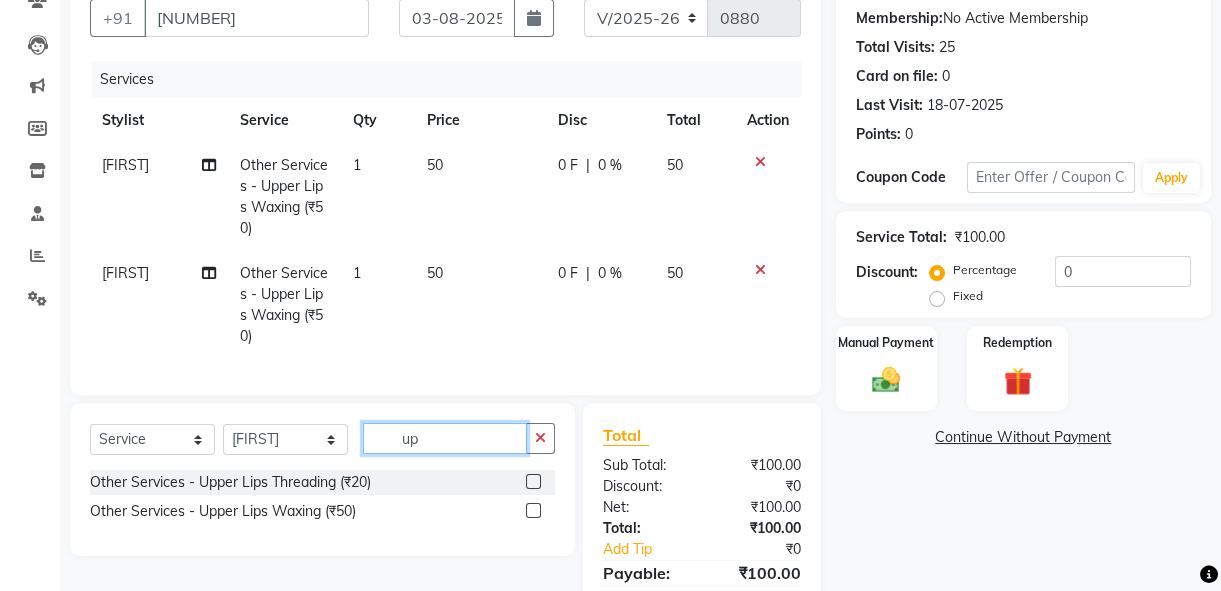 type on "u" 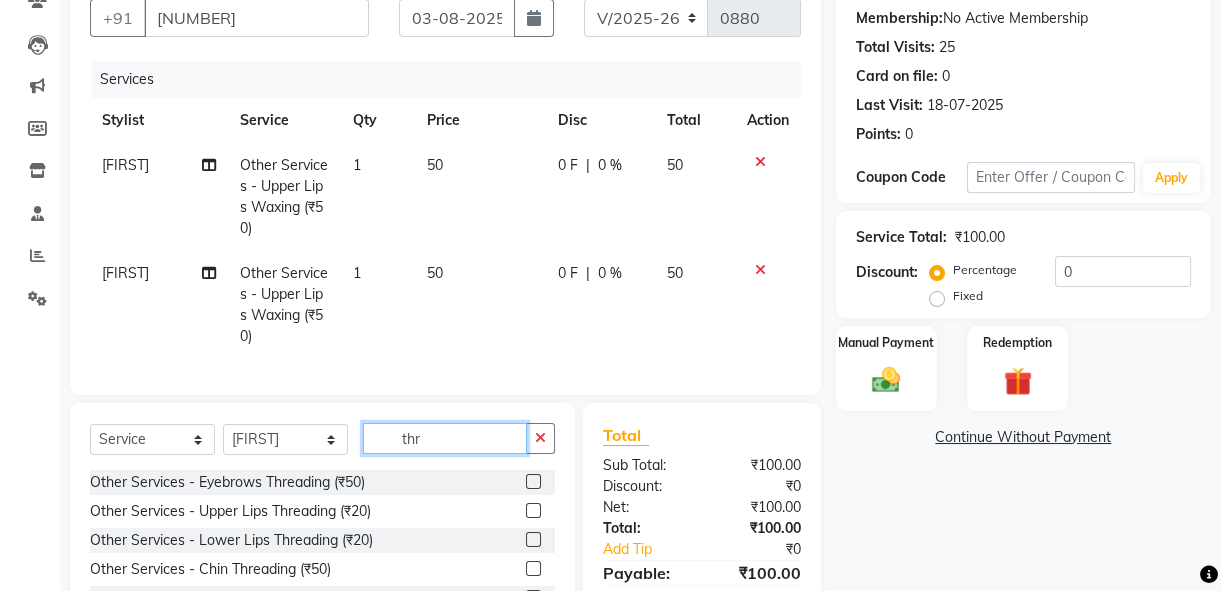 type on "thr" 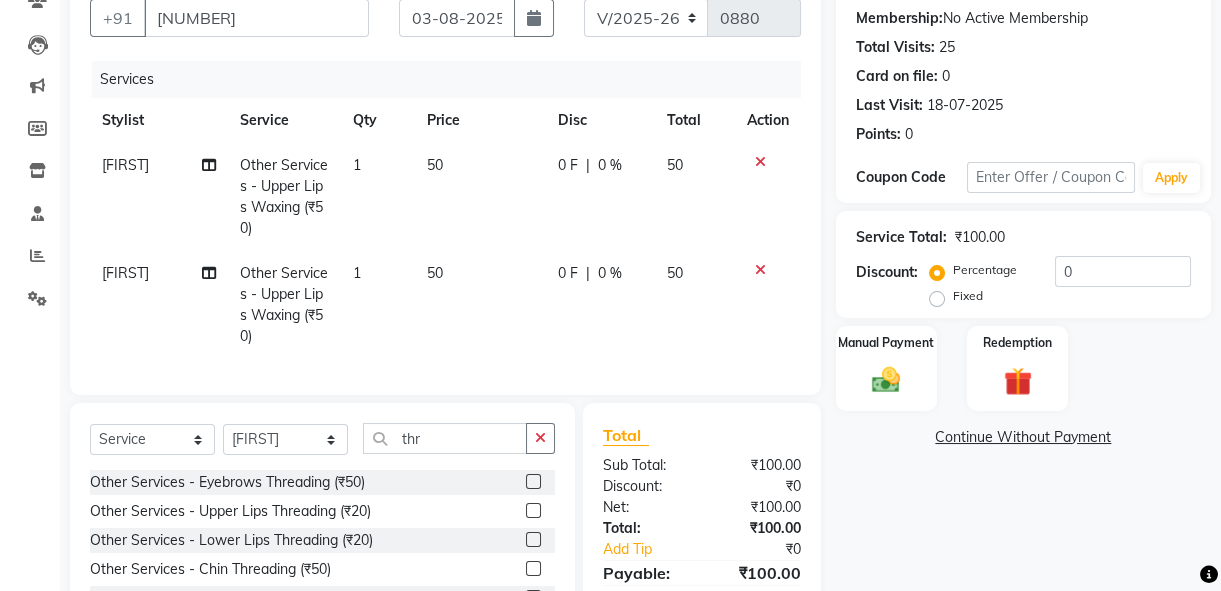 click 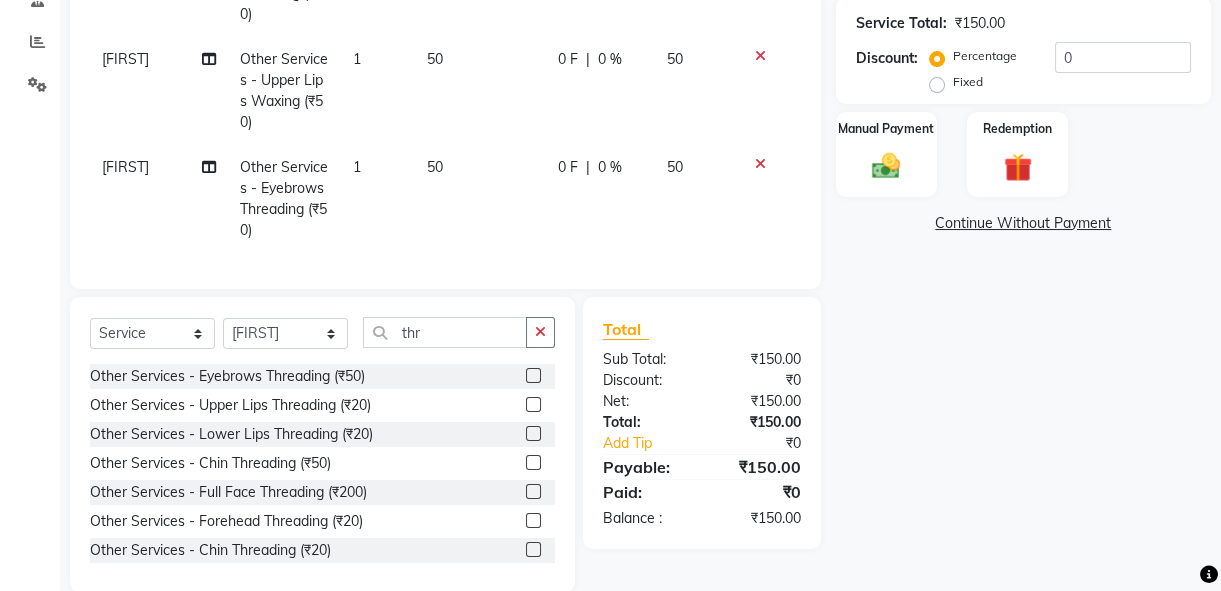 scroll, scrollTop: 446, scrollLeft: 0, axis: vertical 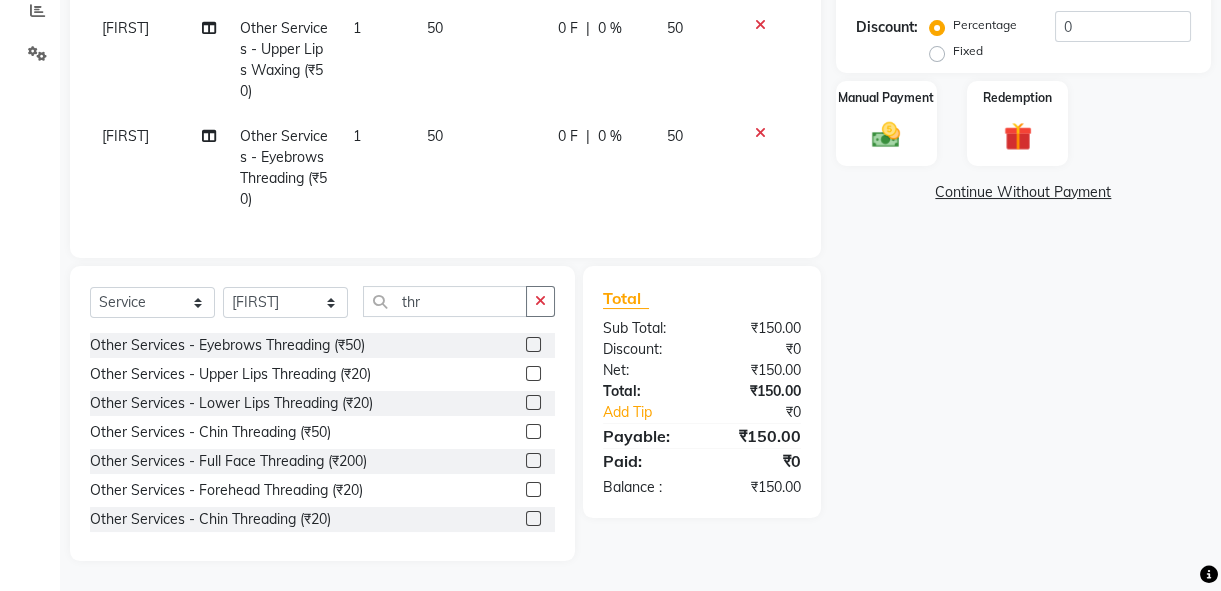 click 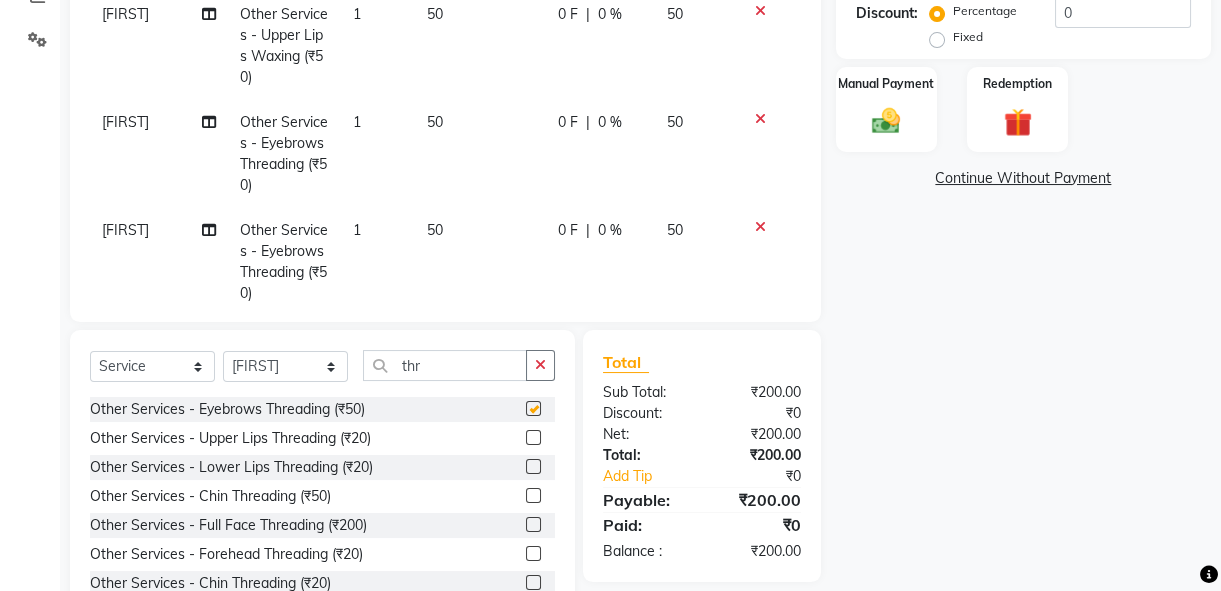 checkbox on "false" 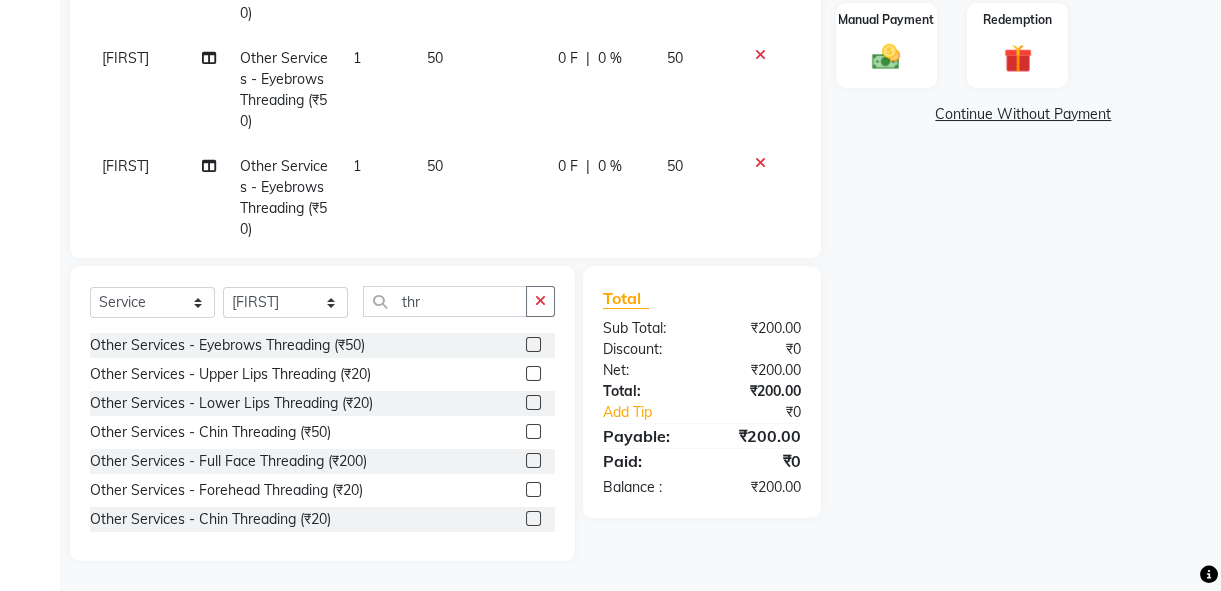 scroll, scrollTop: 510, scrollLeft: 0, axis: vertical 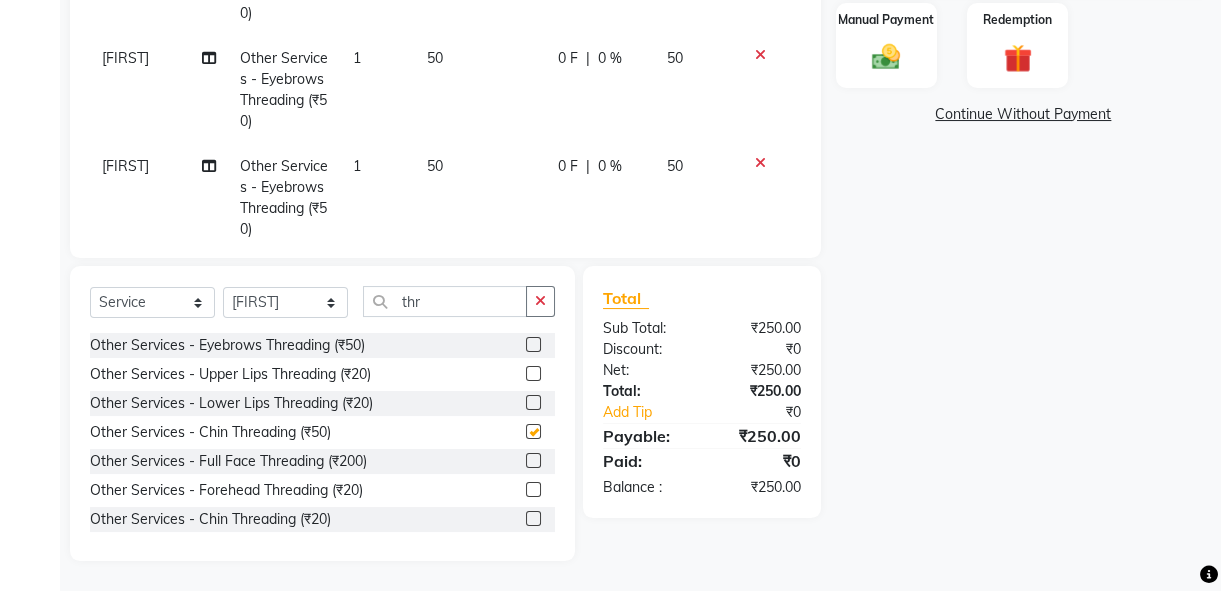 checkbox on "false" 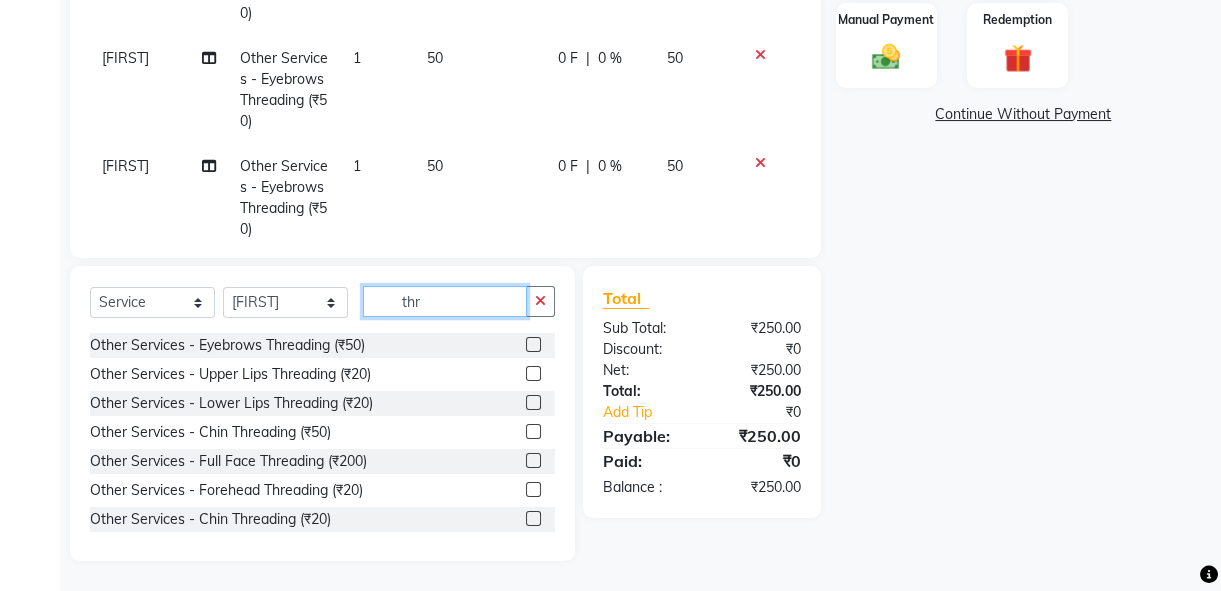 click on "thr" 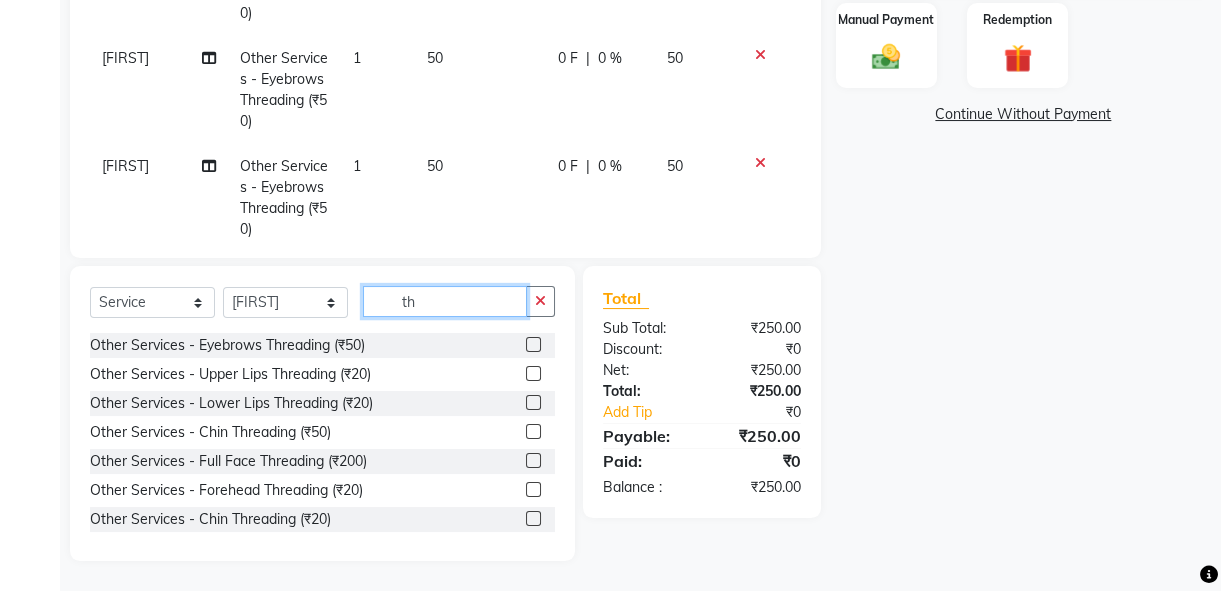 type on "t" 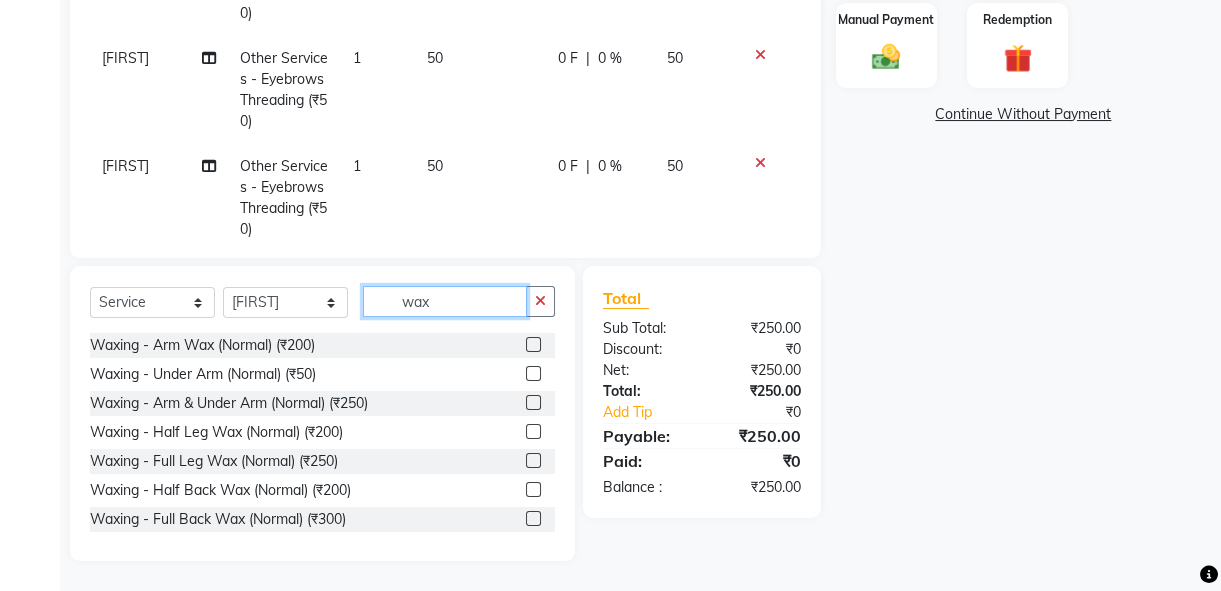 type on "wax" 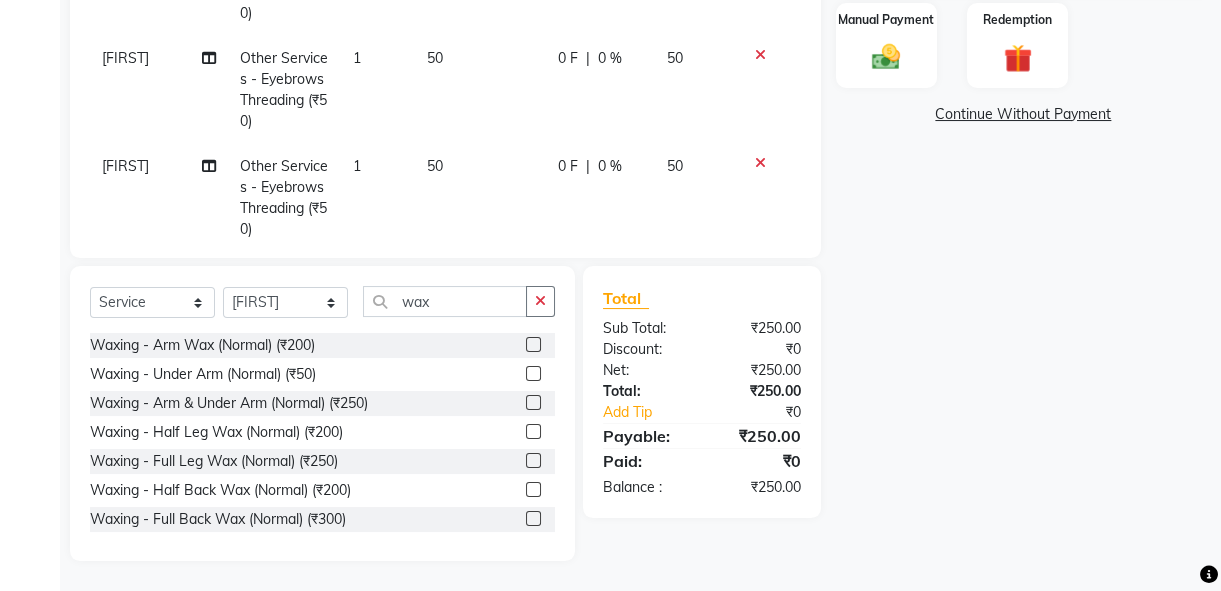 click 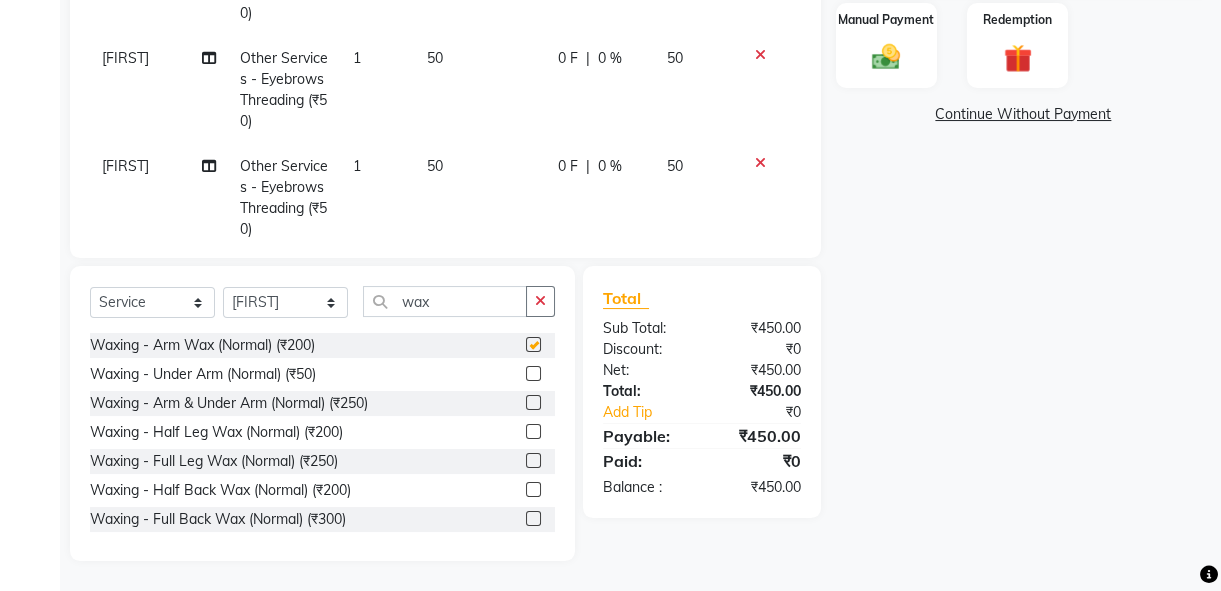 checkbox on "false" 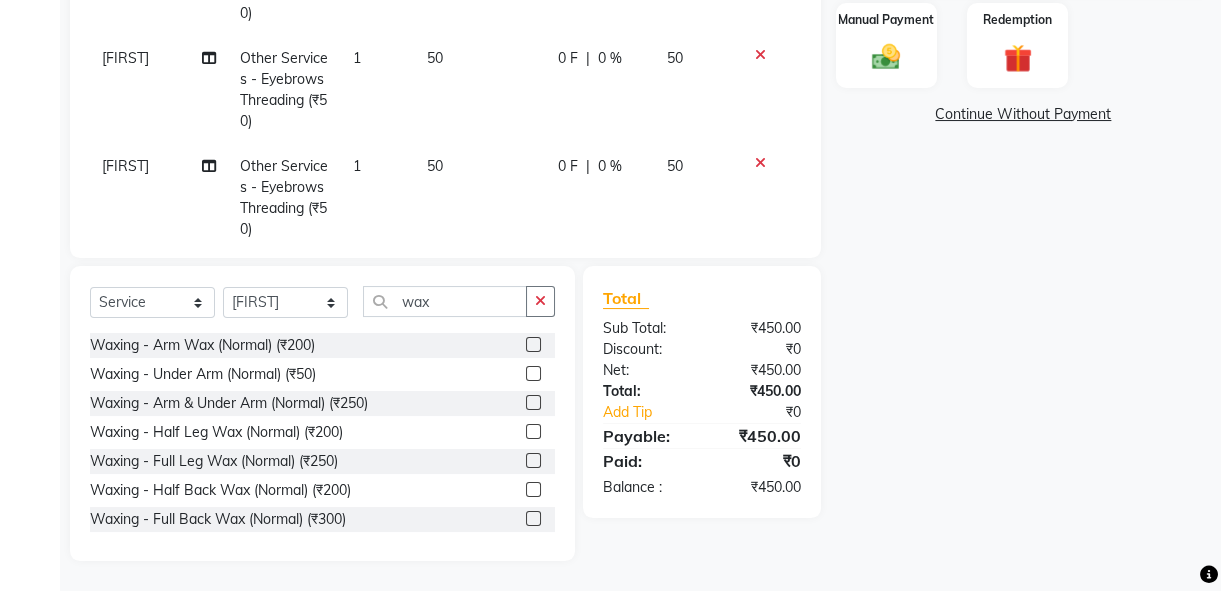 click 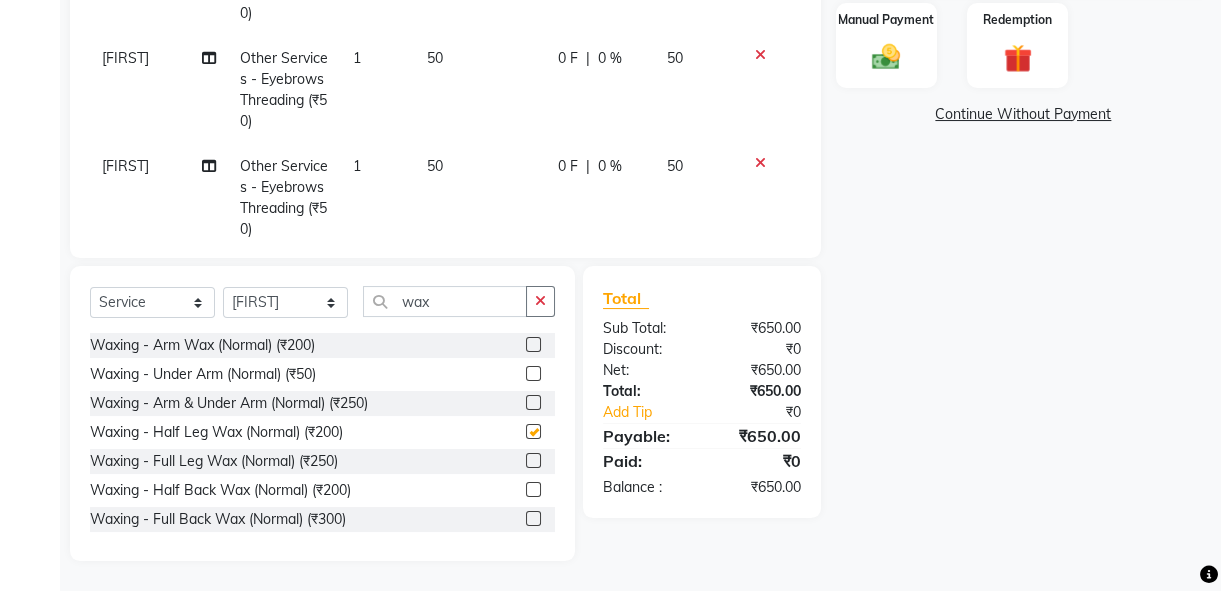 checkbox on "false" 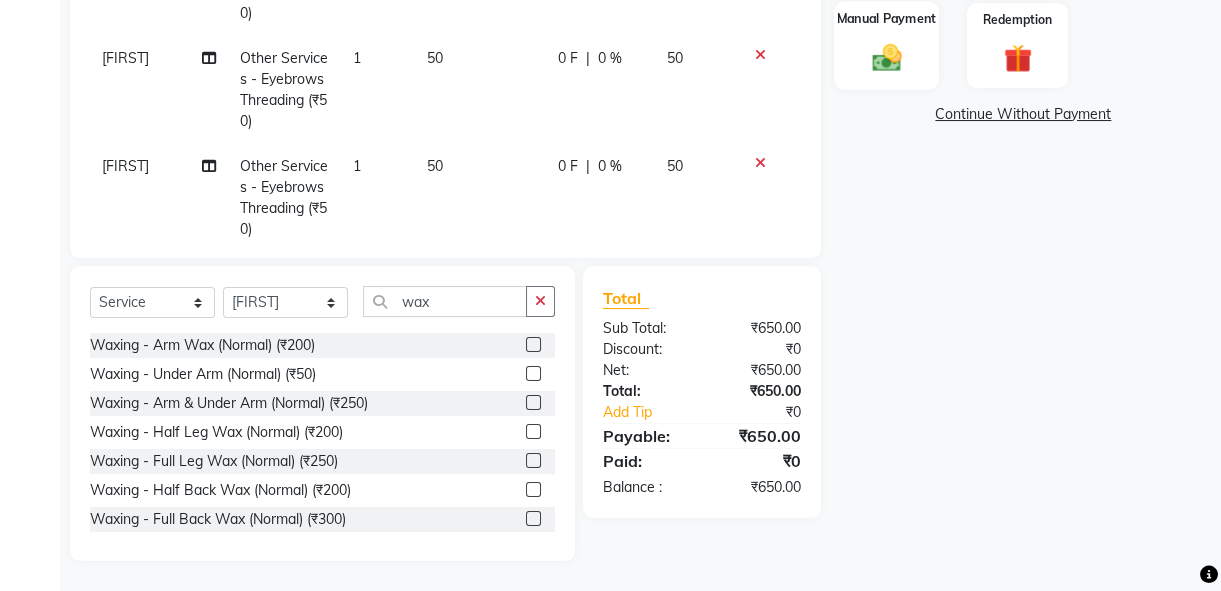 click 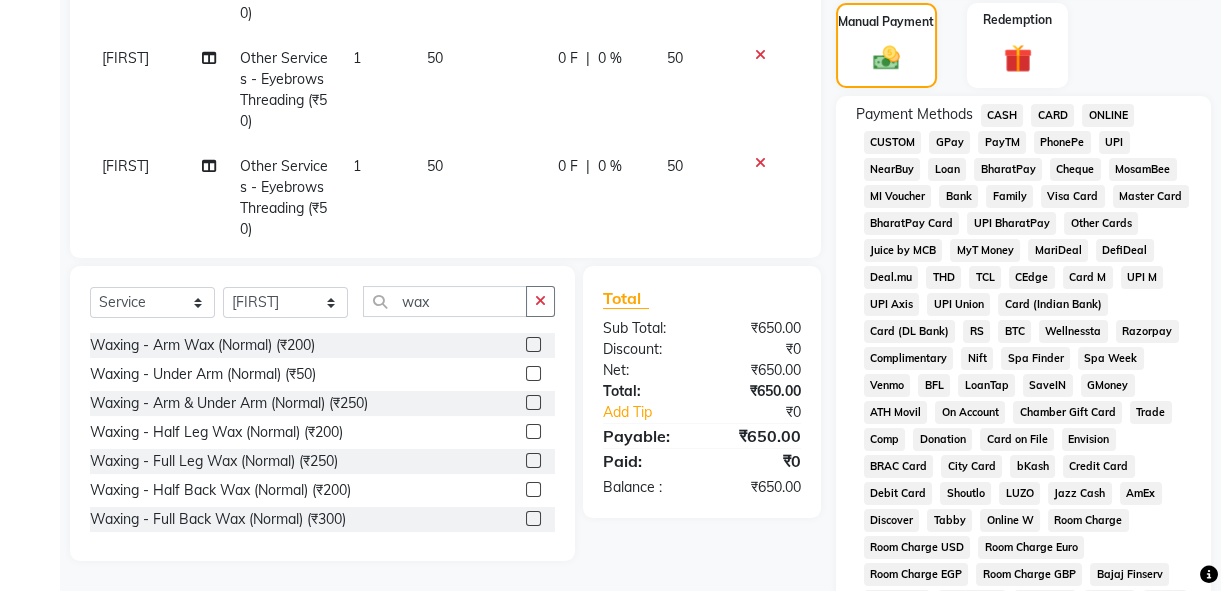 scroll, scrollTop: 325, scrollLeft: 0, axis: vertical 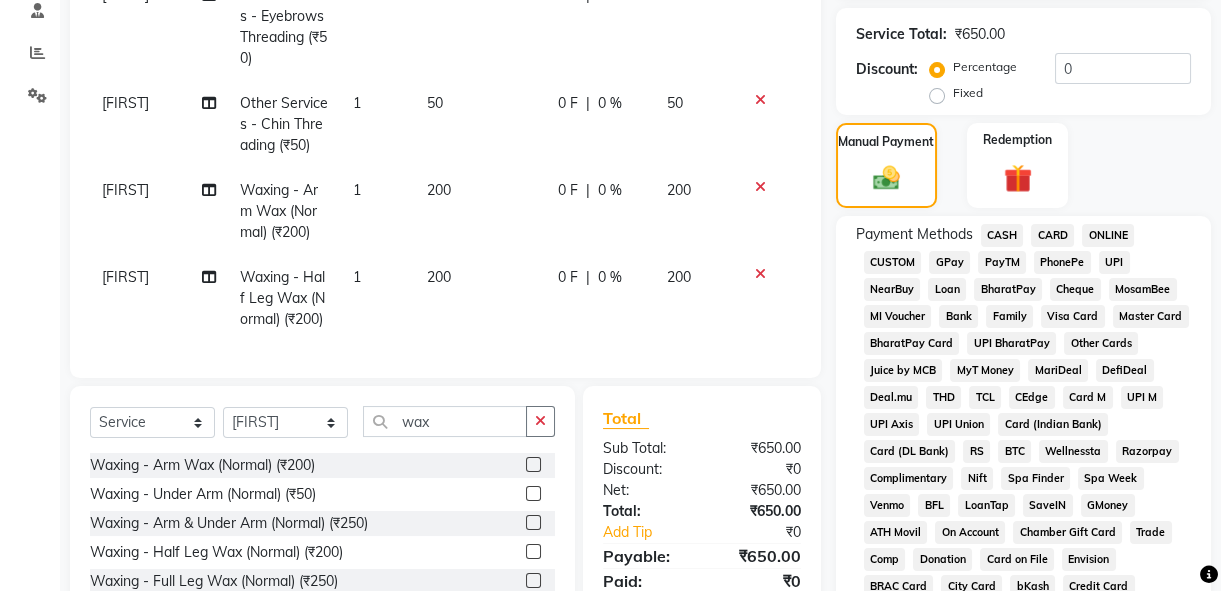 click on "GPay" 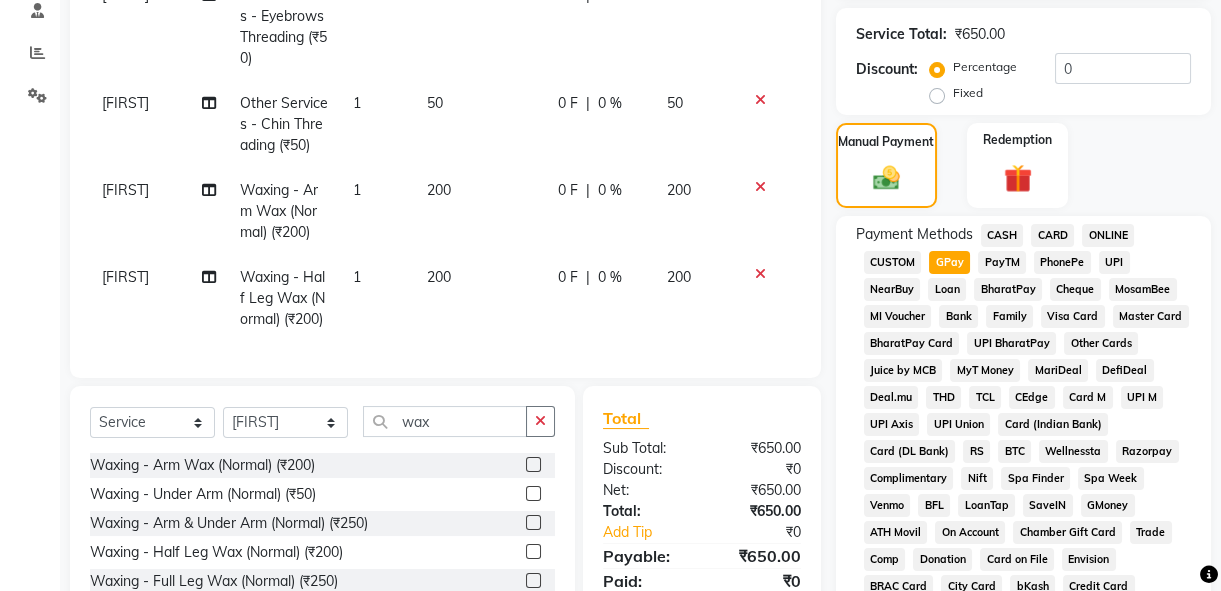 scroll, scrollTop: 906, scrollLeft: 0, axis: vertical 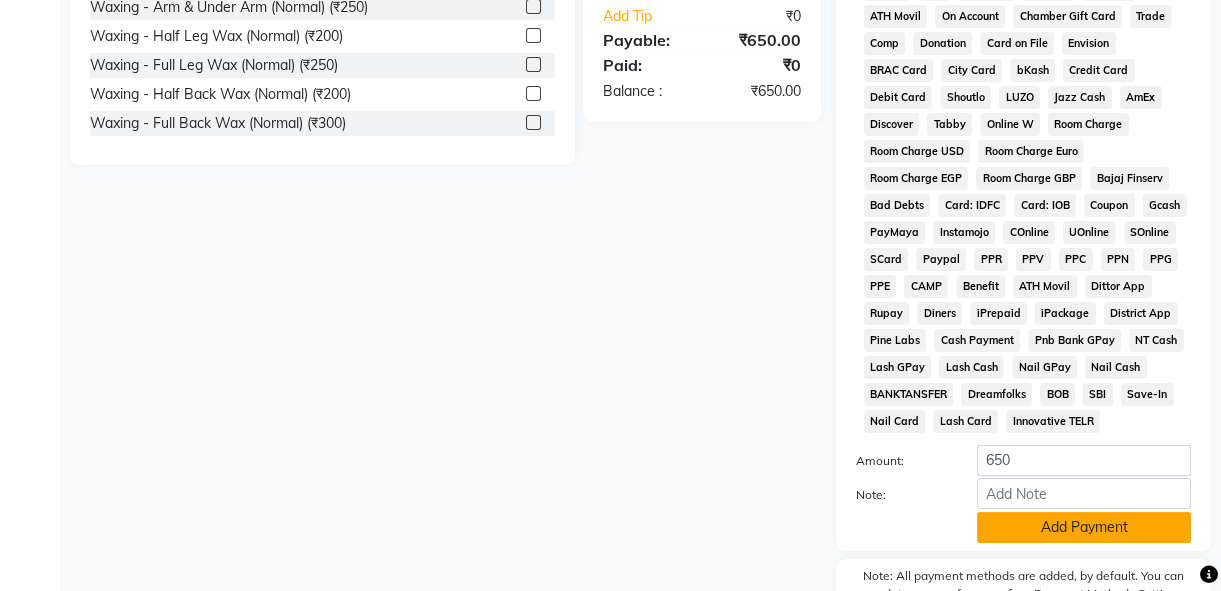 click on "Add Payment" 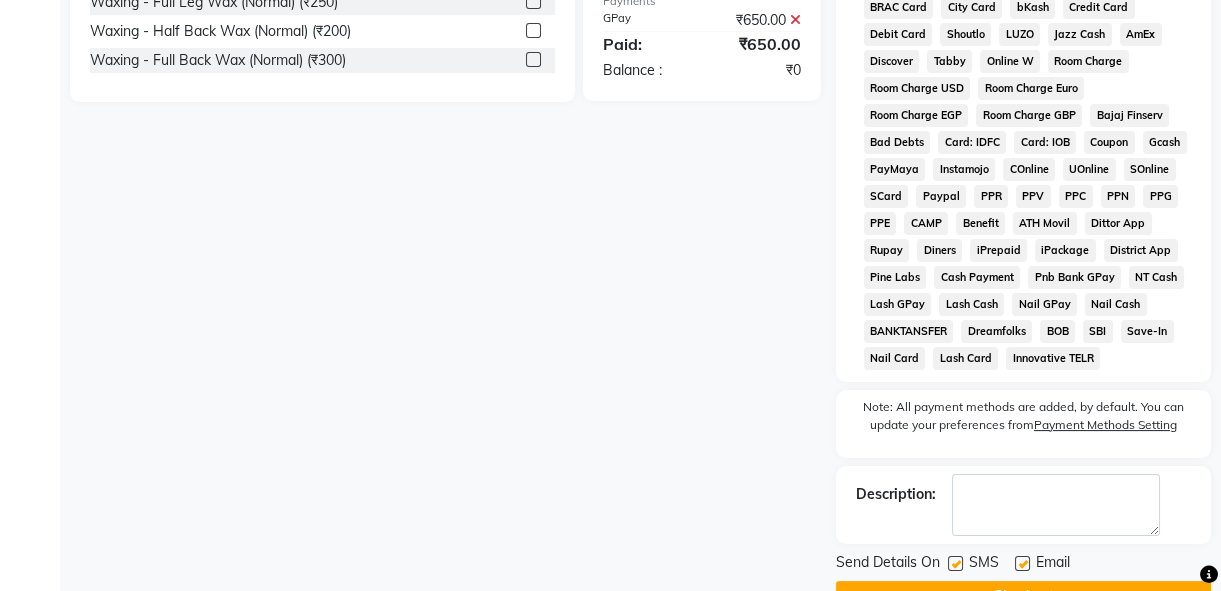 scroll, scrollTop: 1019, scrollLeft: 0, axis: vertical 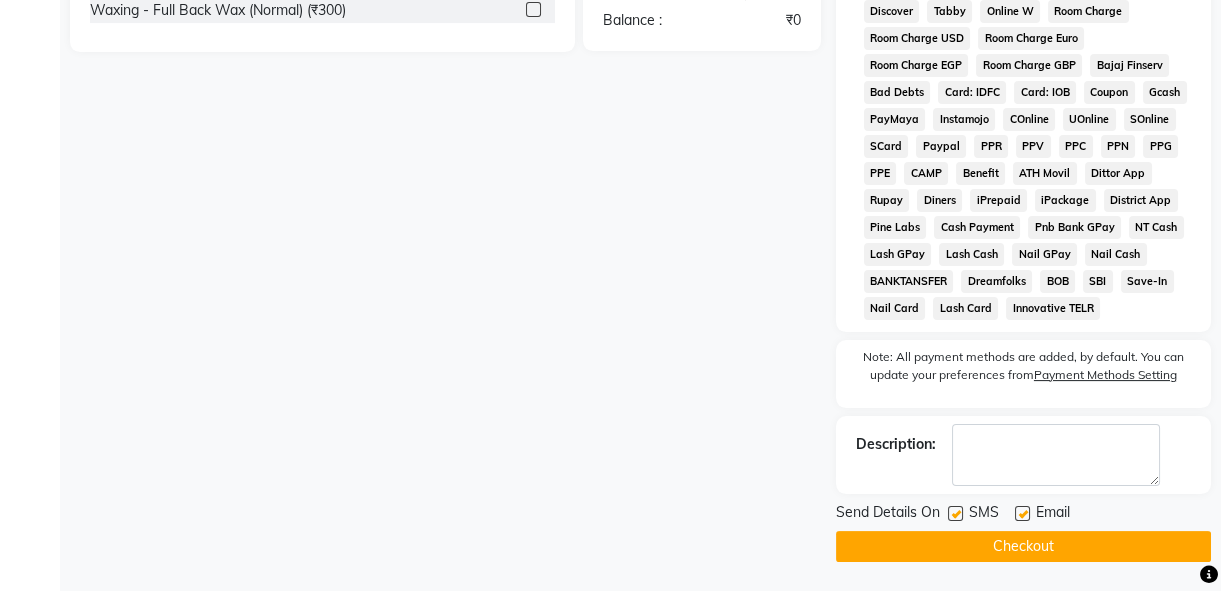 click on "Checkout" 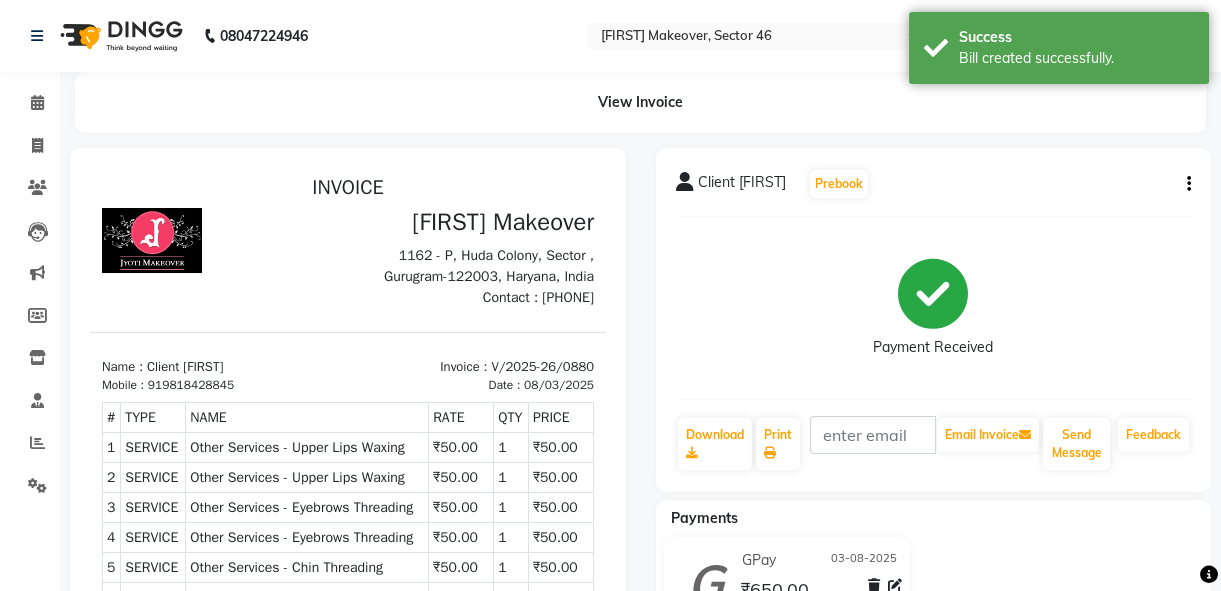 scroll, scrollTop: 0, scrollLeft: 0, axis: both 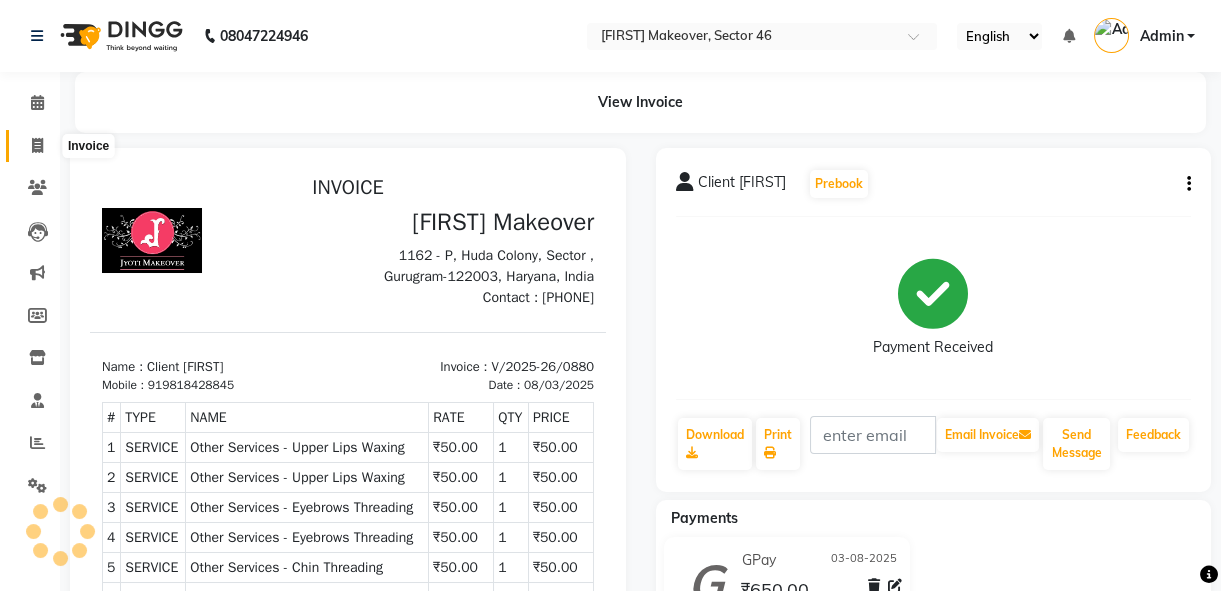 click 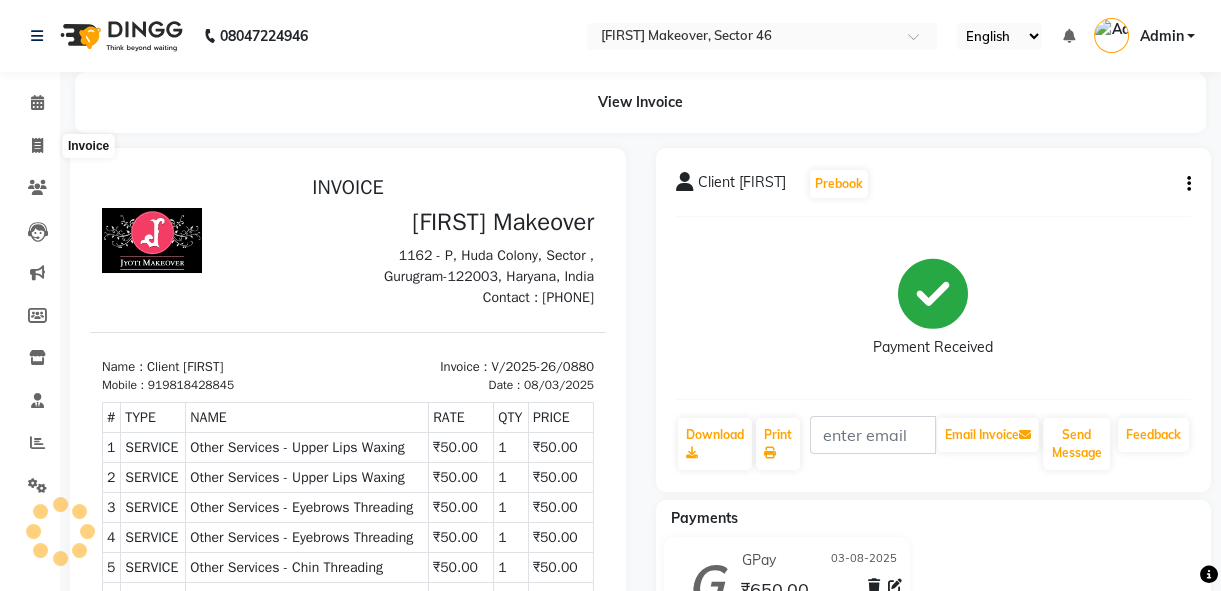 select on "service" 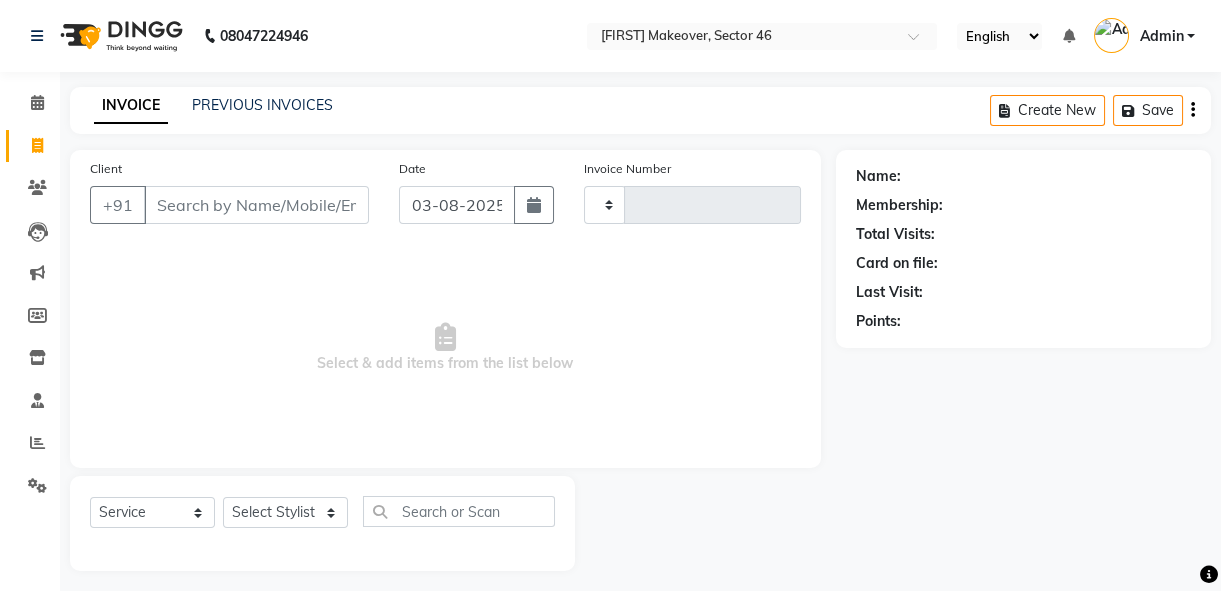 scroll, scrollTop: 10, scrollLeft: 0, axis: vertical 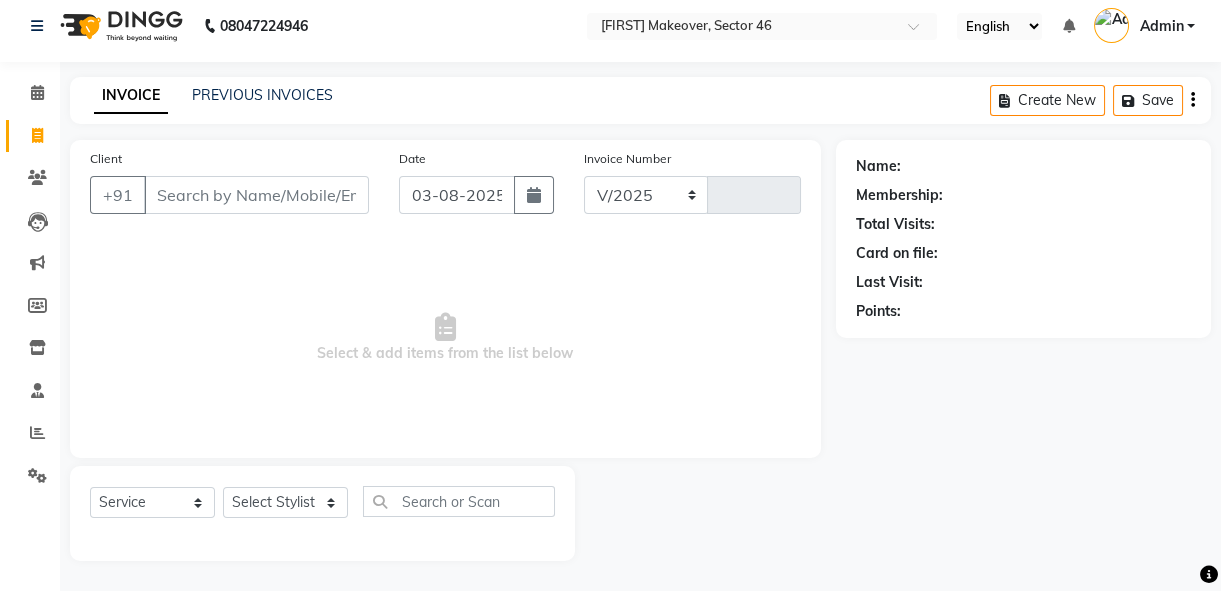 select on "679" 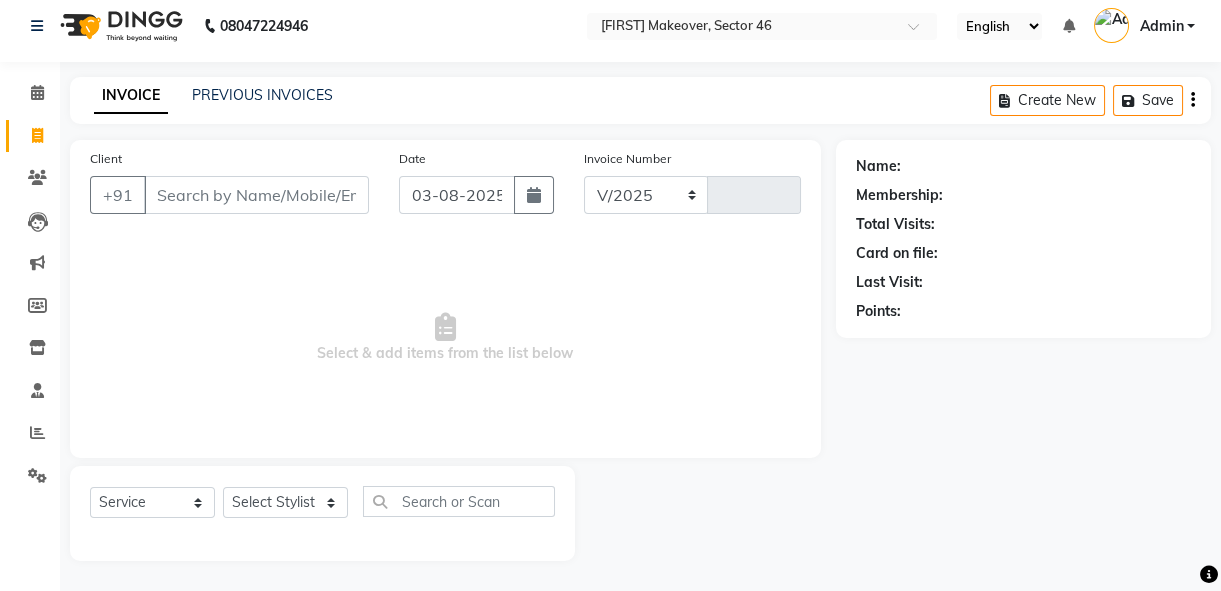 type on "0881" 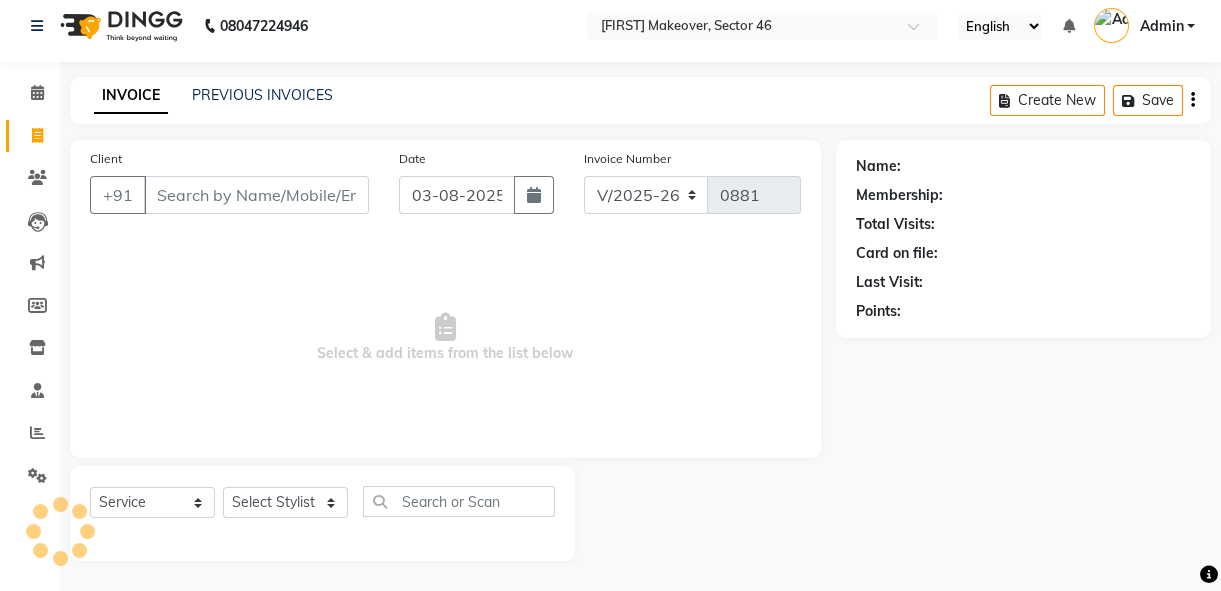 click on "Client" at bounding box center [256, 195] 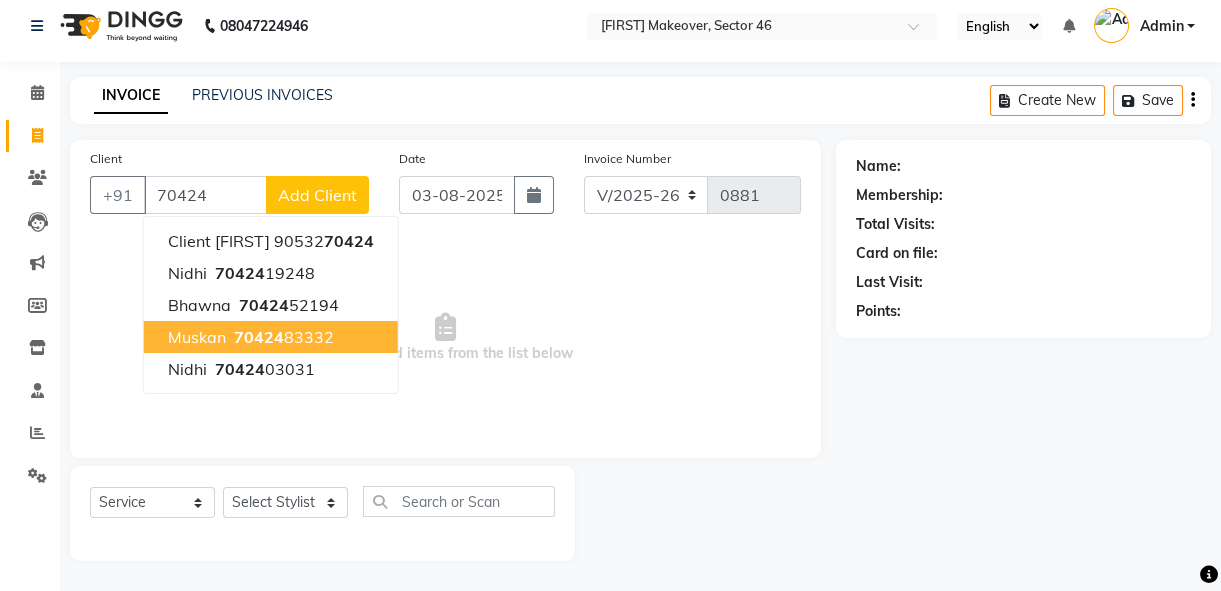 click on "70424 83332" at bounding box center (282, 337) 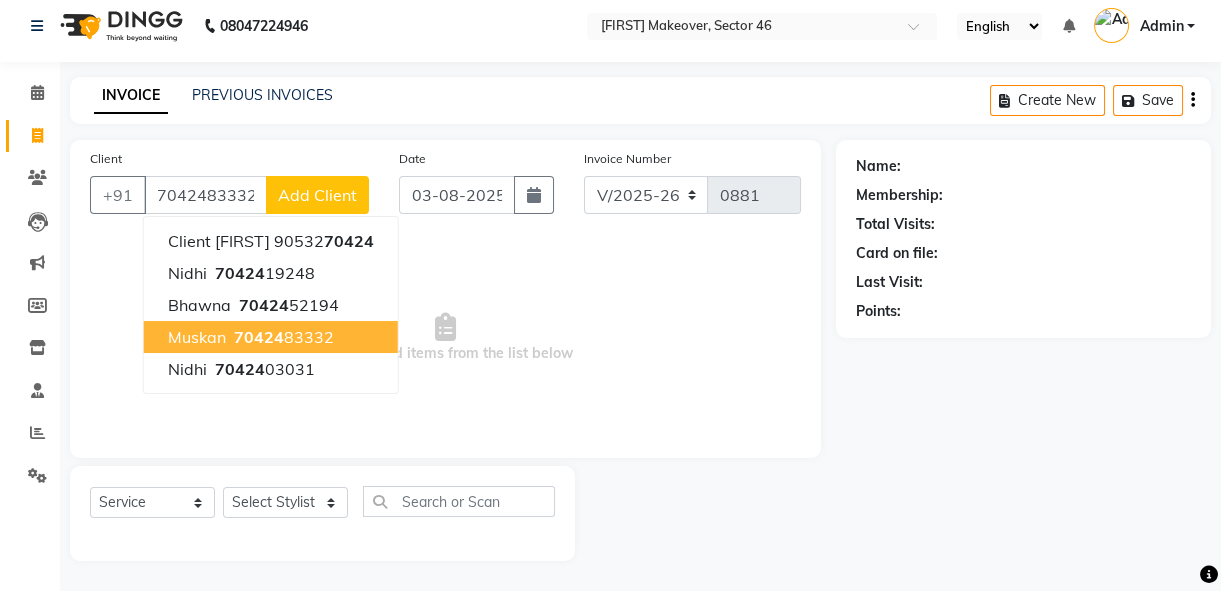type on "7042483332" 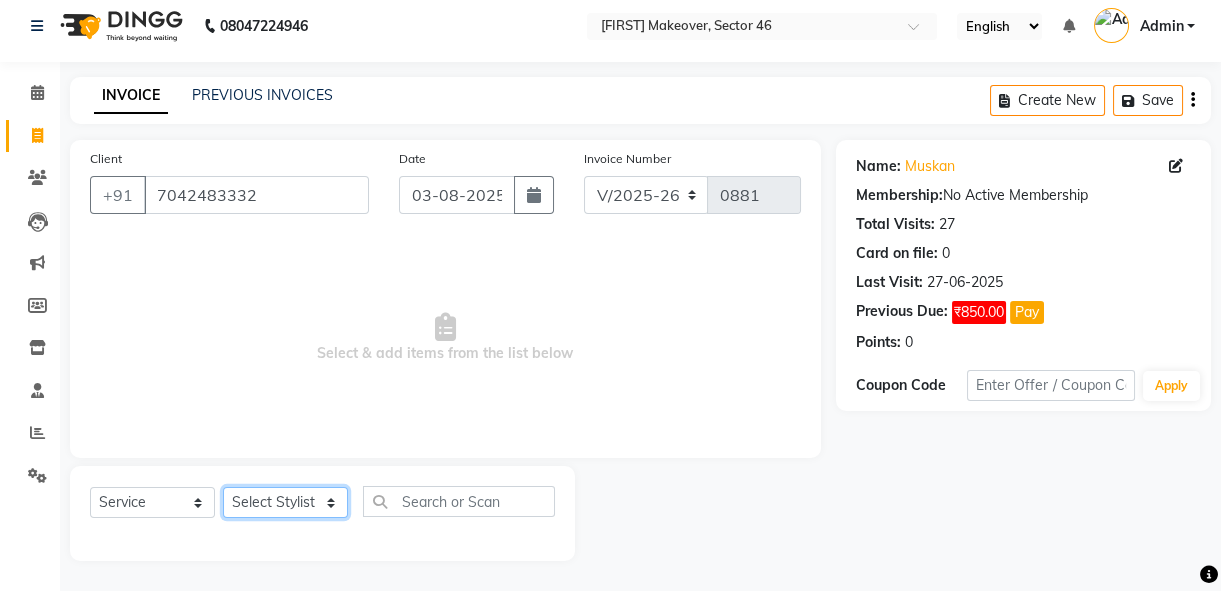 click on "Select Stylist [FIRST] (Hair Dresser) [FIRST] [FIRST] [FIRST] Reception" 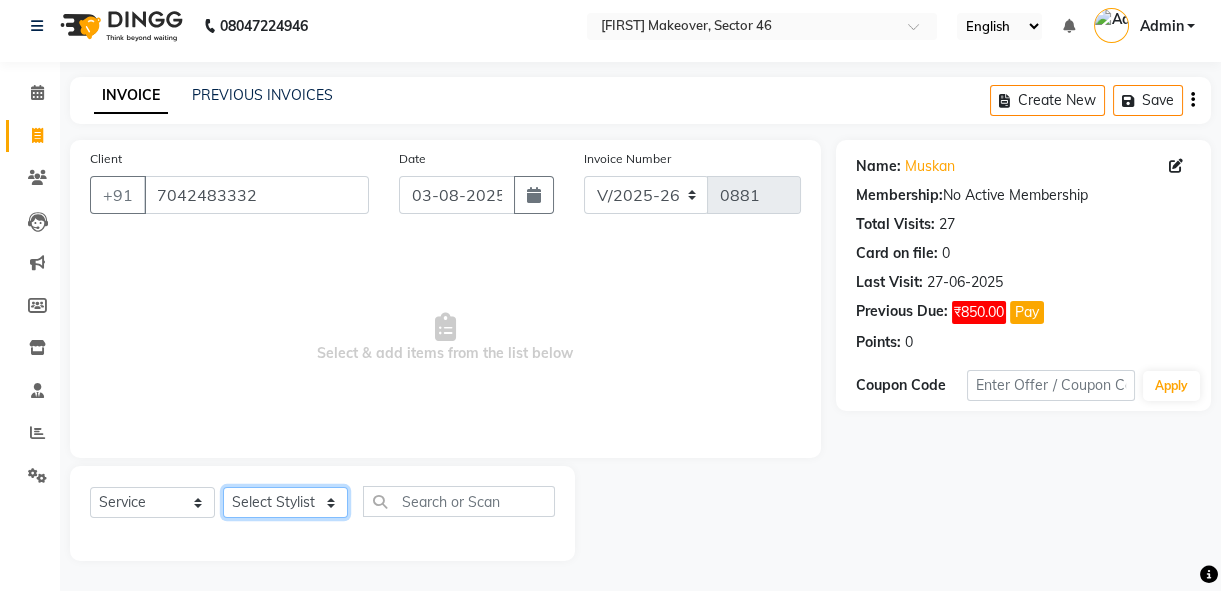 select on "15789" 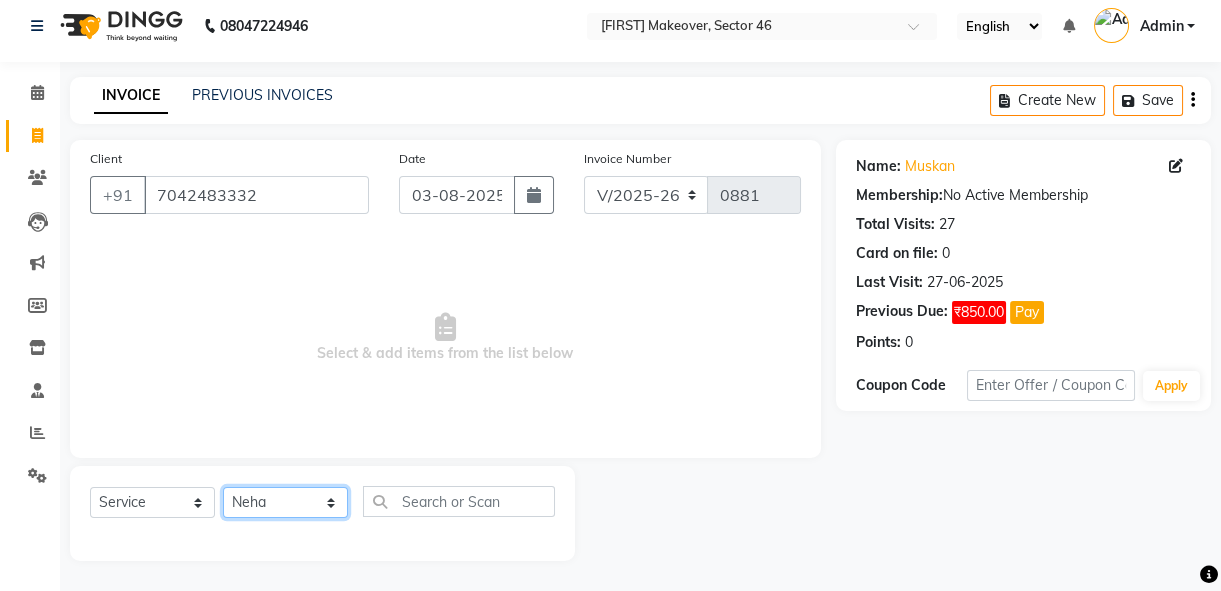 click on "Select Stylist [FIRST] (Hair Dresser) [FIRST] [FIRST] [FIRST] Reception" 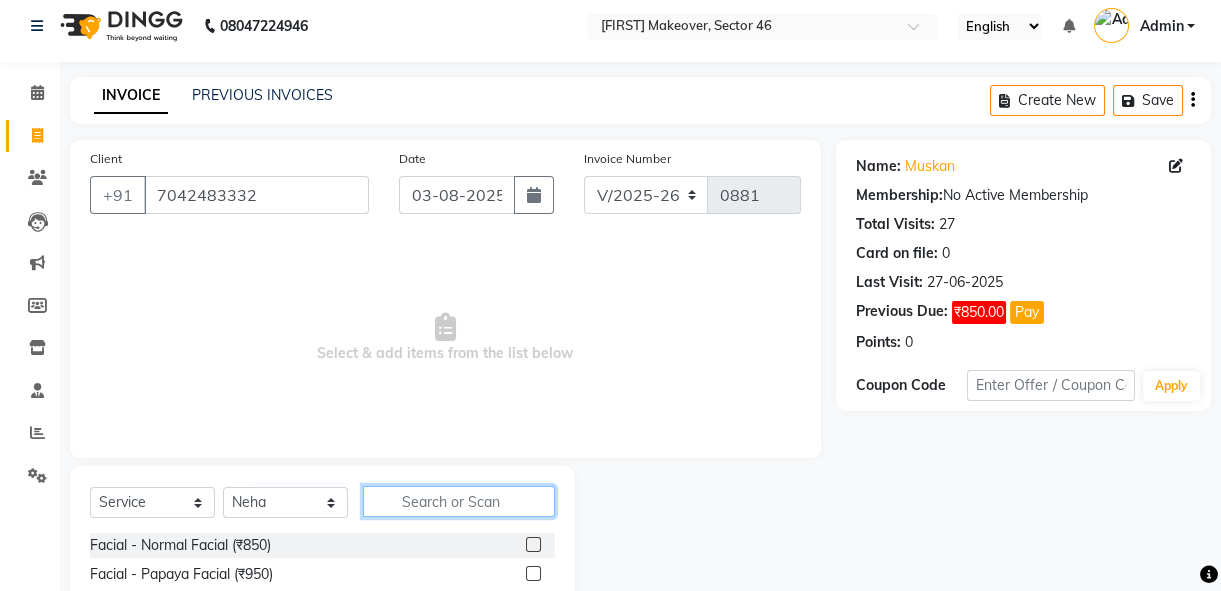 click 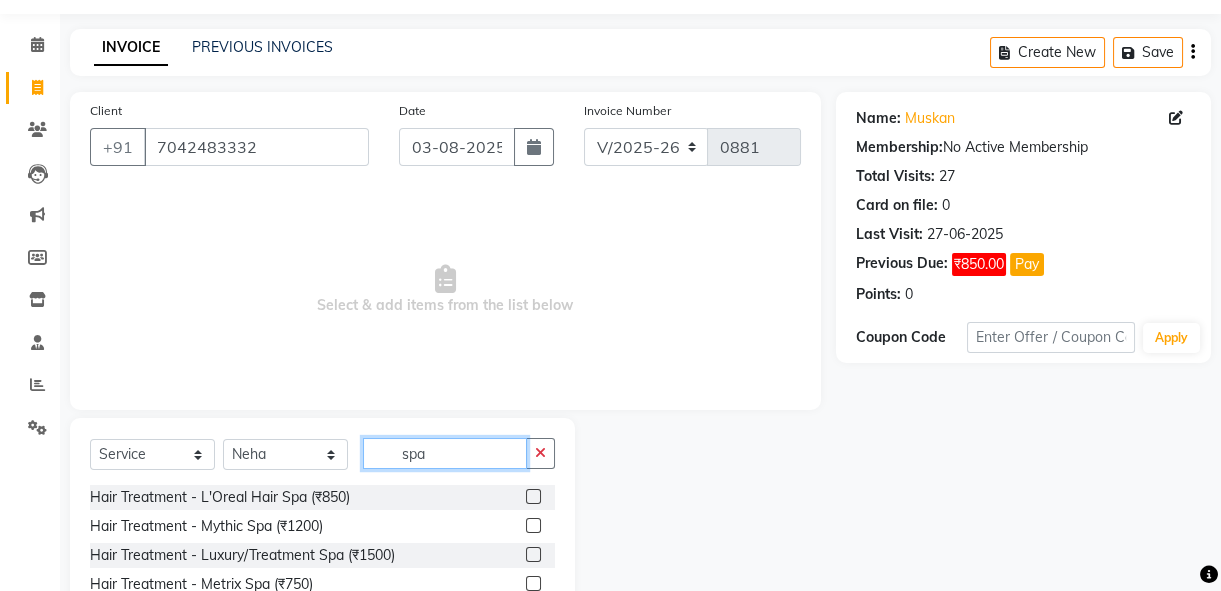 scroll, scrollTop: 101, scrollLeft: 0, axis: vertical 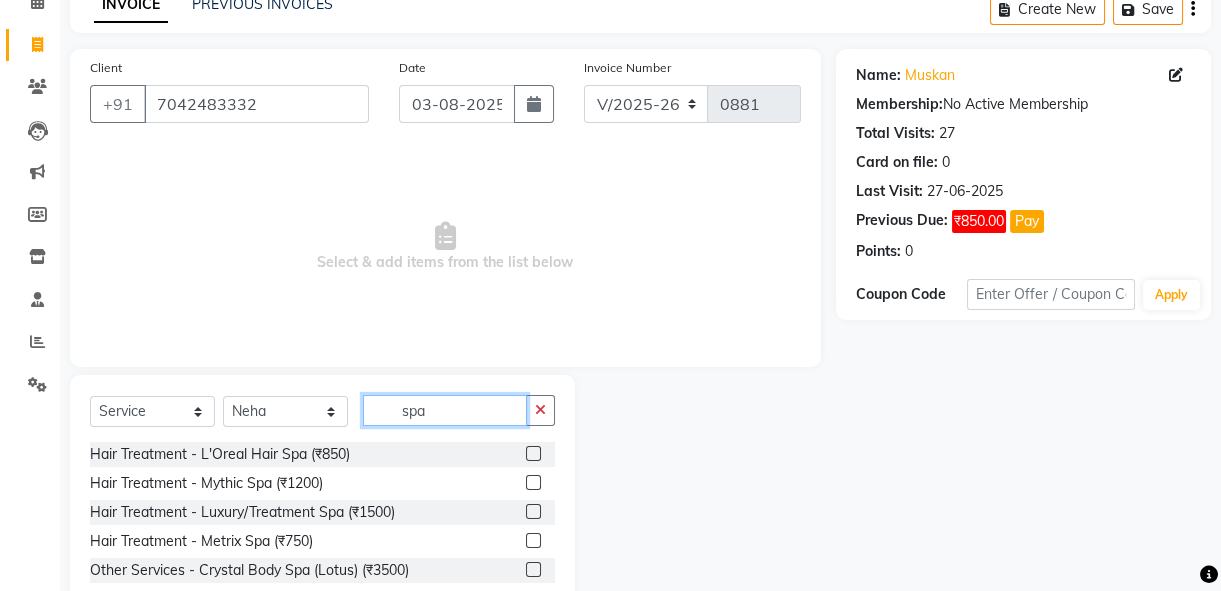 type on "spa" 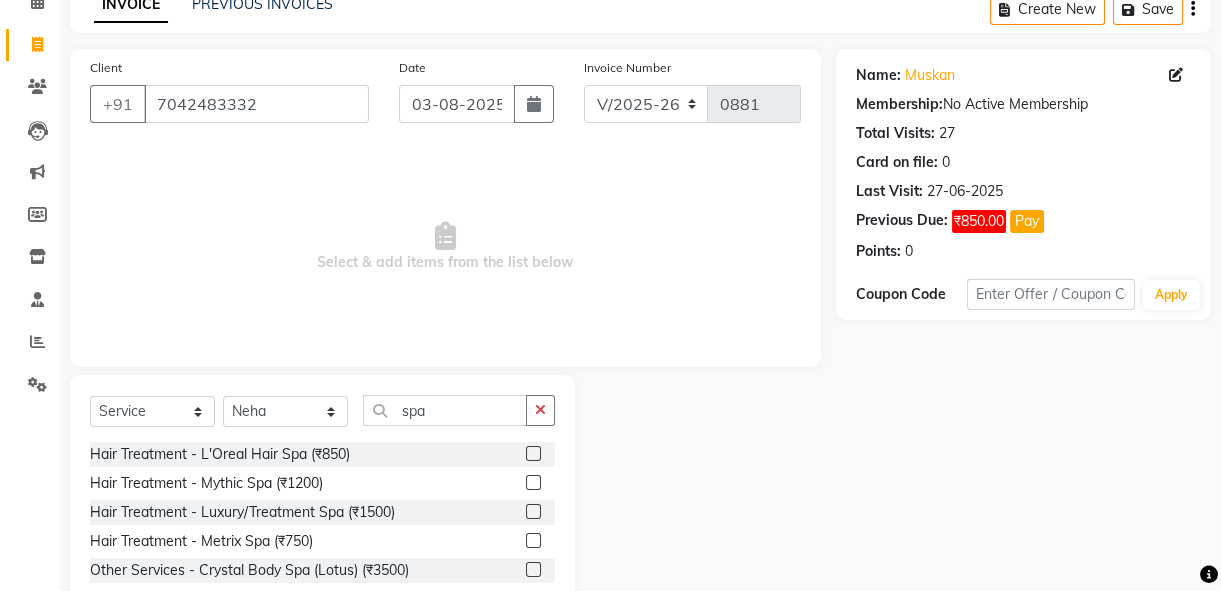 click 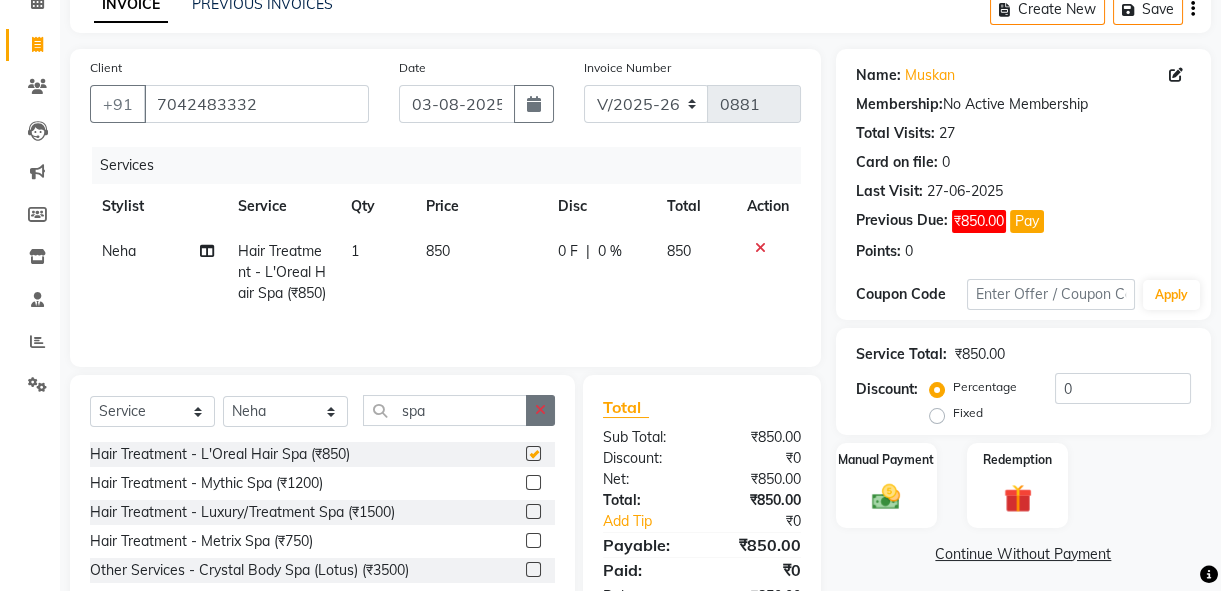 checkbox on "false" 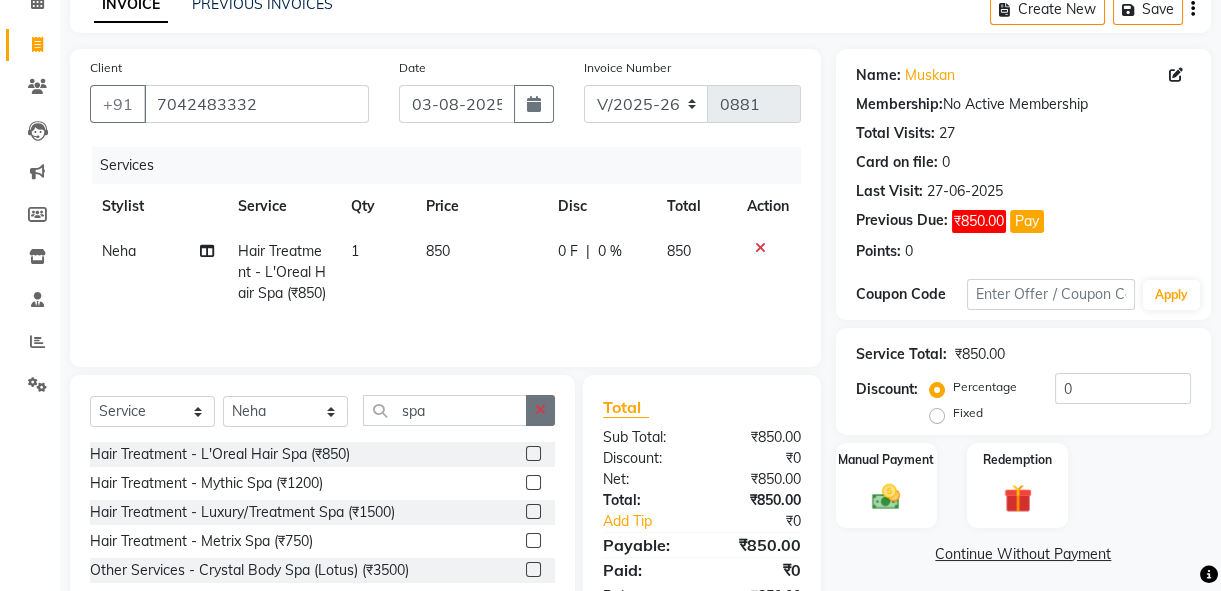 click 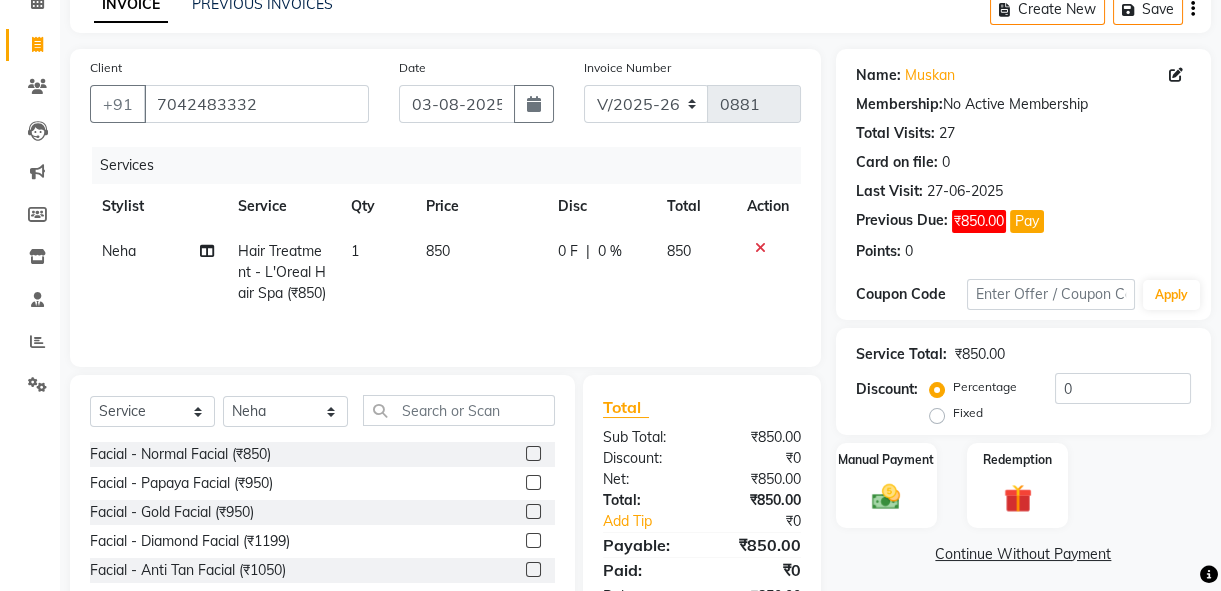 click 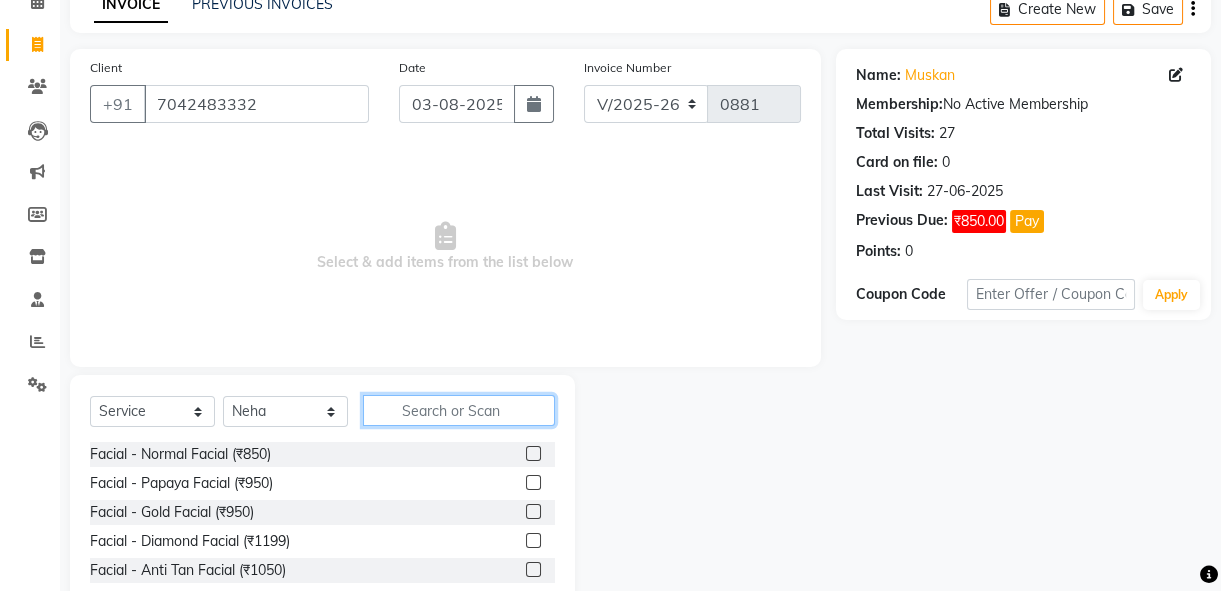 click 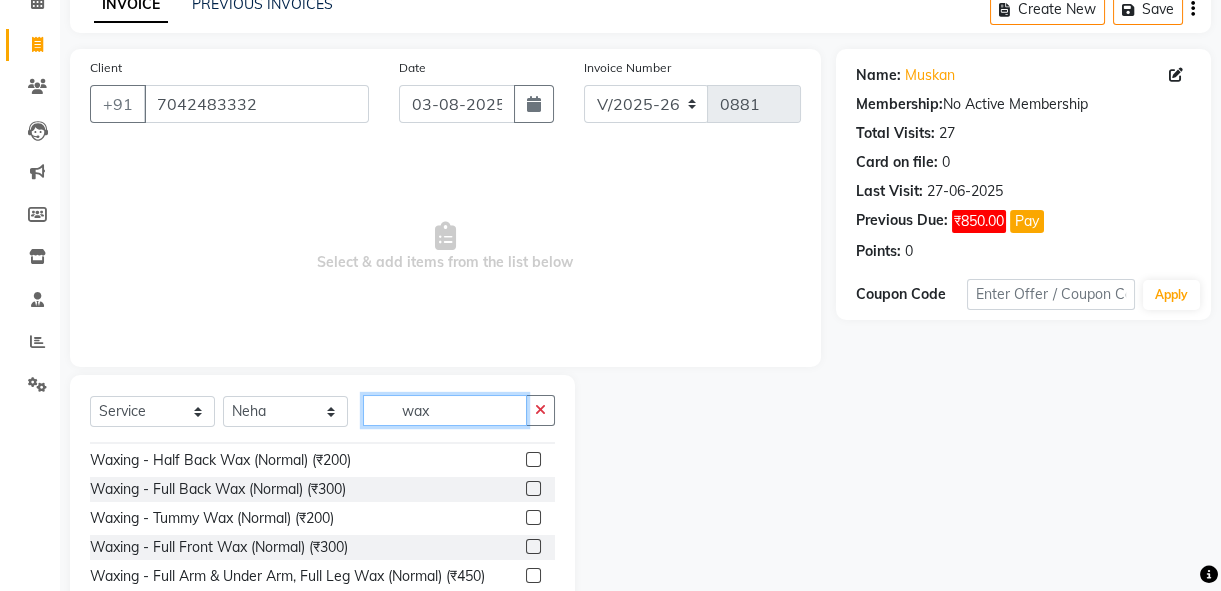 scroll, scrollTop: 181, scrollLeft: 0, axis: vertical 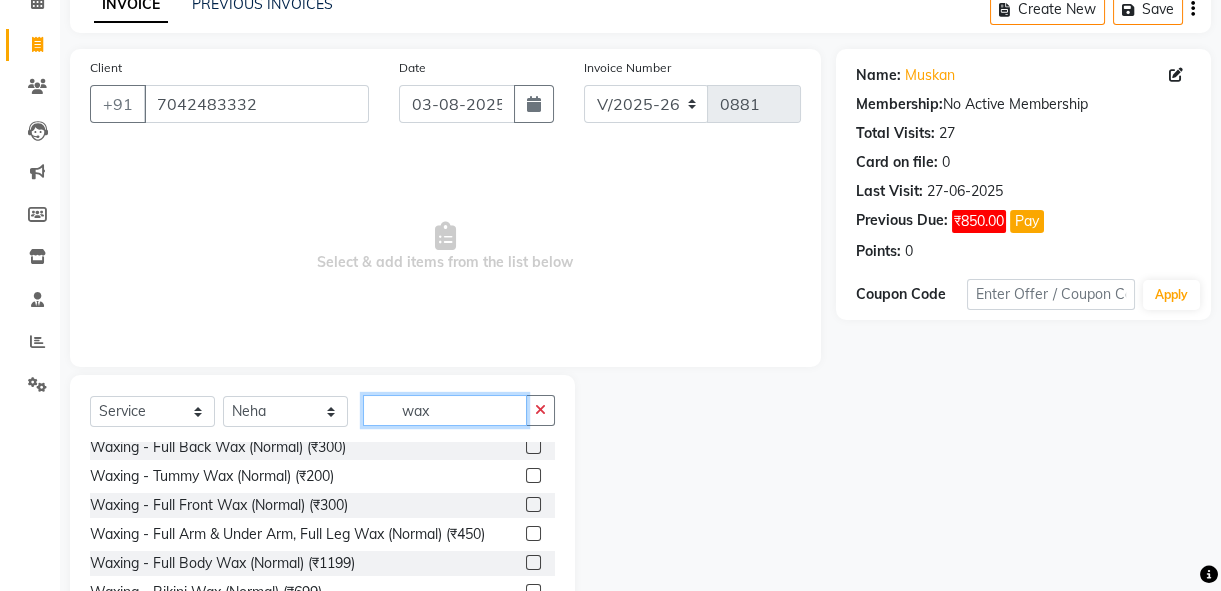 type on "wax" 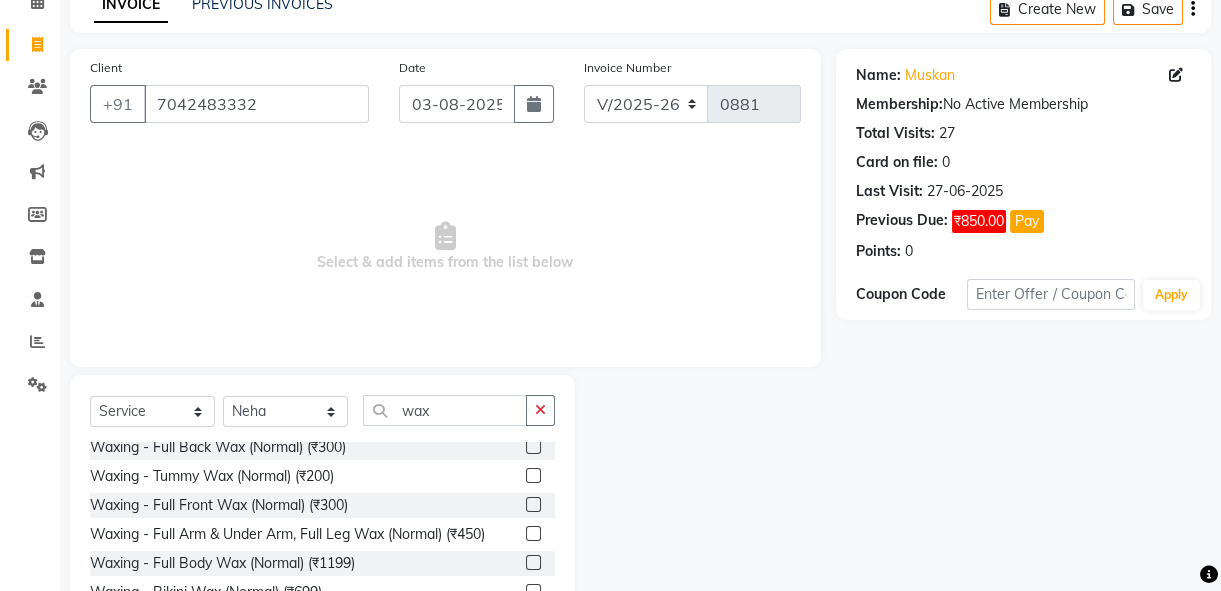 drag, startPoint x: 520, startPoint y: 534, endPoint x: 534, endPoint y: 474, distance: 61.611687 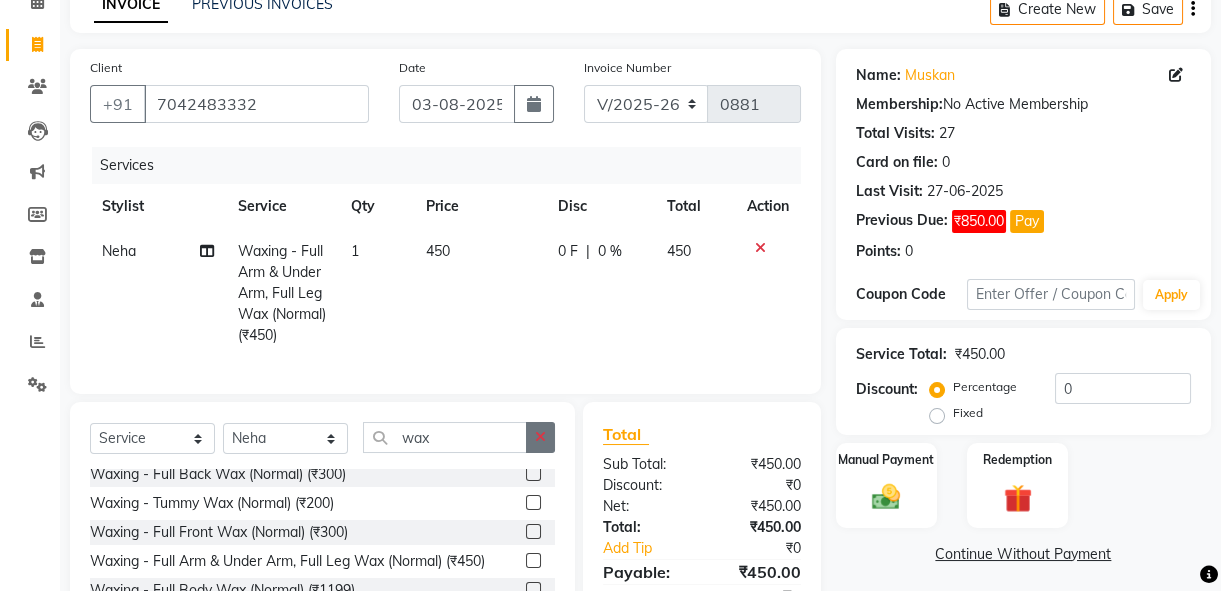 checkbox on "false" 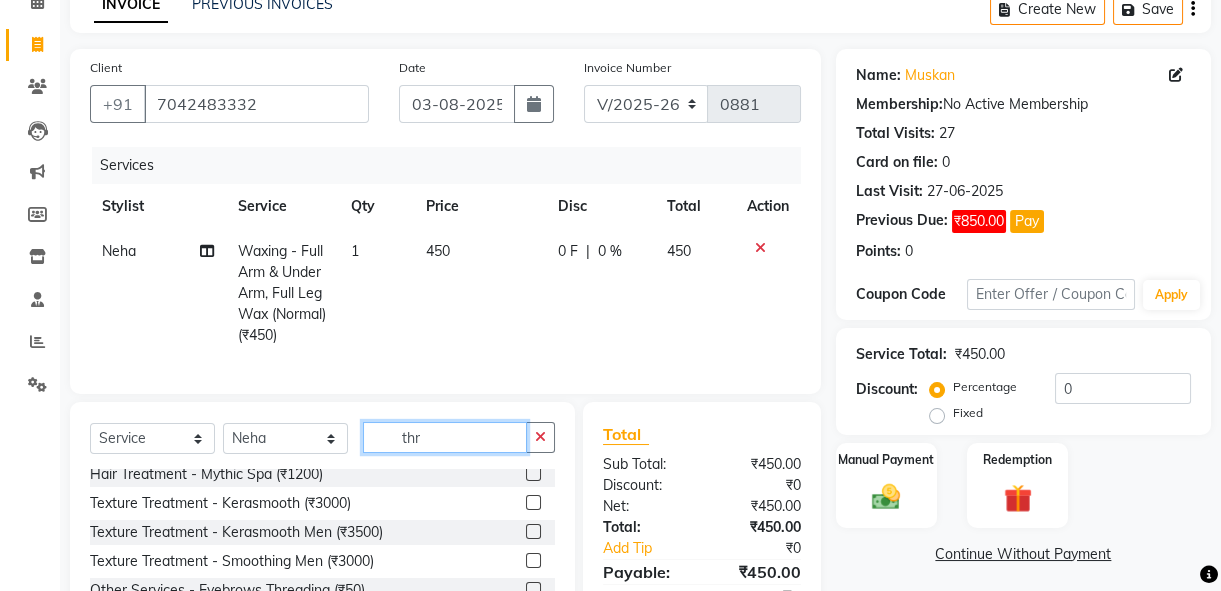 scroll, scrollTop: 0, scrollLeft: 0, axis: both 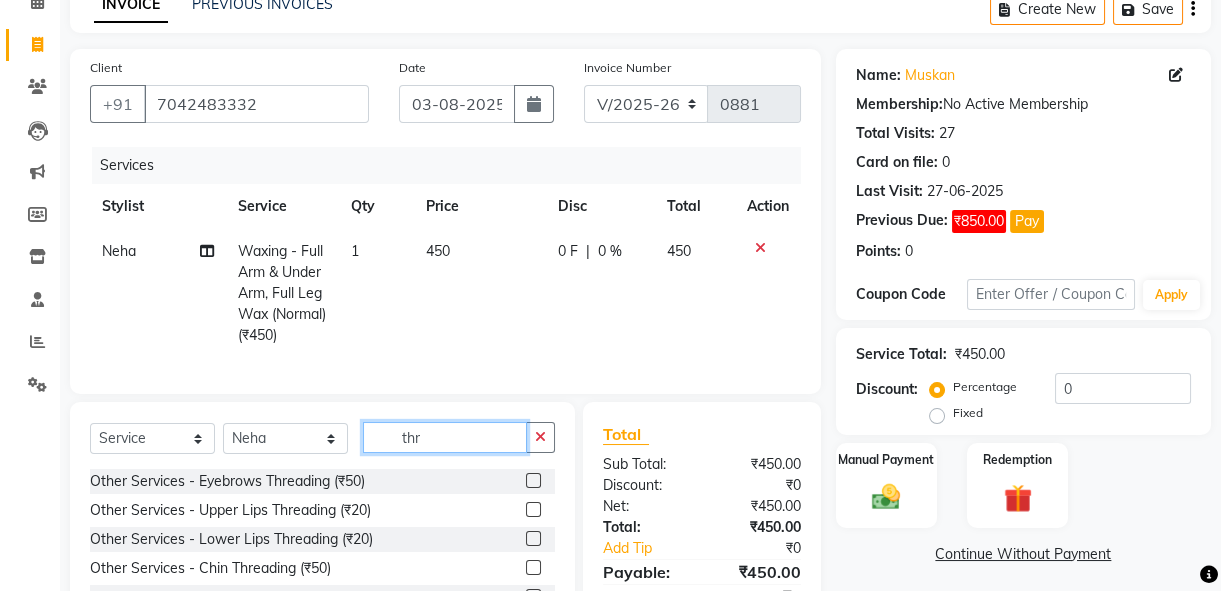 type on "thr" 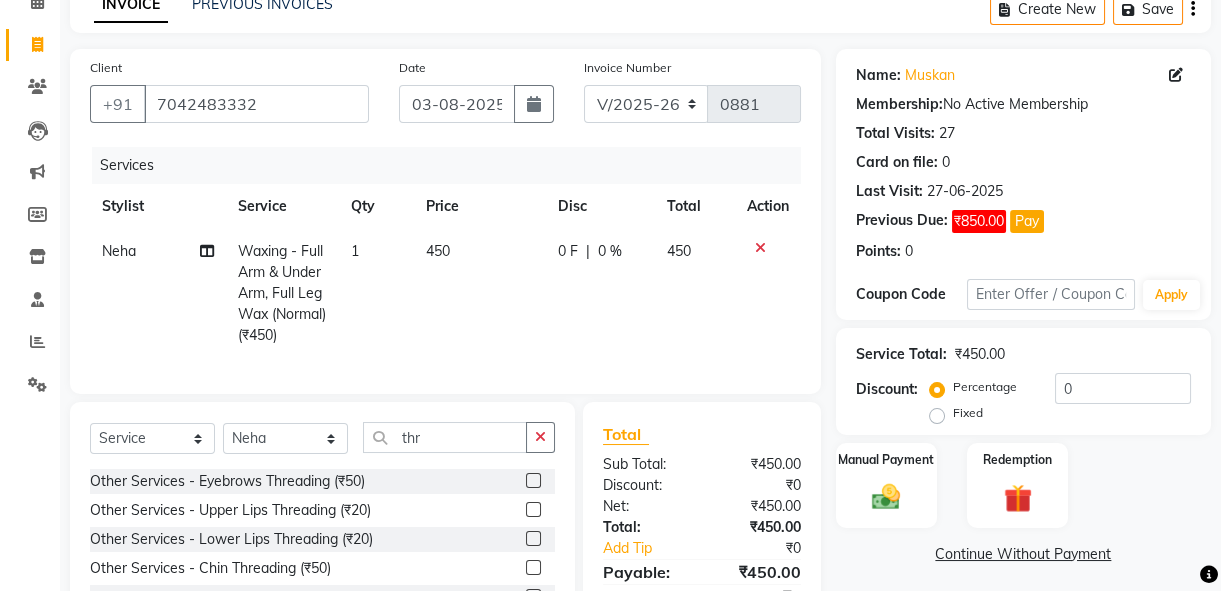 click 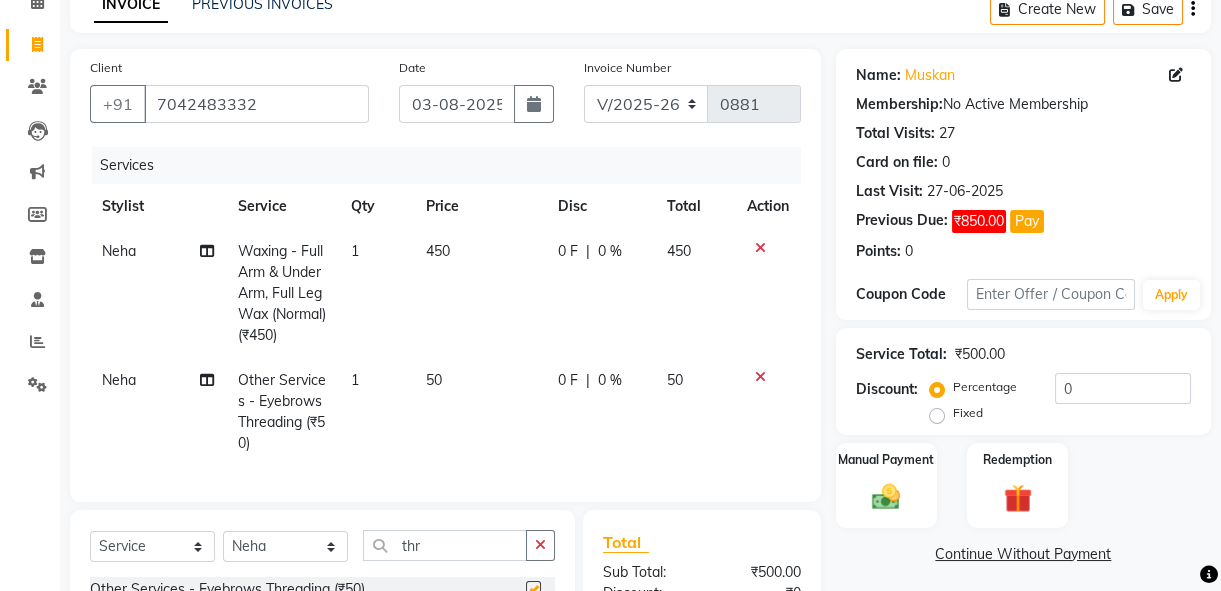 checkbox on "false" 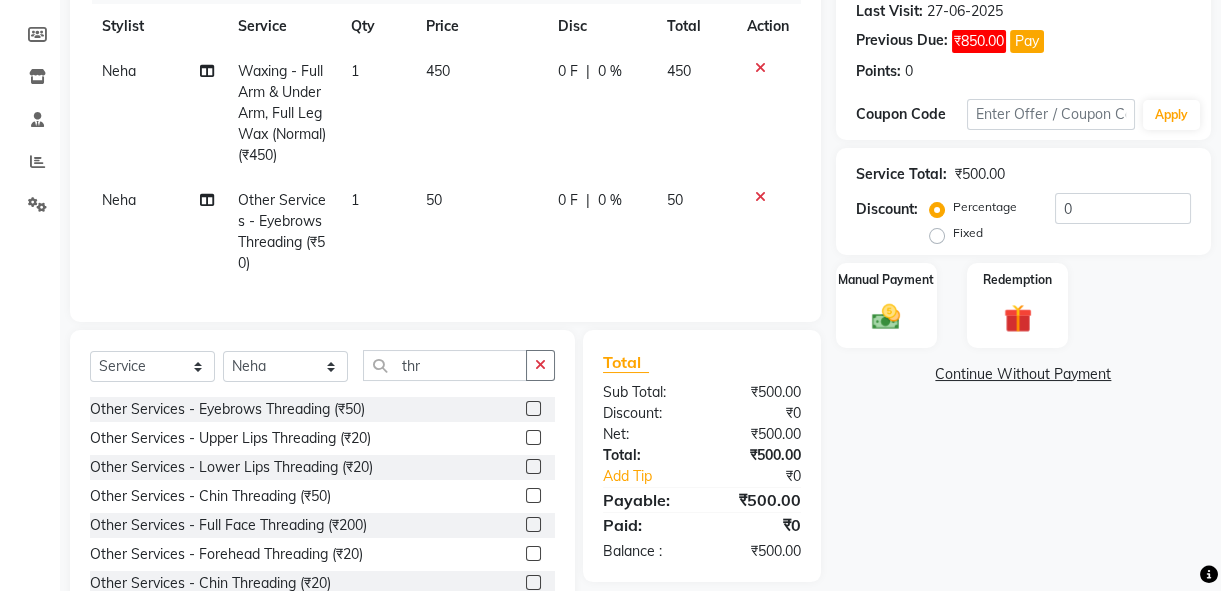 scroll, scrollTop: 283, scrollLeft: 0, axis: vertical 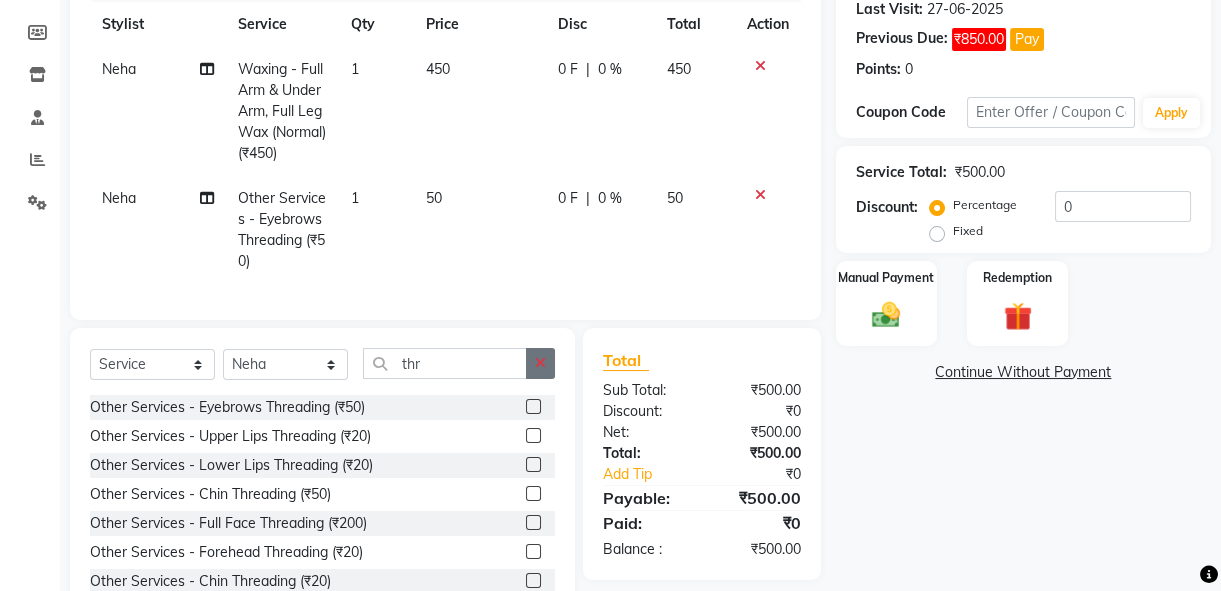 click 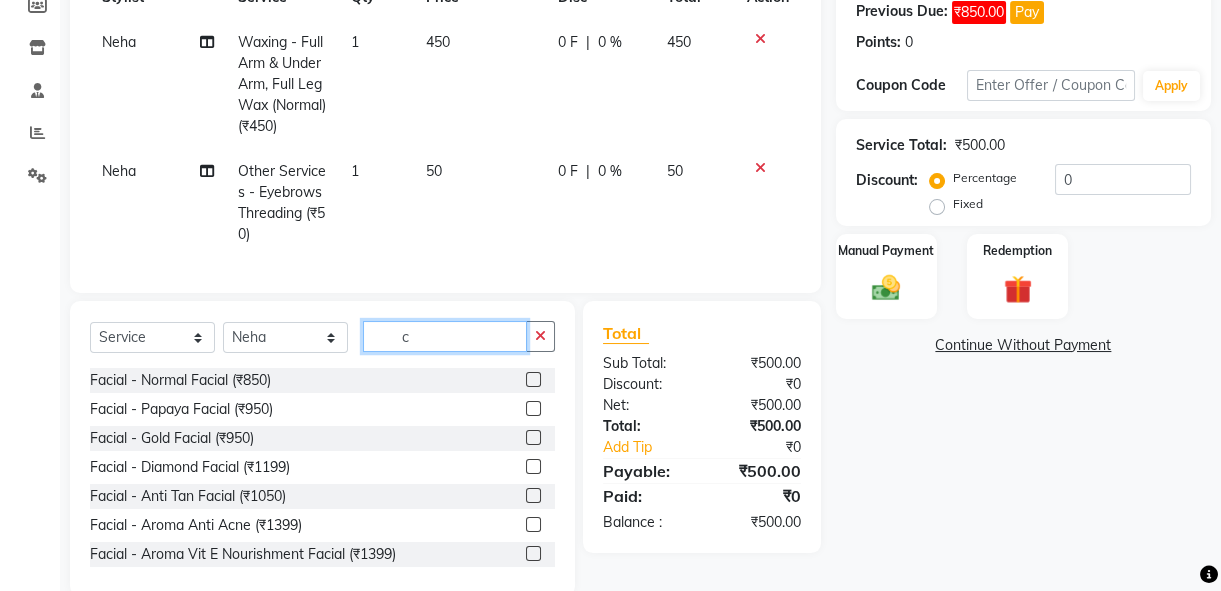 scroll, scrollTop: 268, scrollLeft: 0, axis: vertical 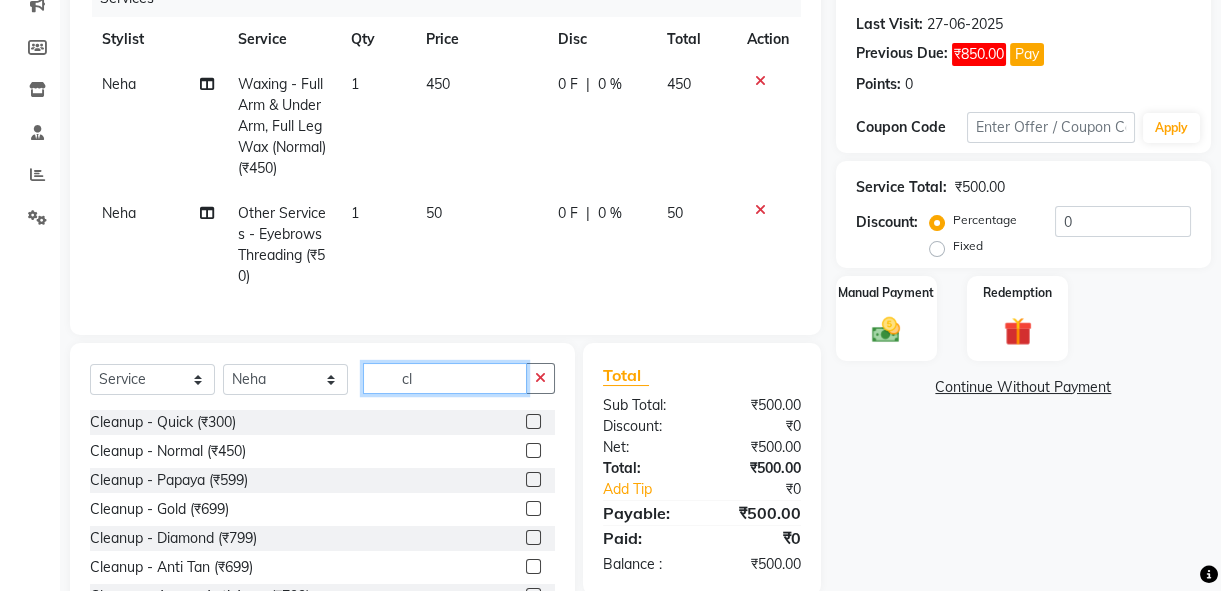 type on "cl" 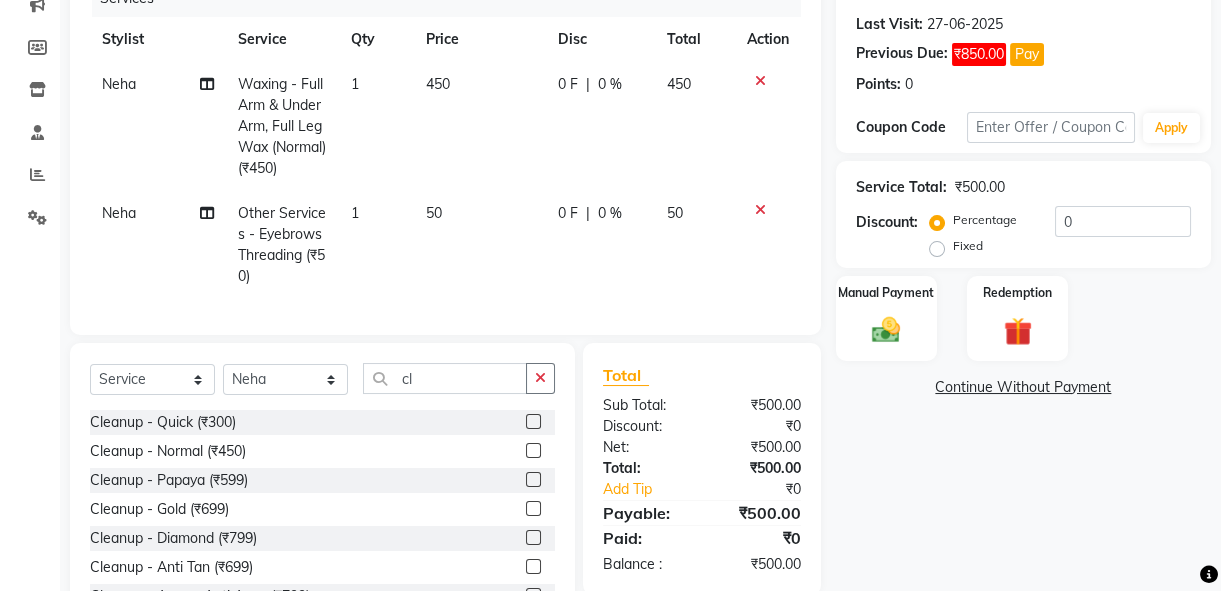 click 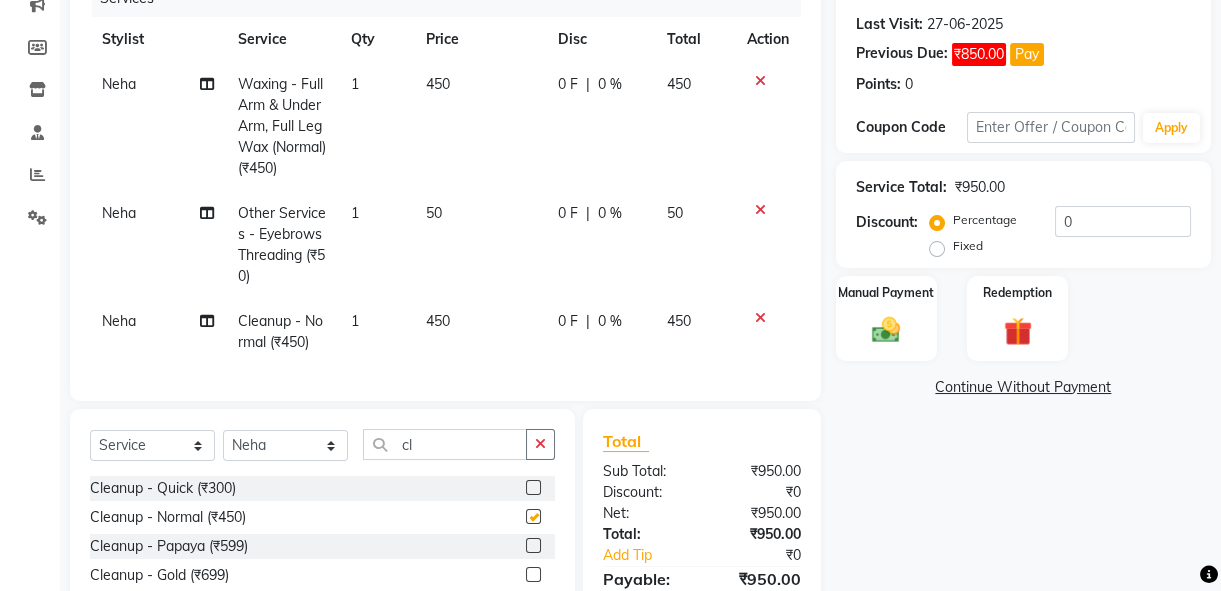 checkbox on "false" 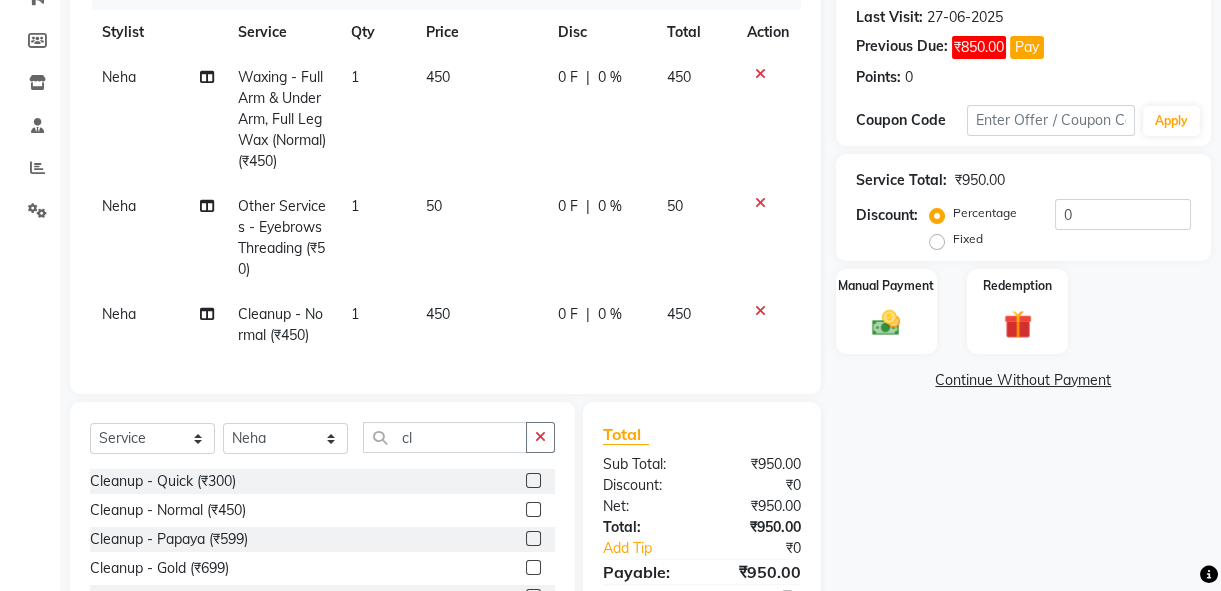 scroll, scrollTop: 268, scrollLeft: 0, axis: vertical 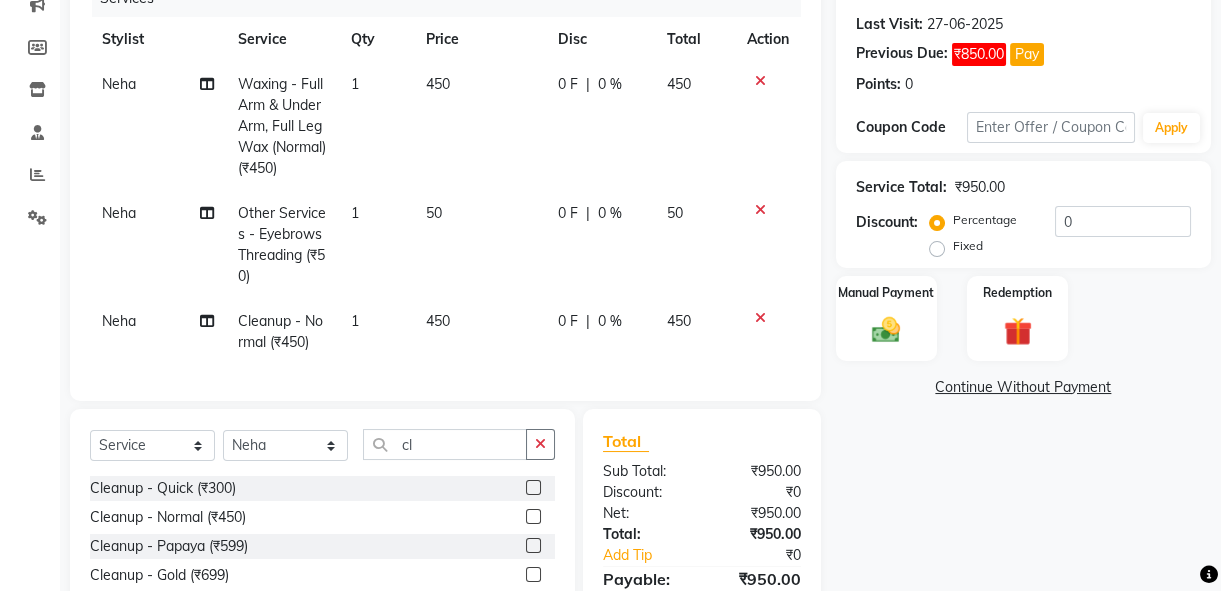 click on "450" 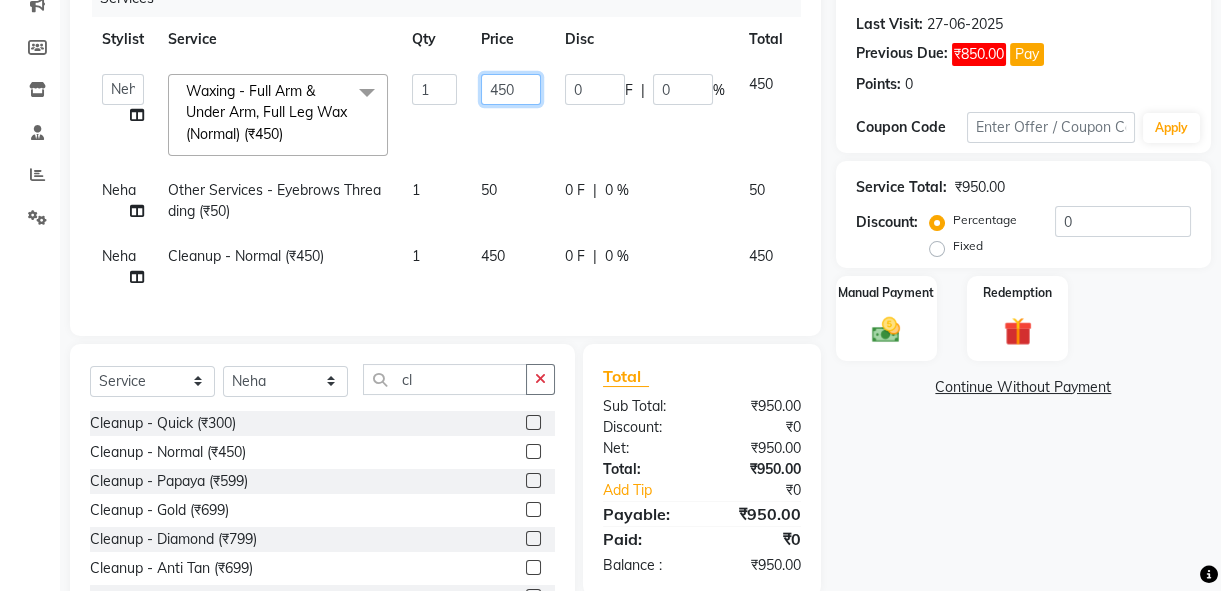 click on "450" 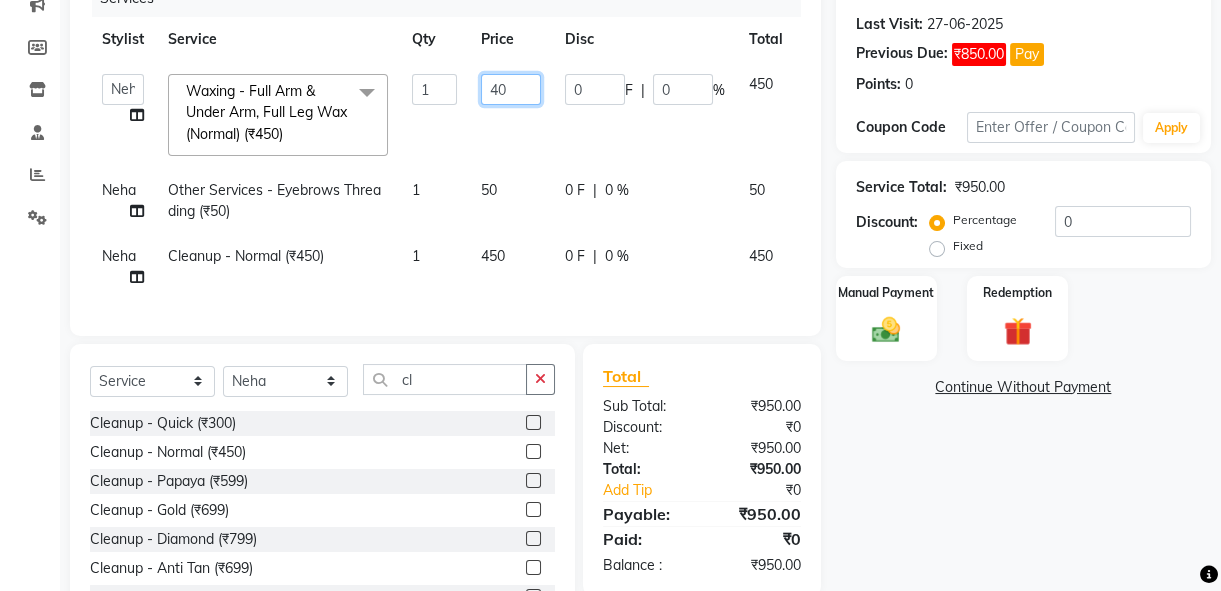 type on "400" 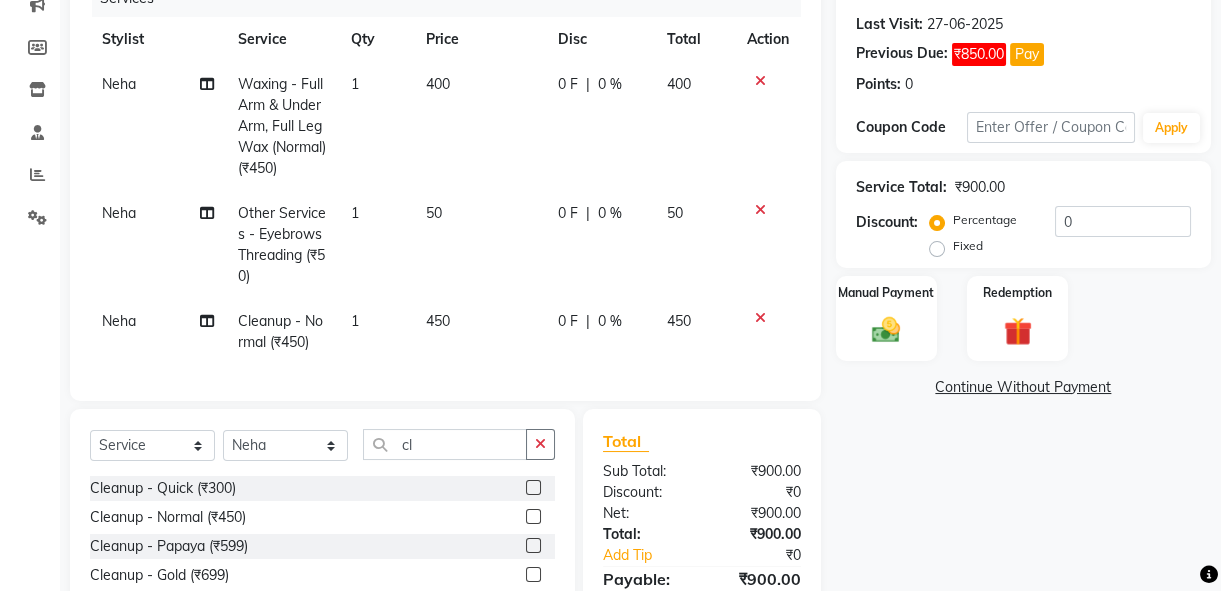 click on "400" 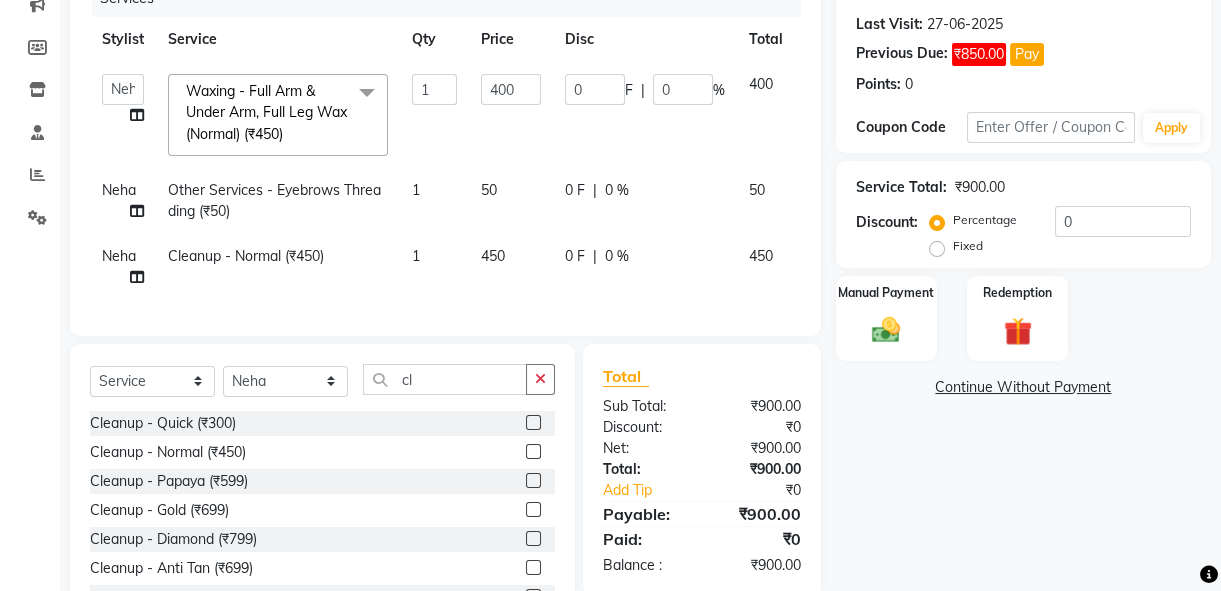 click on "450" 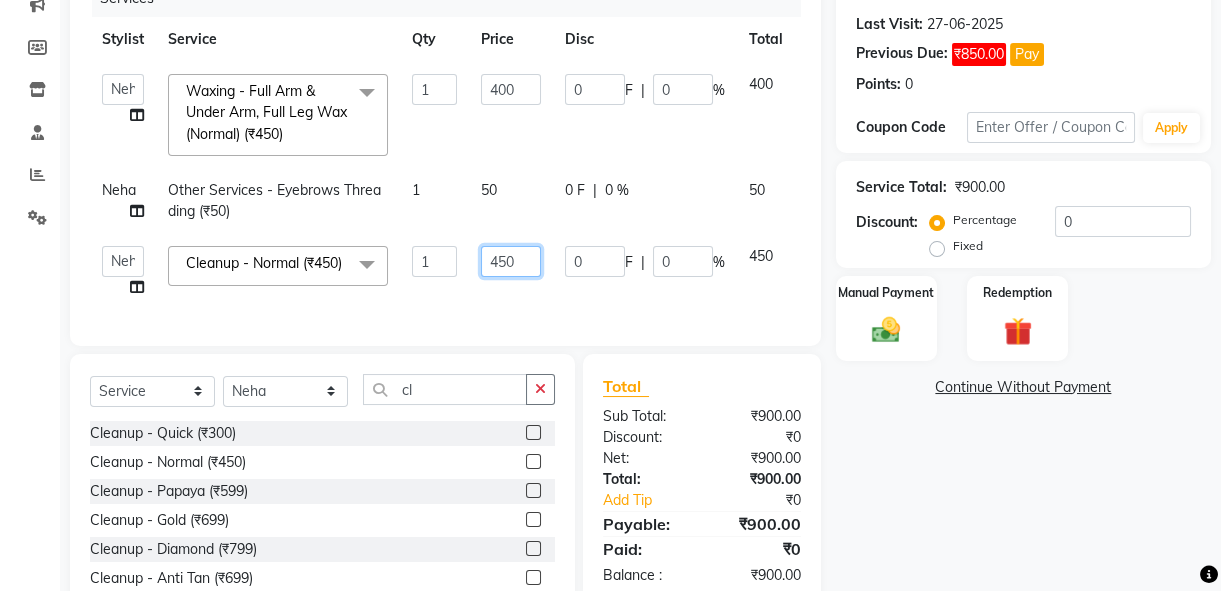 click on "450" 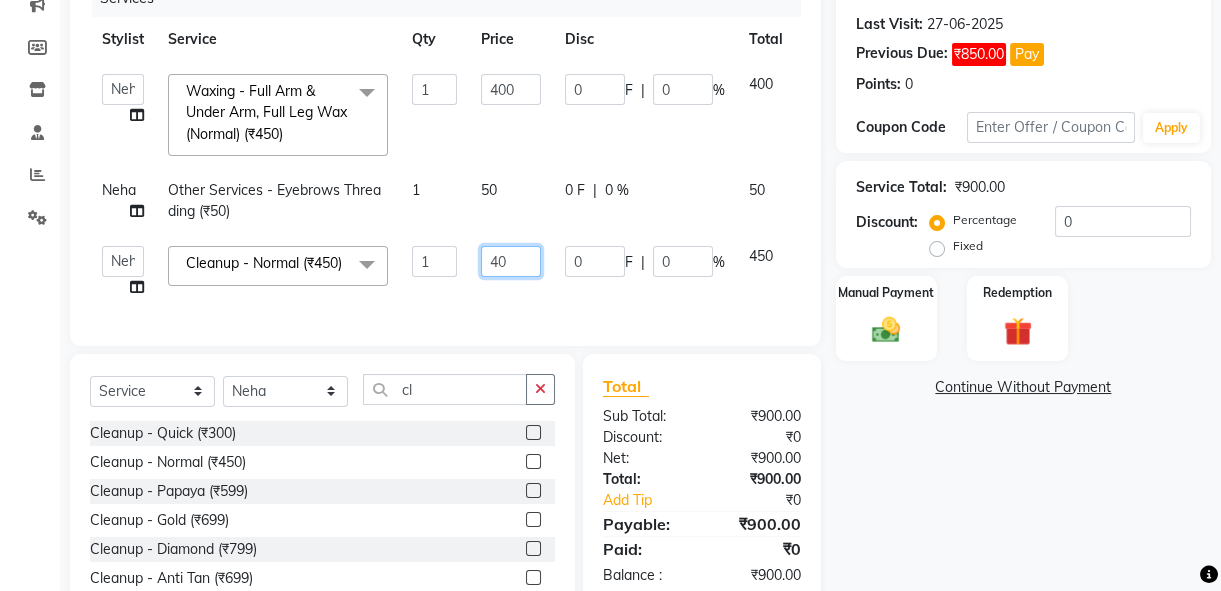 type on "400" 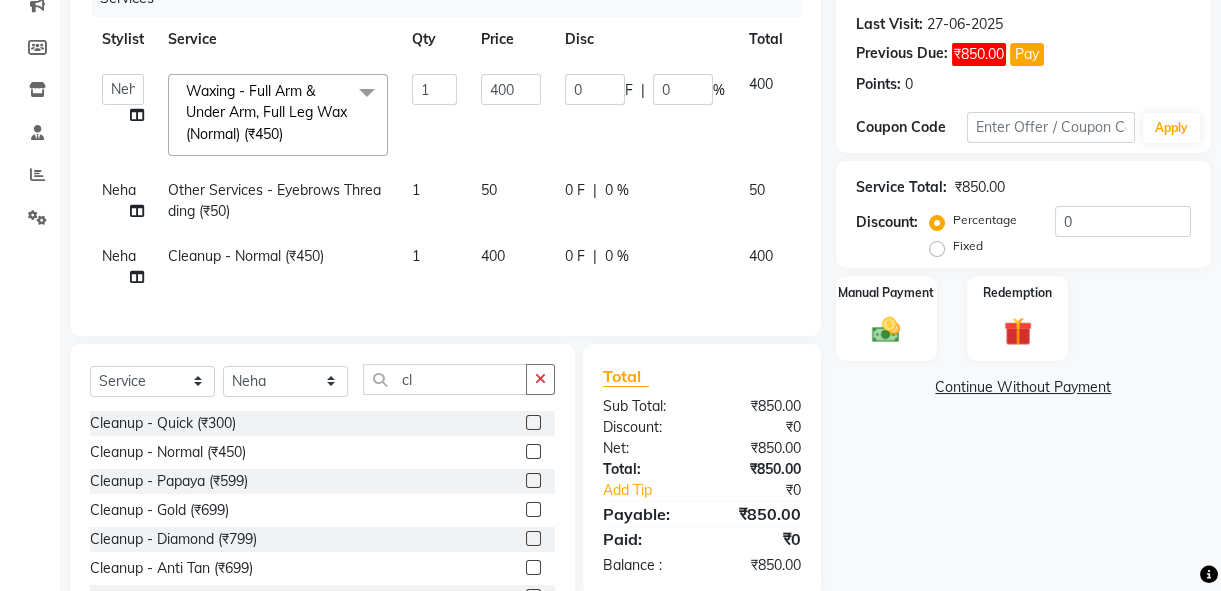 click on "0 F | 0 %" 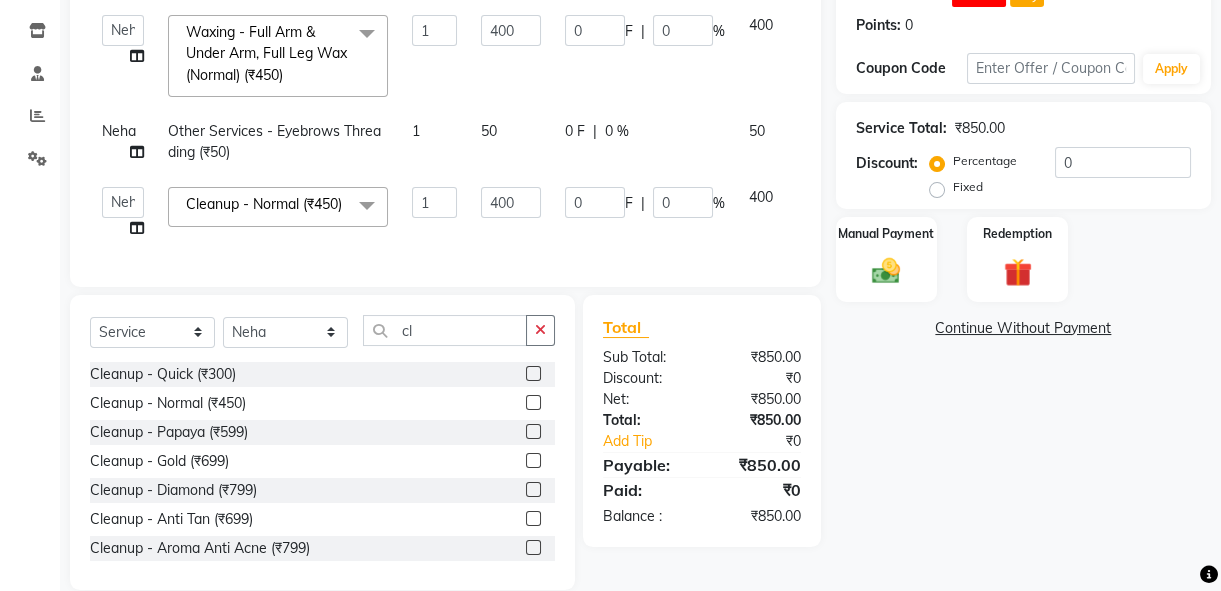 scroll, scrollTop: 359, scrollLeft: 0, axis: vertical 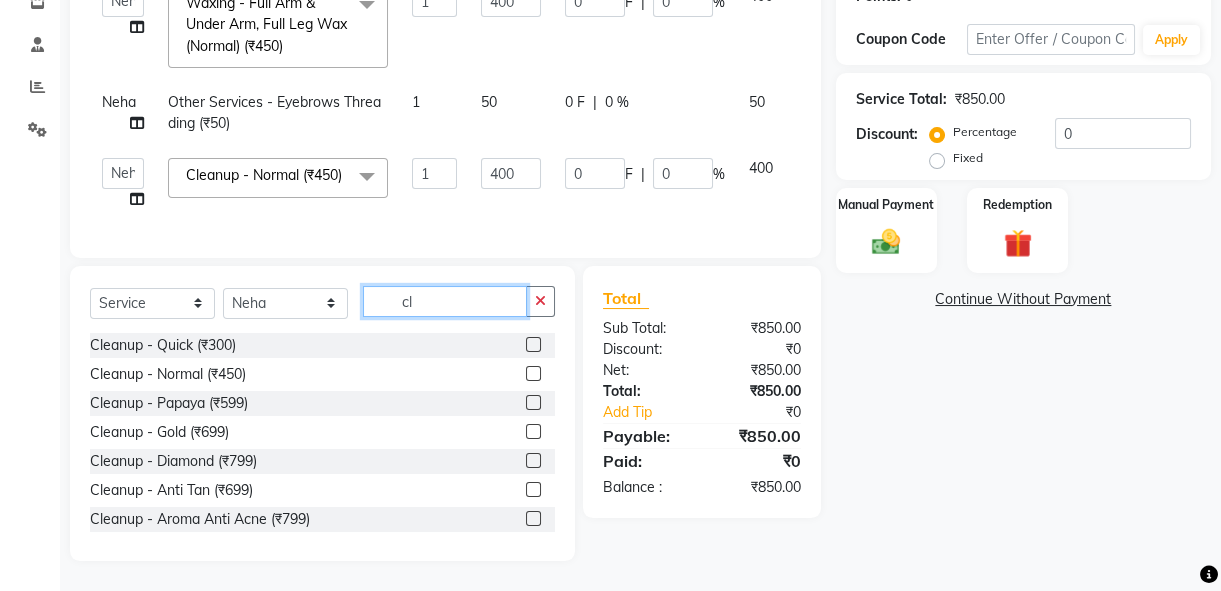 click on "cl" 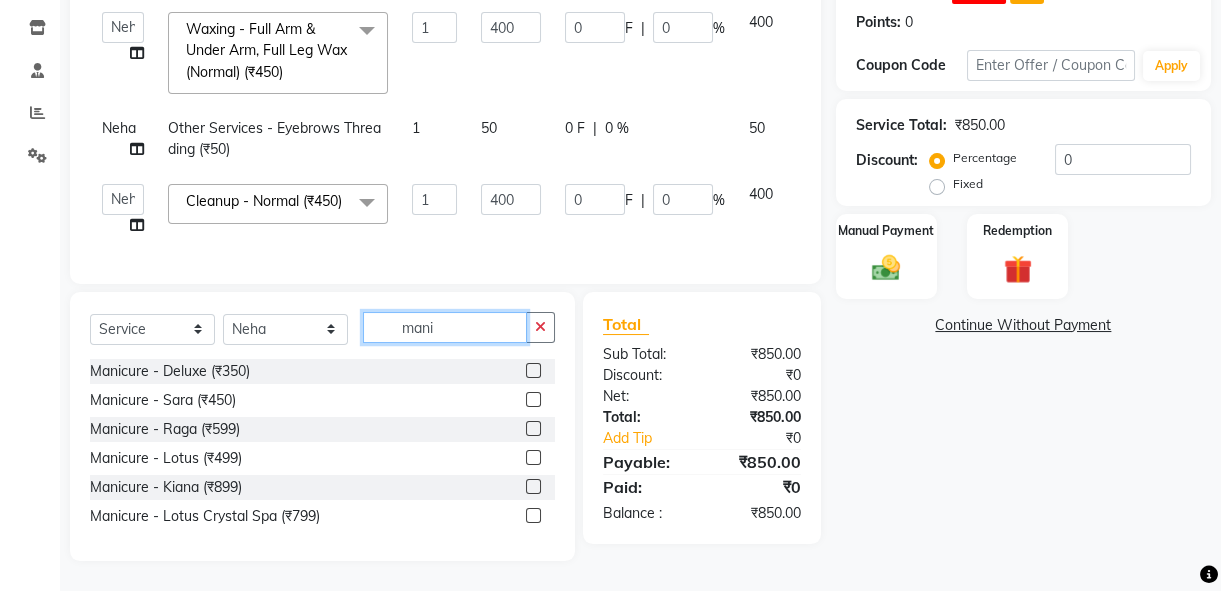 scroll, scrollTop: 352, scrollLeft: 0, axis: vertical 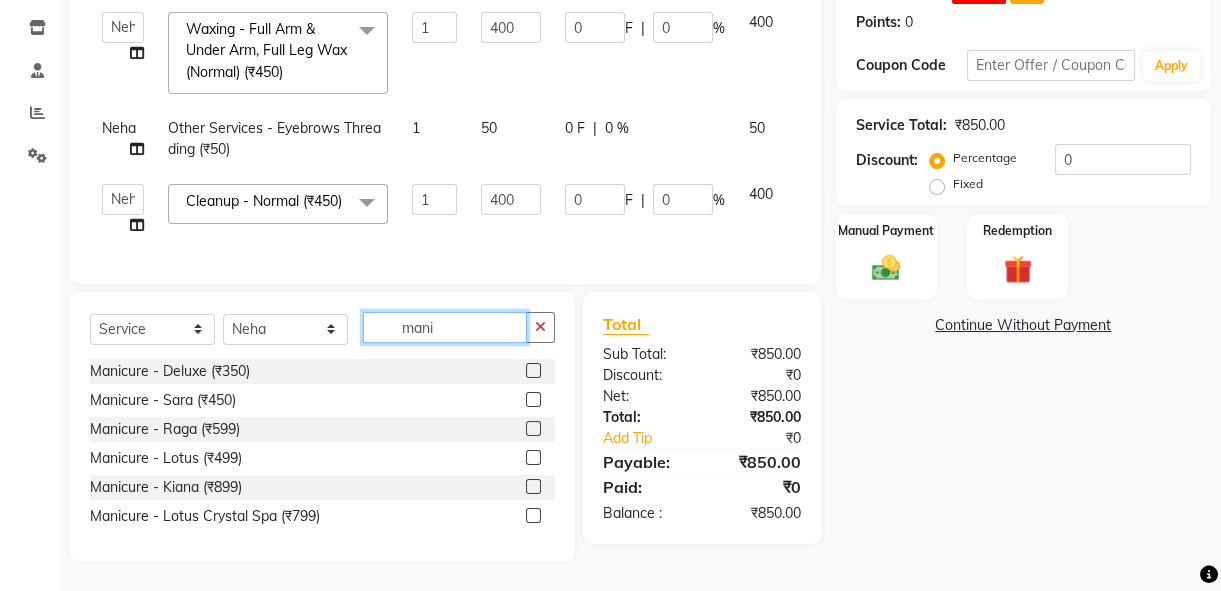 type on "mani" 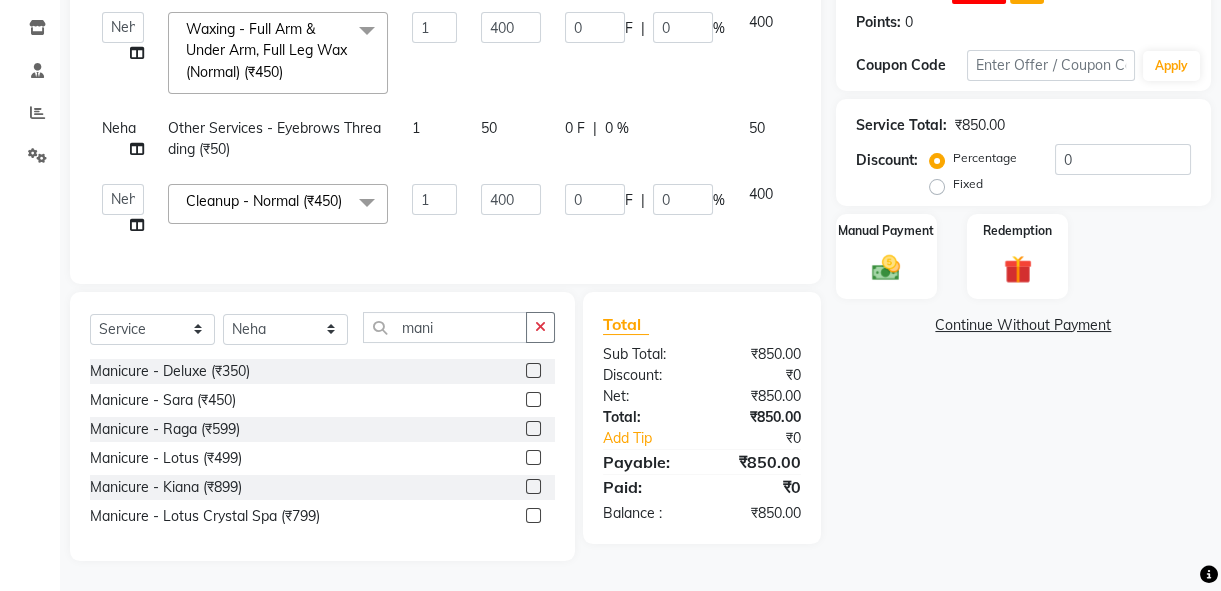 click 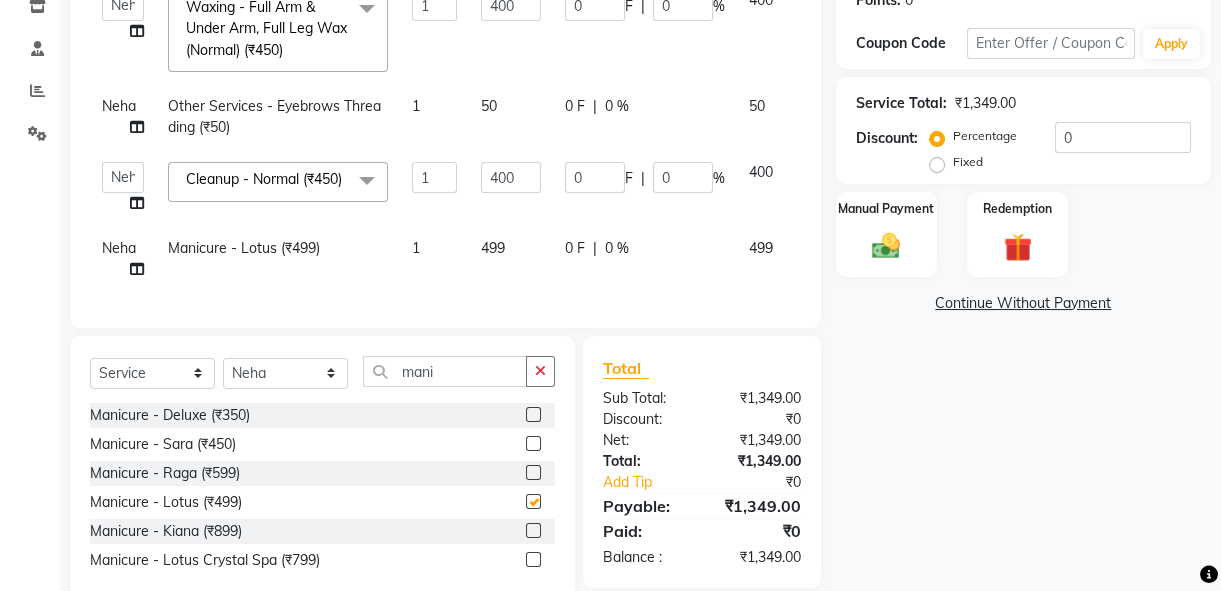checkbox on "false" 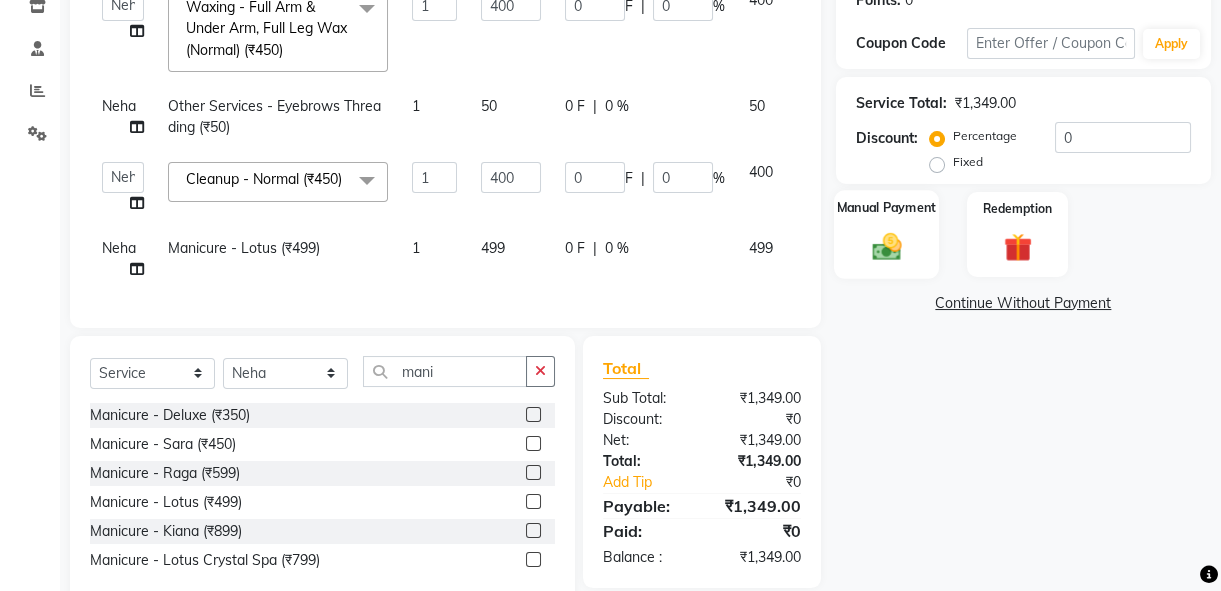click 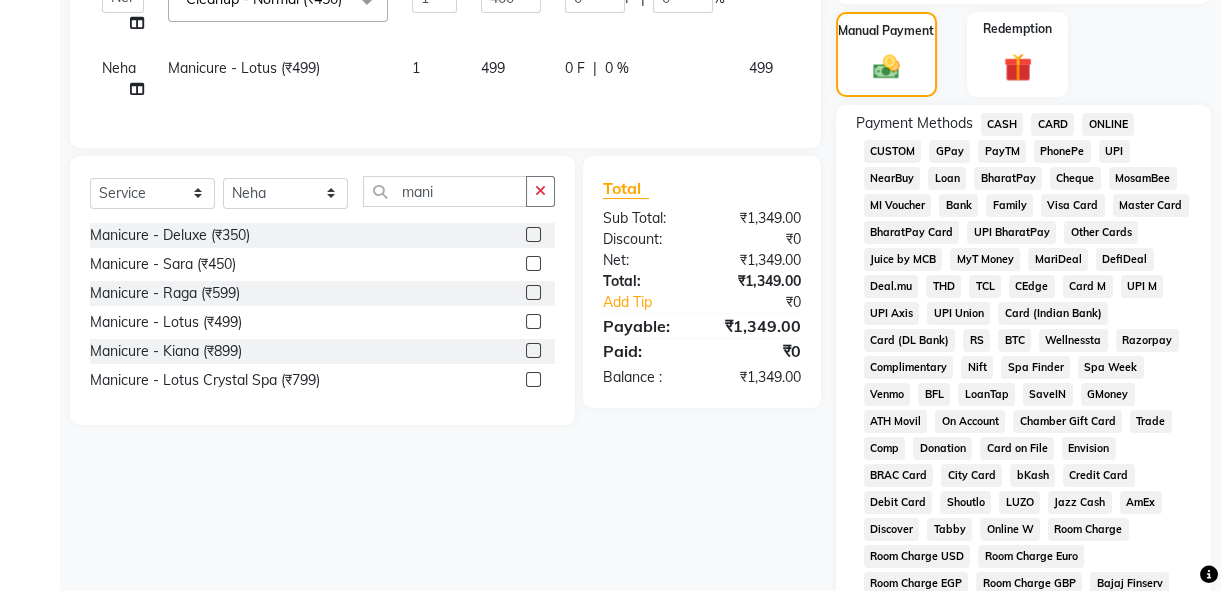scroll, scrollTop: 534, scrollLeft: 0, axis: vertical 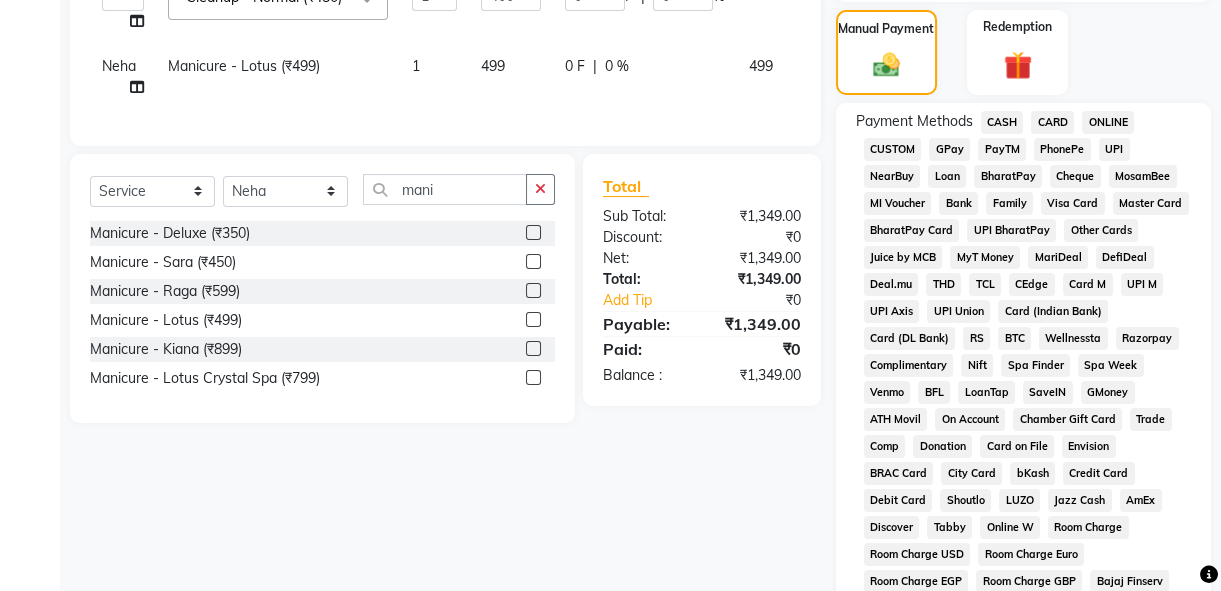click on "CASH" 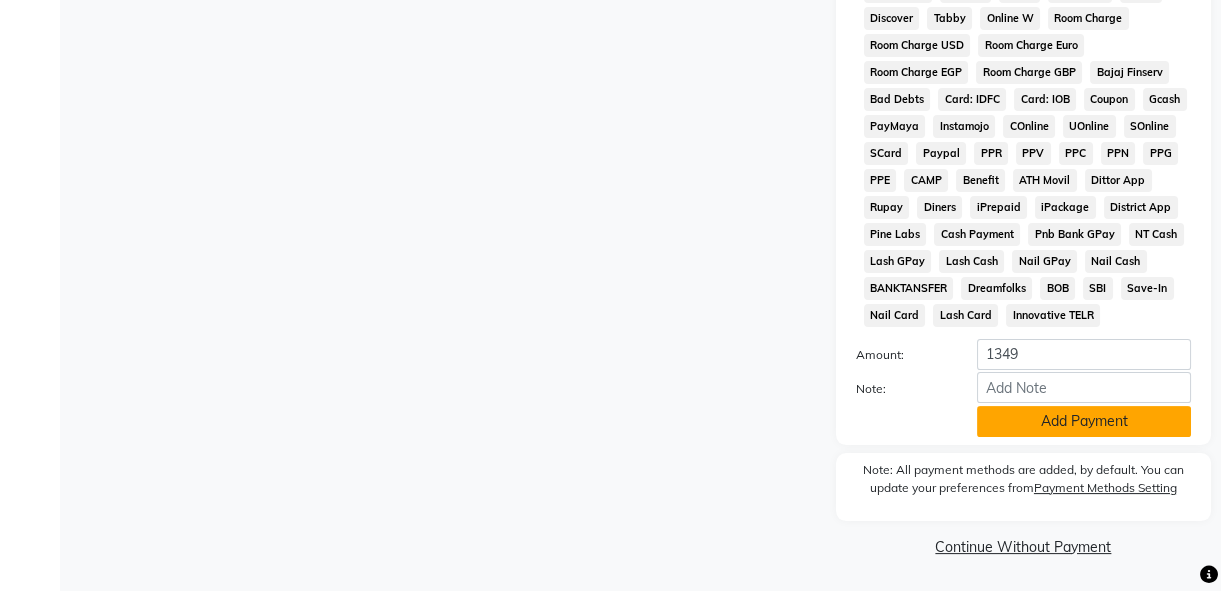 click on "Add Payment" 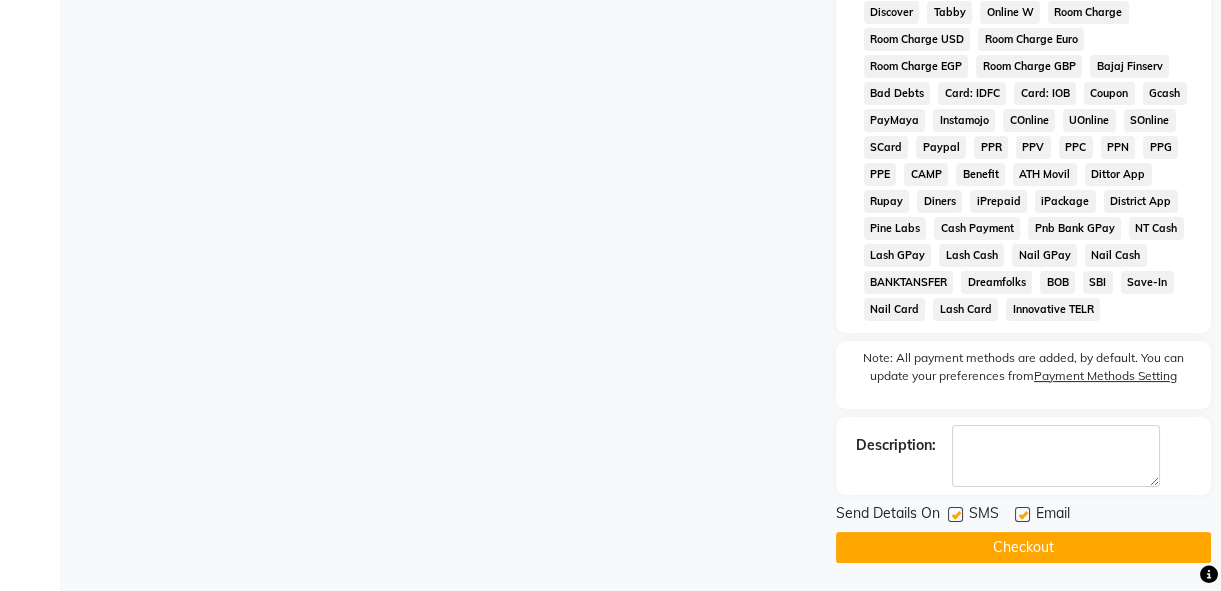 scroll, scrollTop: 1050, scrollLeft: 0, axis: vertical 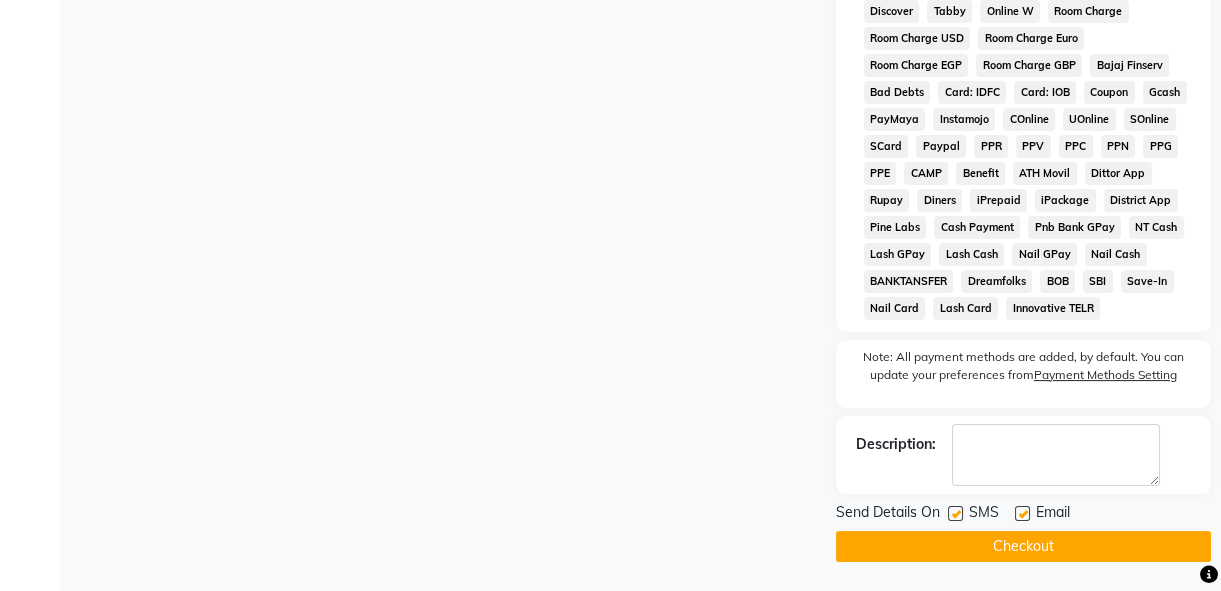 click on "Checkout" 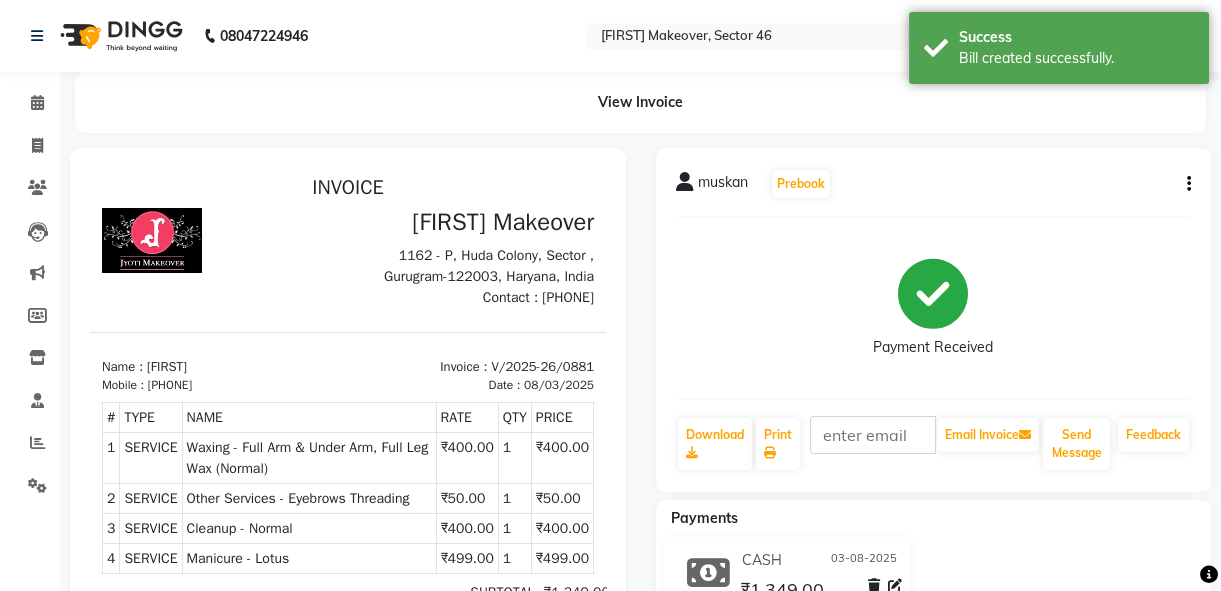 scroll, scrollTop: 0, scrollLeft: 0, axis: both 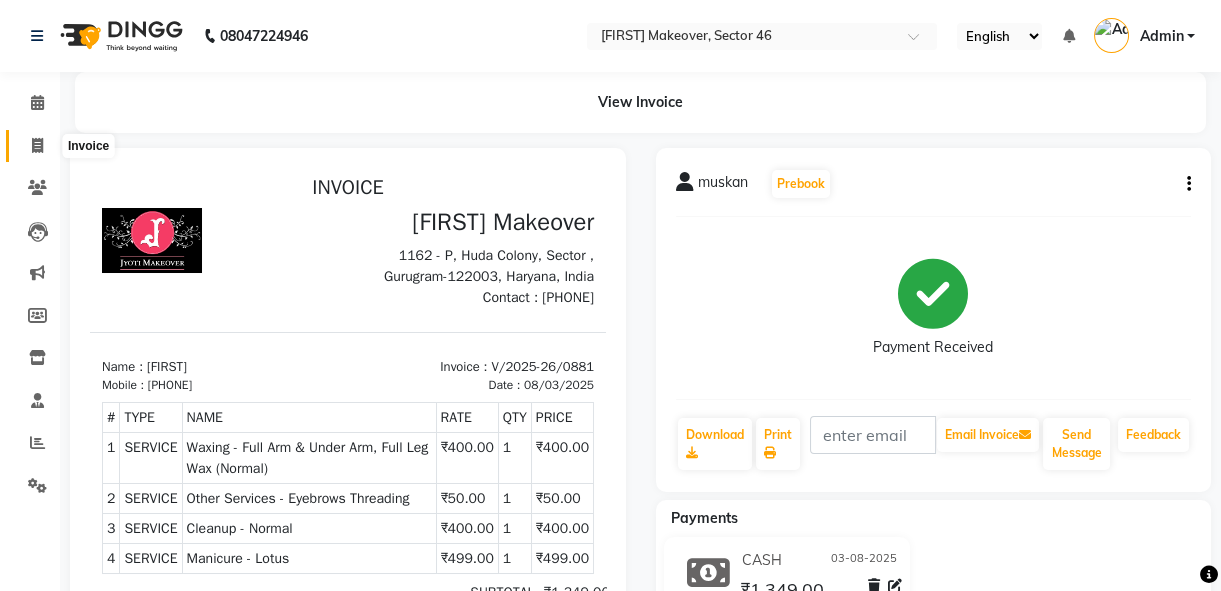 click 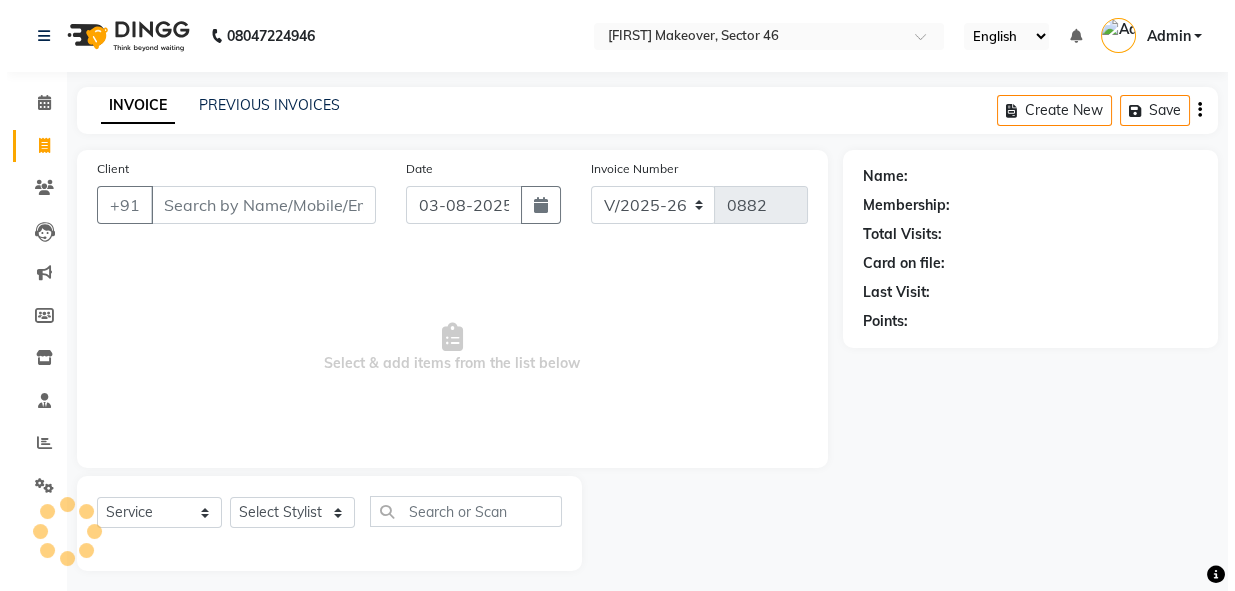 scroll, scrollTop: 10, scrollLeft: 0, axis: vertical 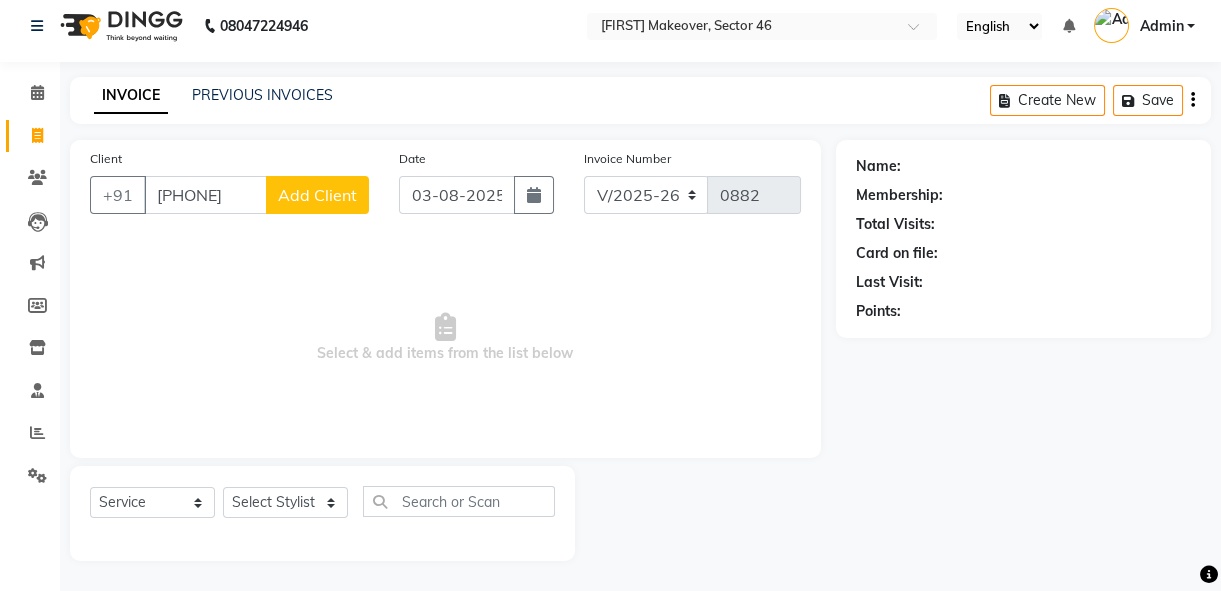 type on "[PHONE]" 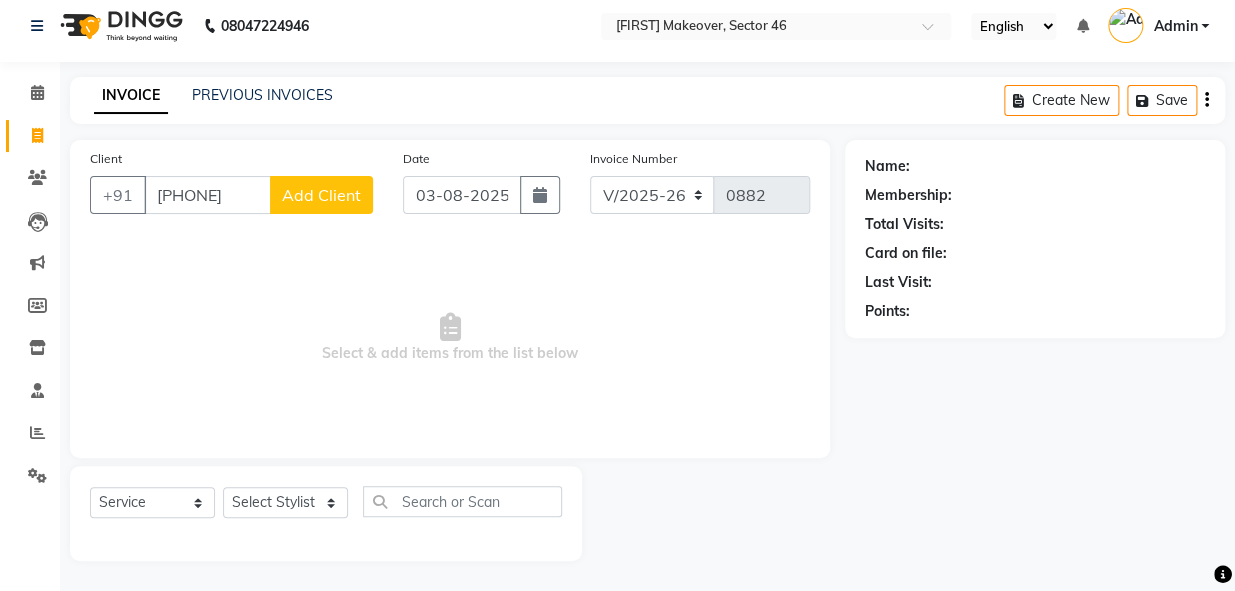 select on "13" 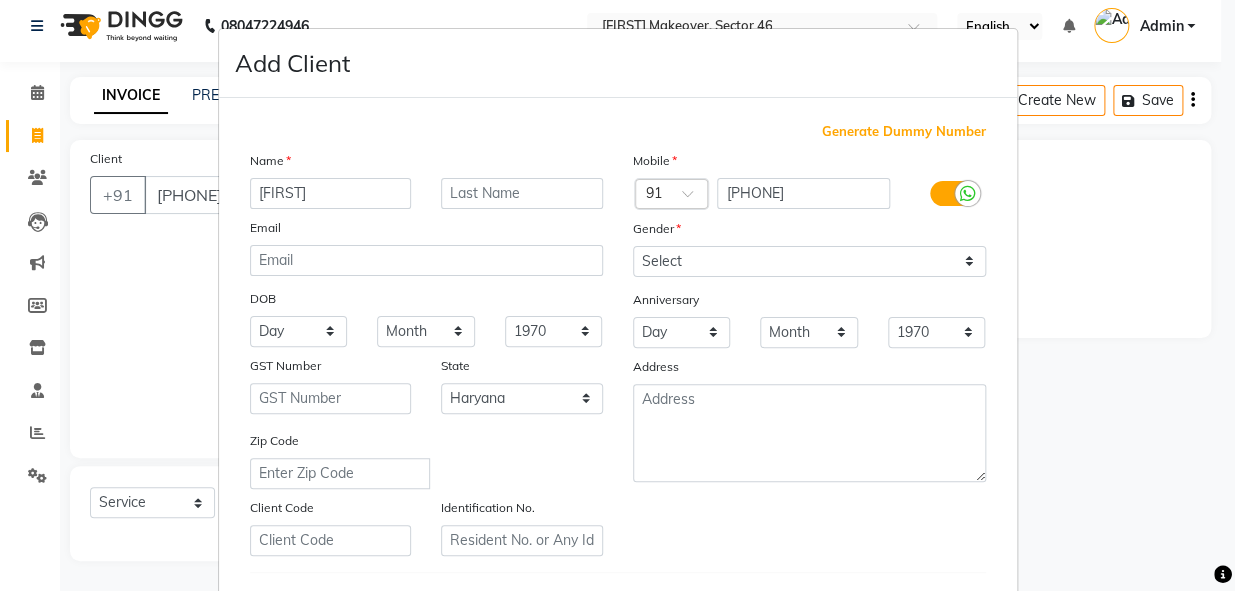 type on "[FIRST]" 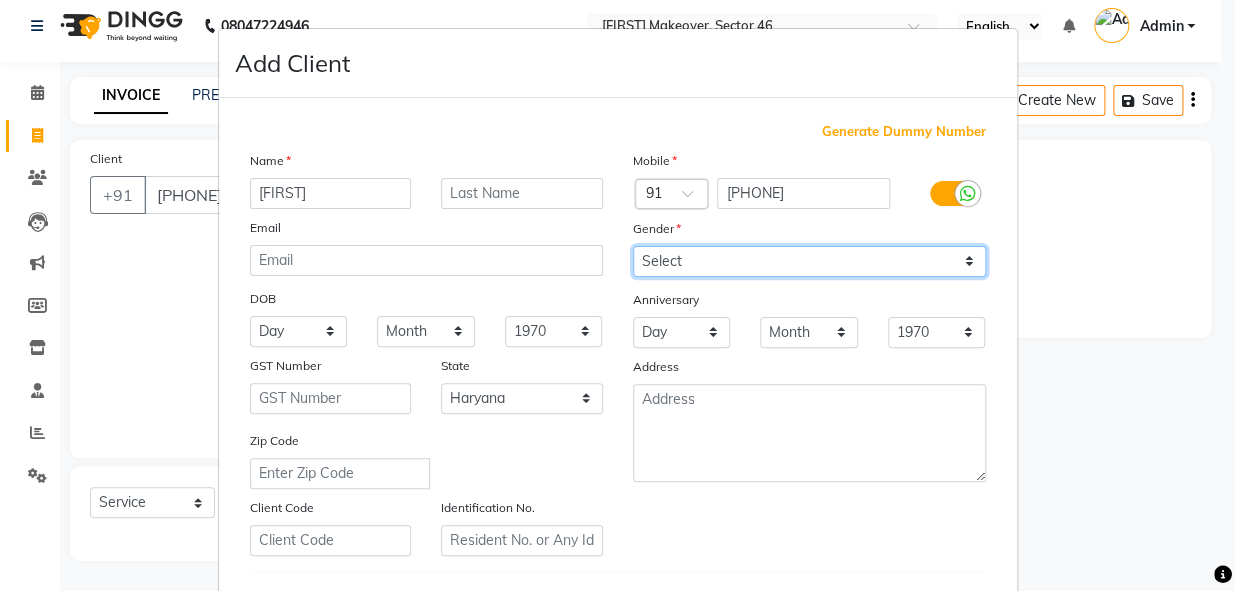 click on "Select Male Female Other Prefer Not To Say" at bounding box center [809, 261] 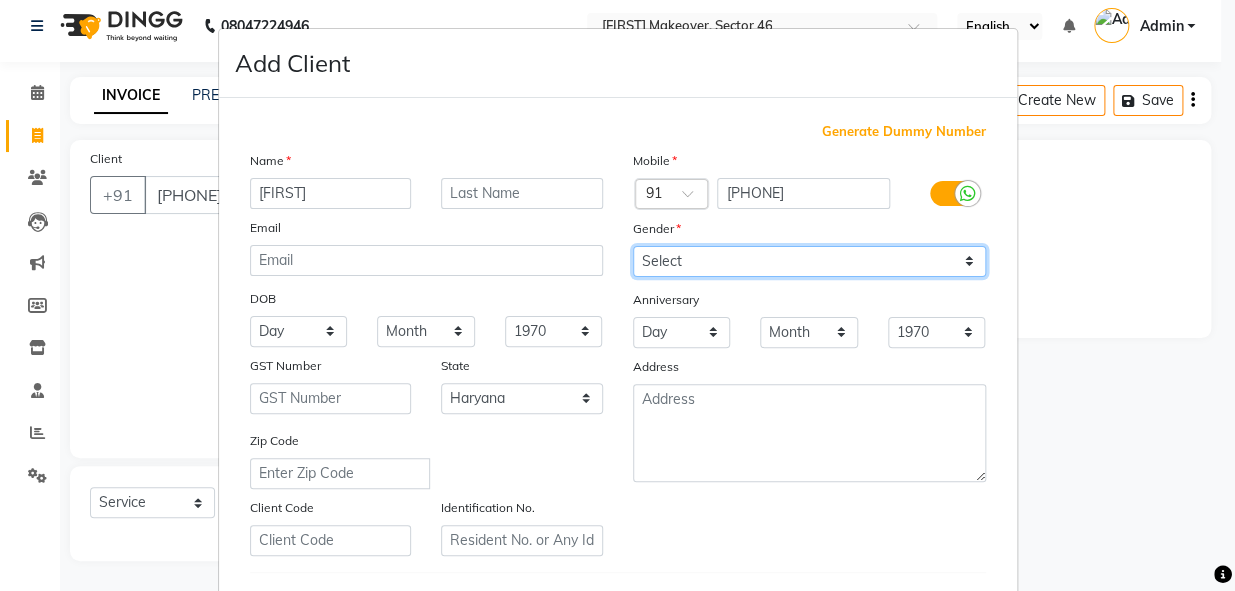 select on "female" 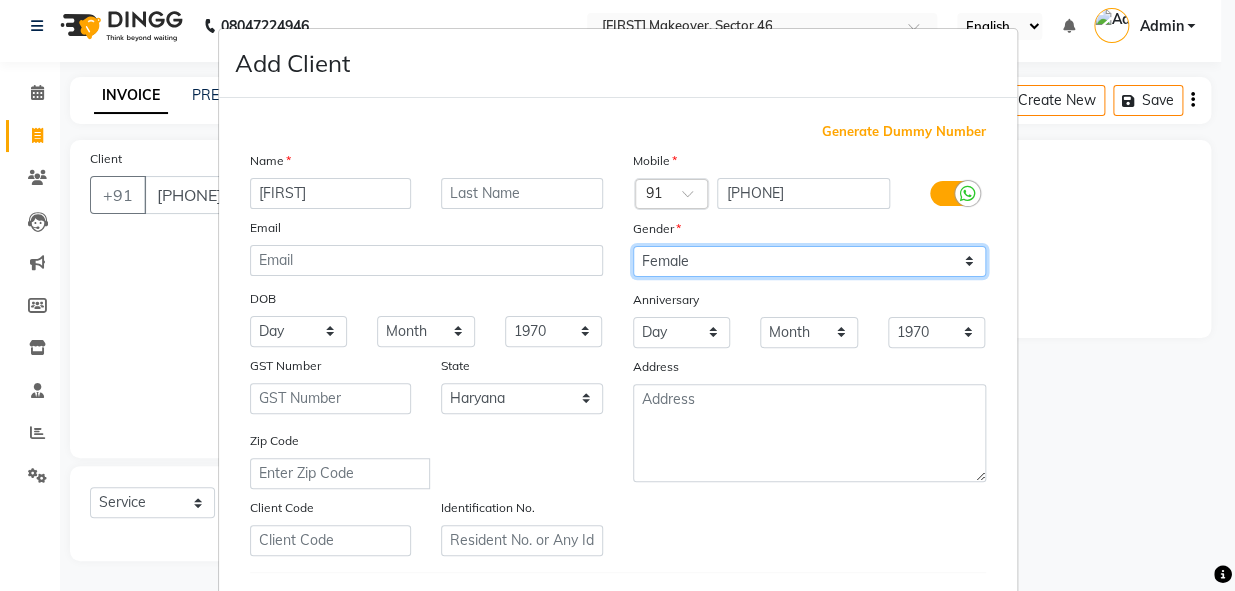 click on "Select Male Female Other Prefer Not To Say" at bounding box center [809, 261] 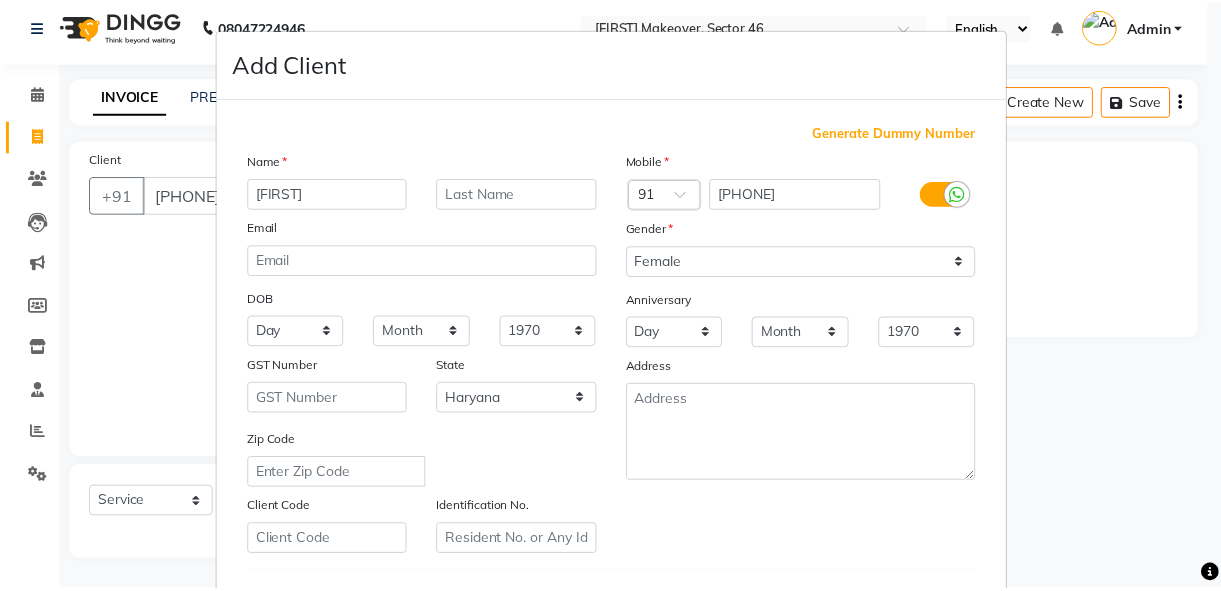 scroll, scrollTop: 338, scrollLeft: 0, axis: vertical 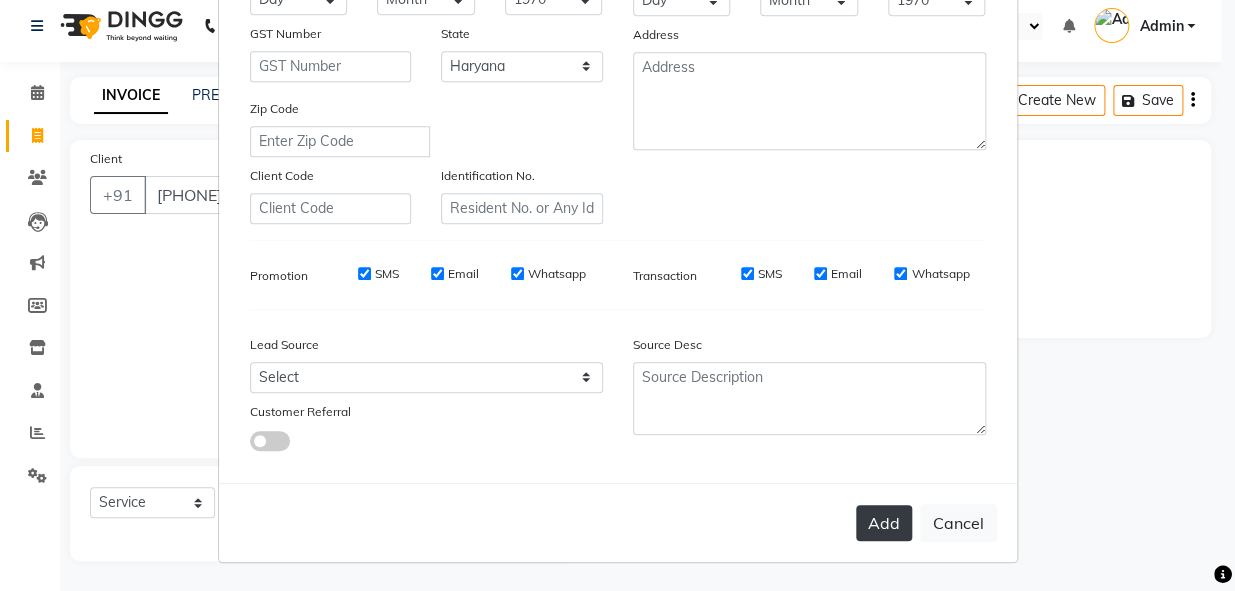 click on "Add" at bounding box center (884, 523) 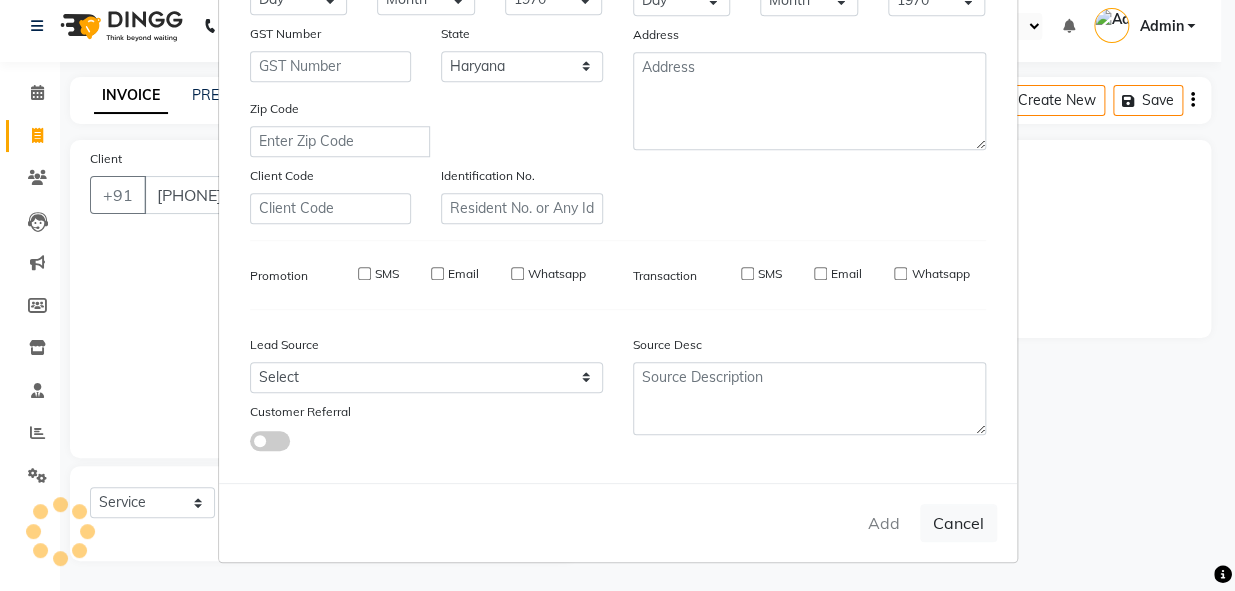 type 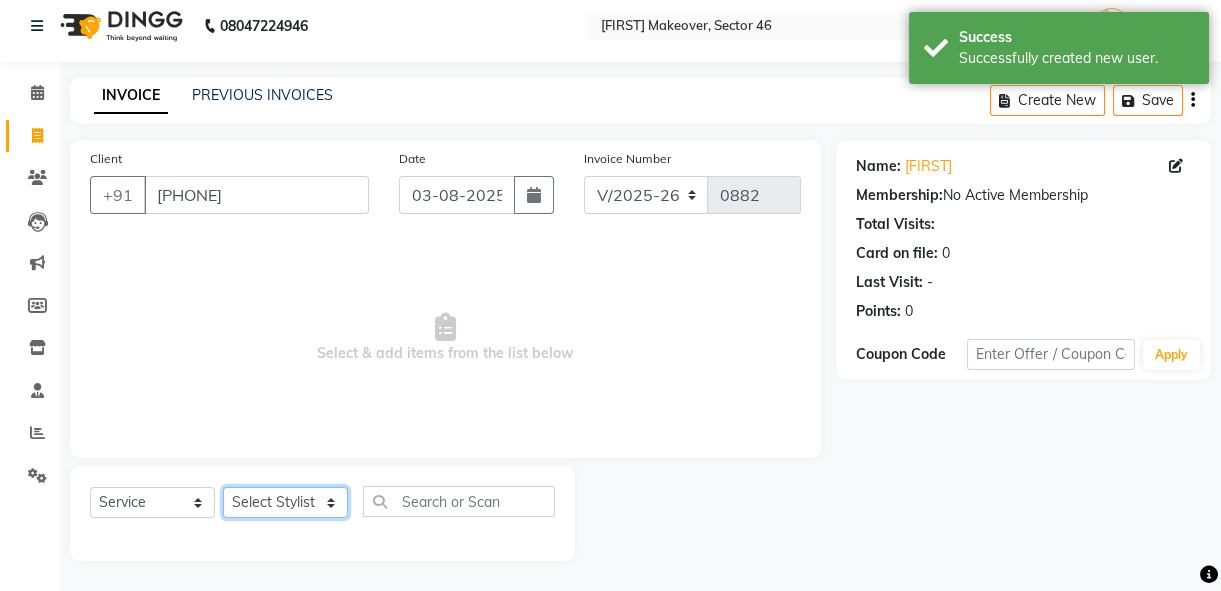 click on "Select Stylist [FIRST] (Hair Dresser) [FIRST] [FIRST] [FIRST] Reception" 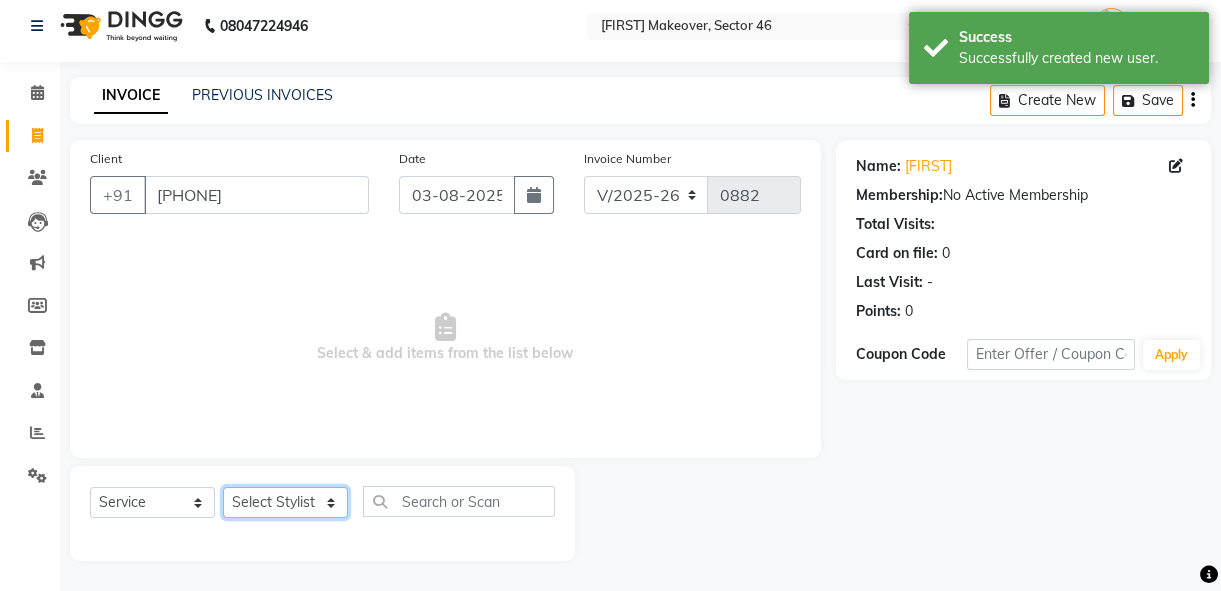 select on "15789" 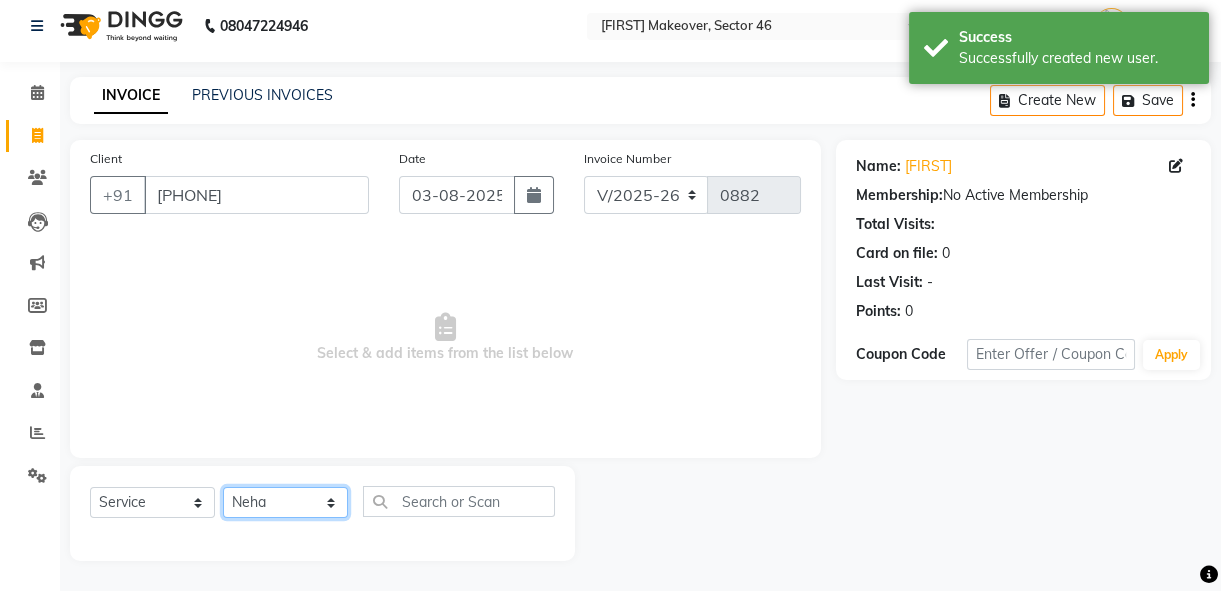 click on "Select Stylist [FIRST] (Hair Dresser) [FIRST] [FIRST] [FIRST] Reception" 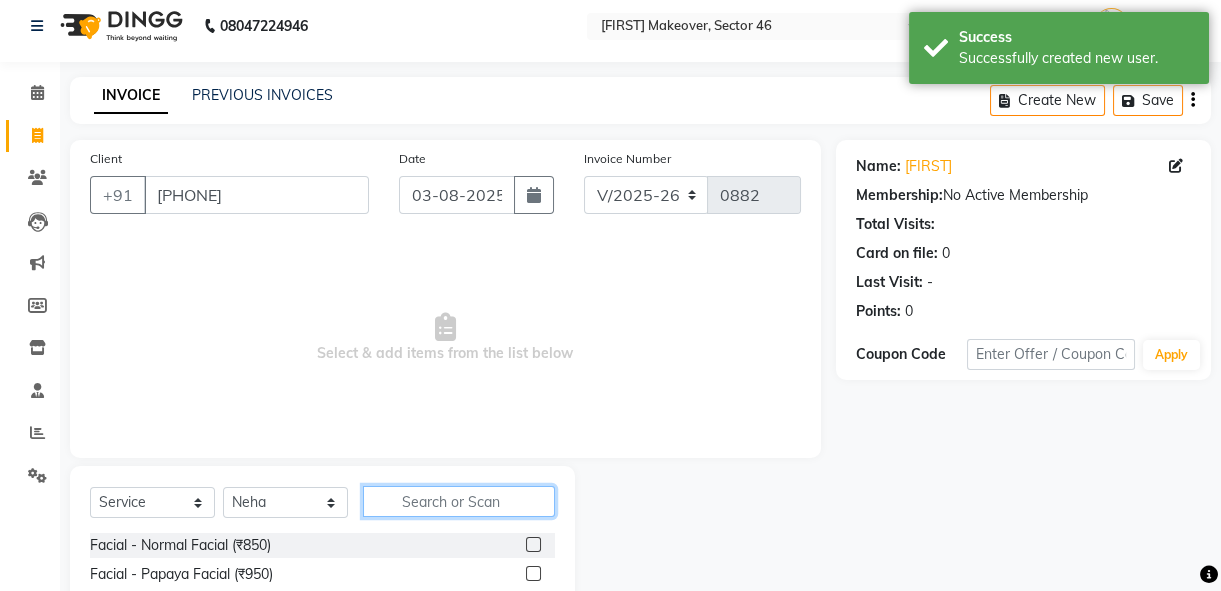 click 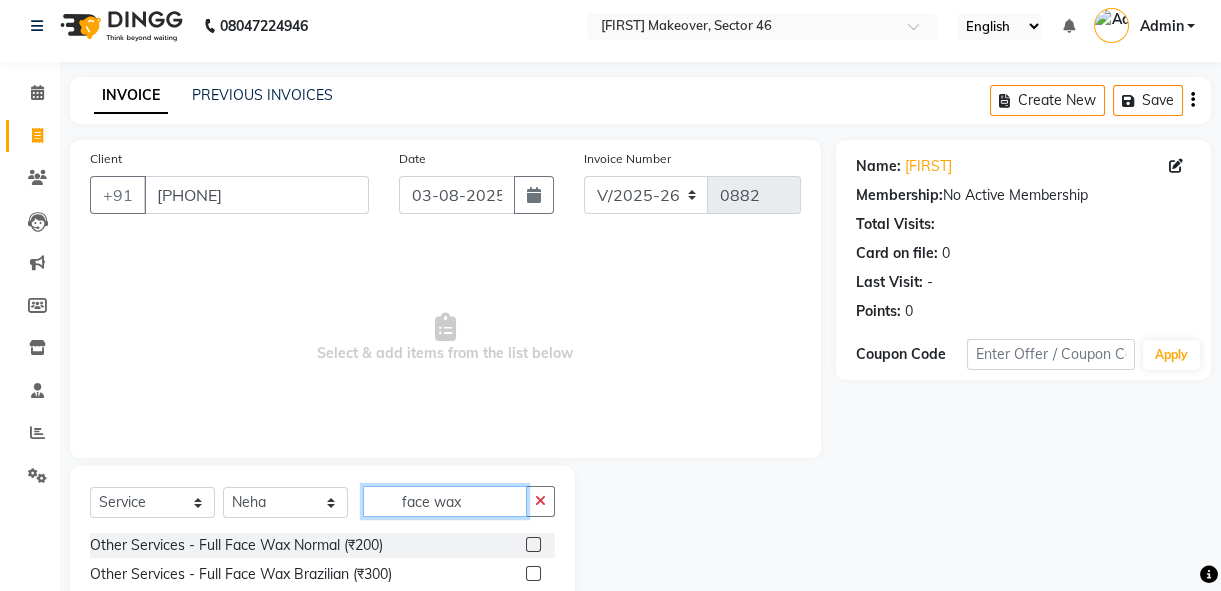 type on "face wax" 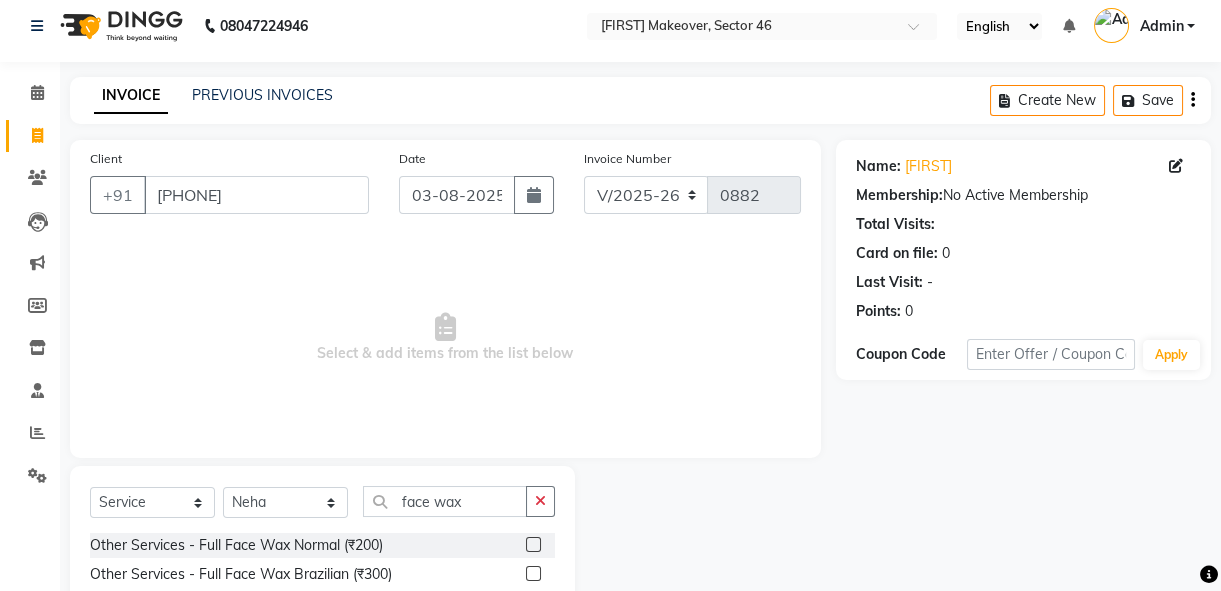 click 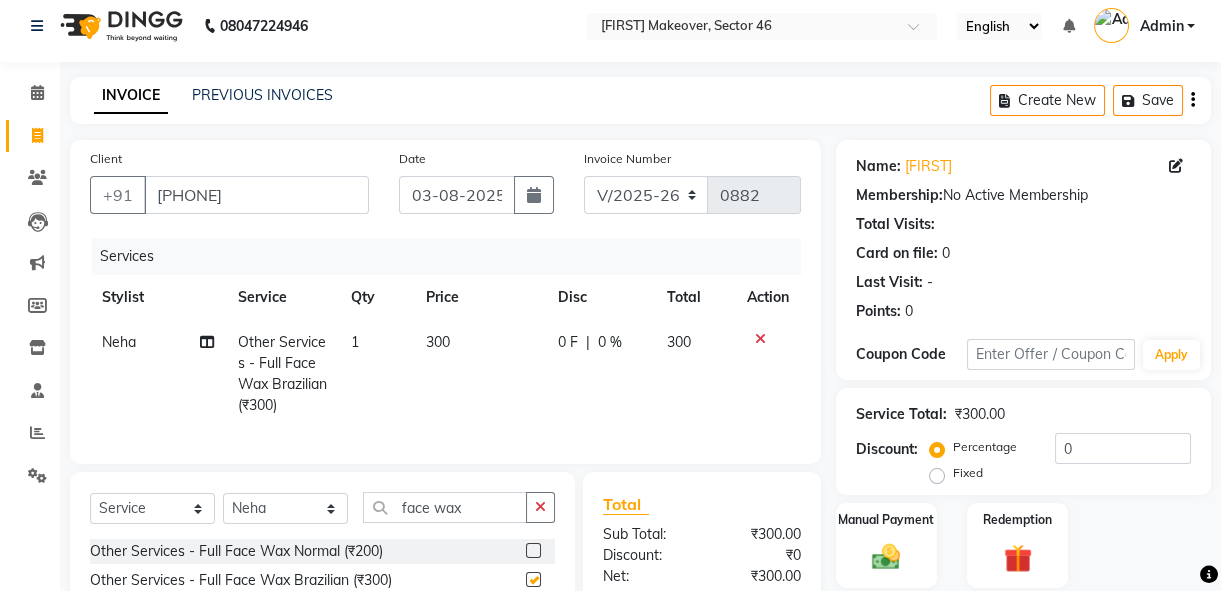 checkbox on "false" 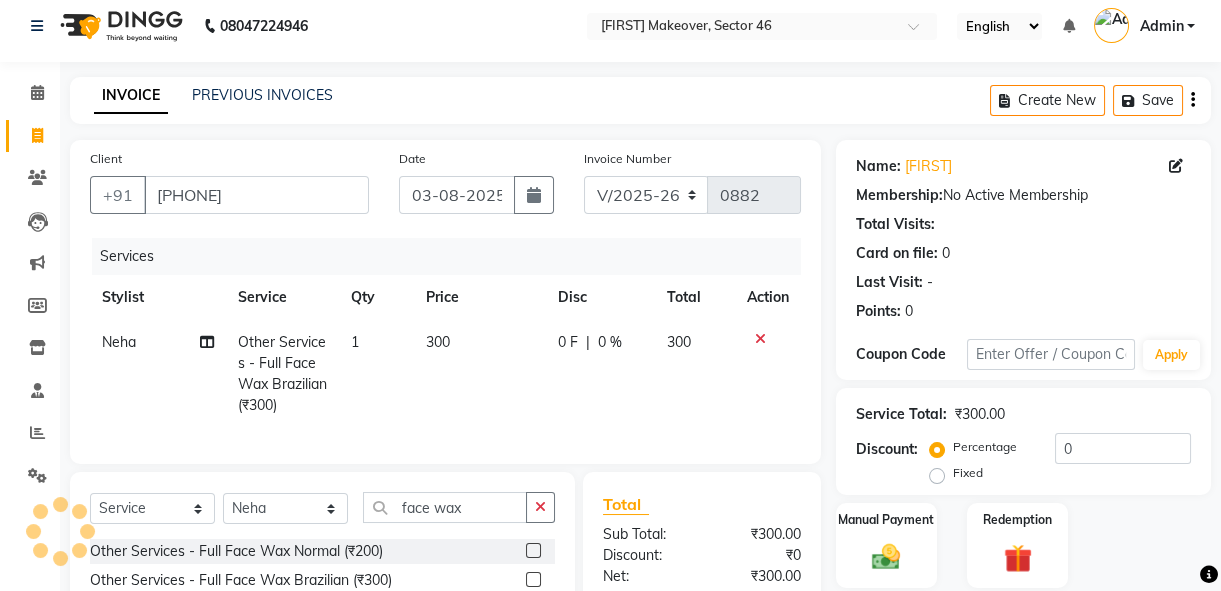 scroll, scrollTop: 187, scrollLeft: 0, axis: vertical 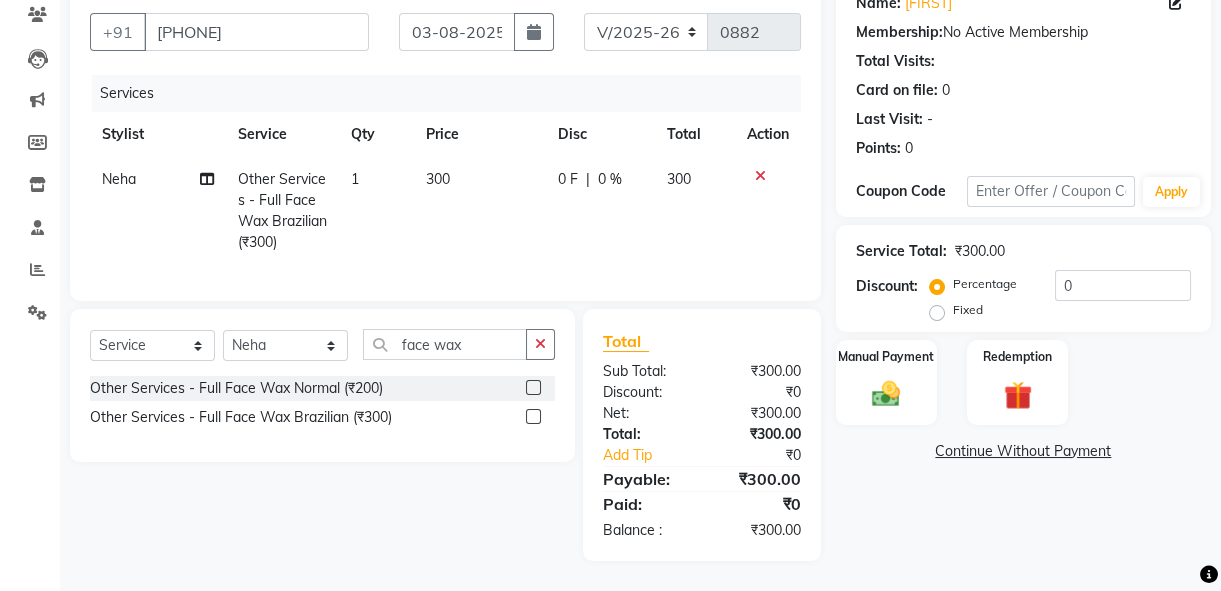 click on "300" 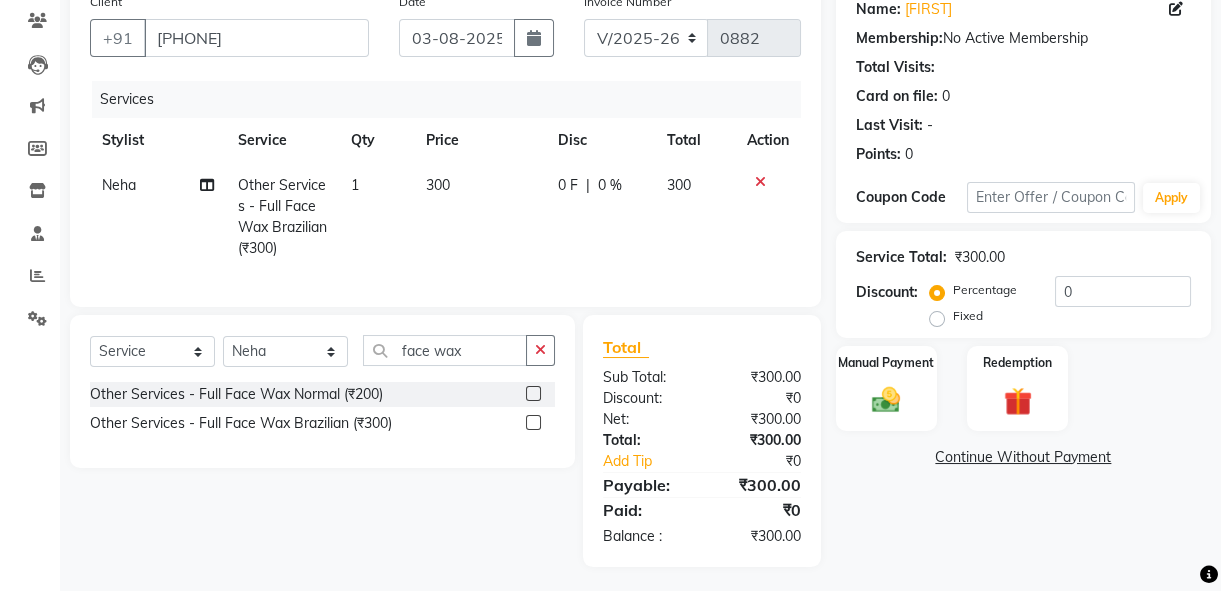 select on "15789" 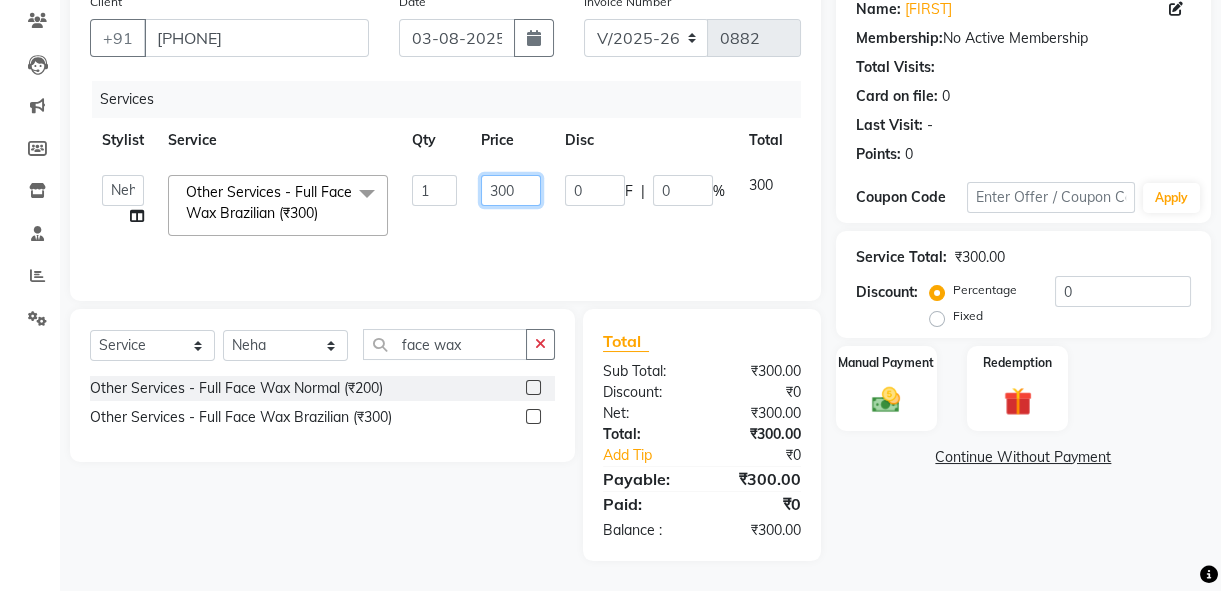 click on "300" 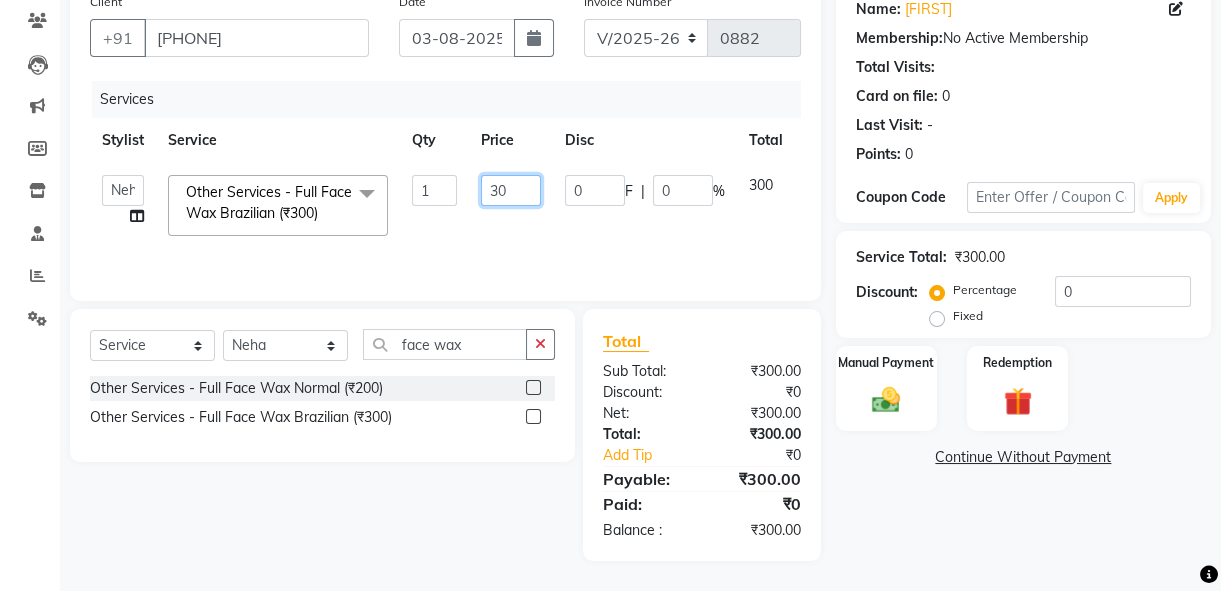 type on "350" 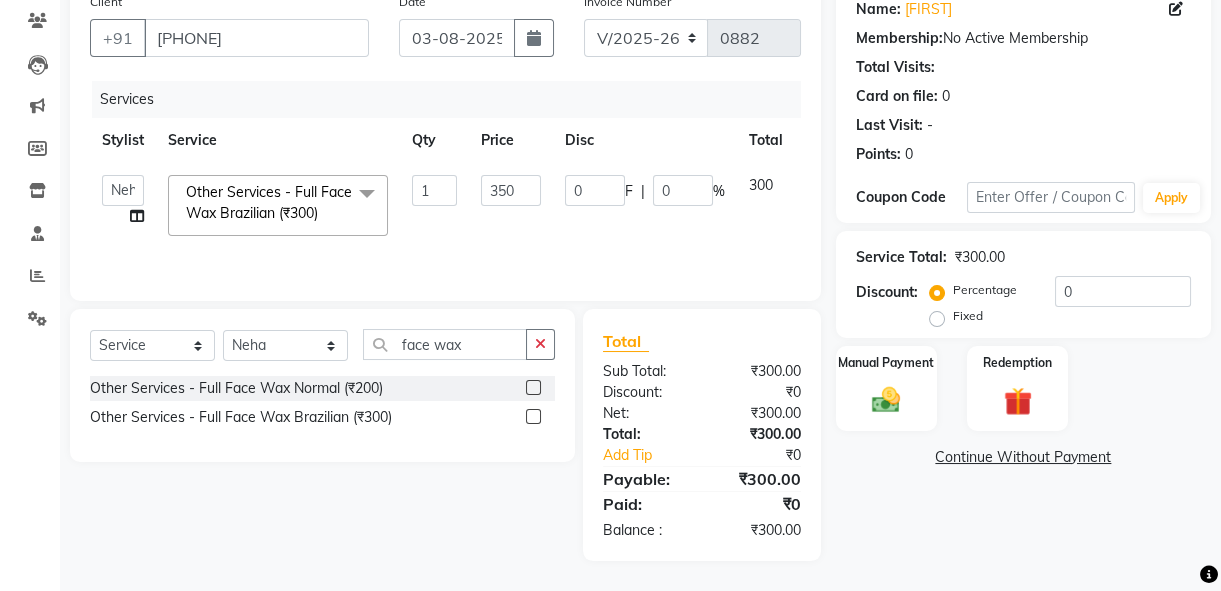 click on "350" 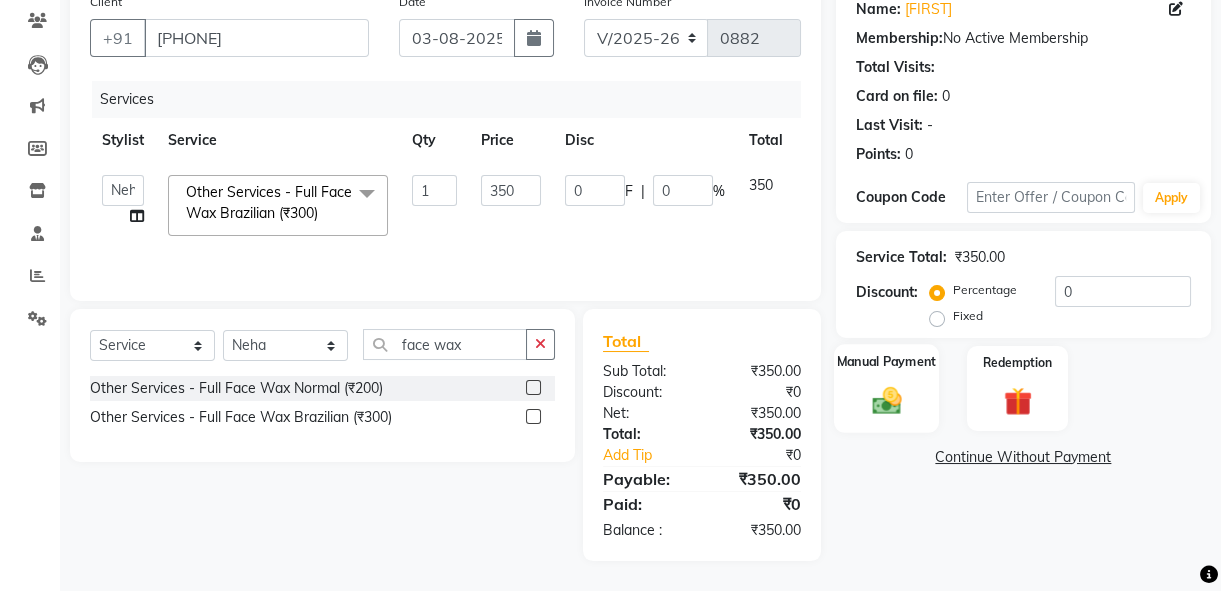 click on "Manual Payment" 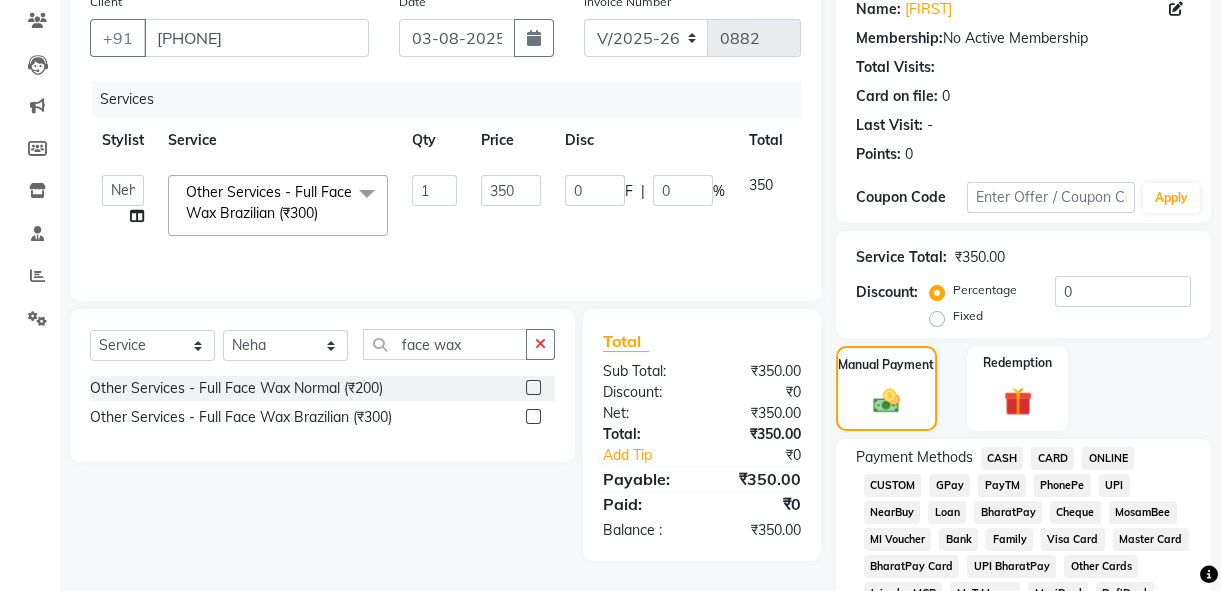 click on "CASH" 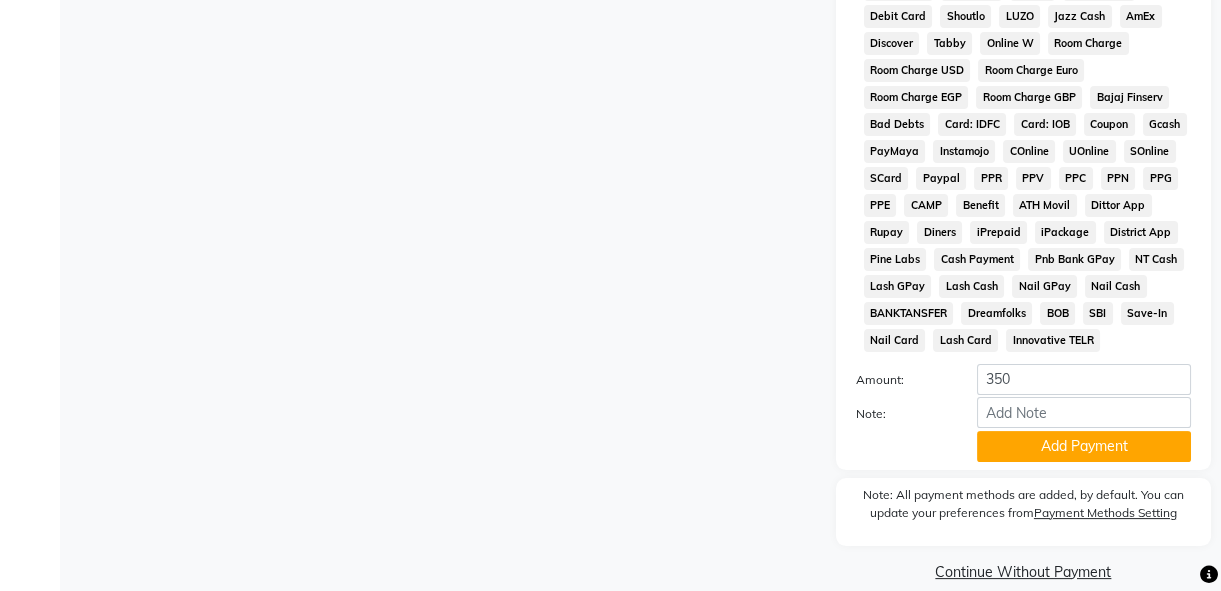 scroll, scrollTop: 1012, scrollLeft: 0, axis: vertical 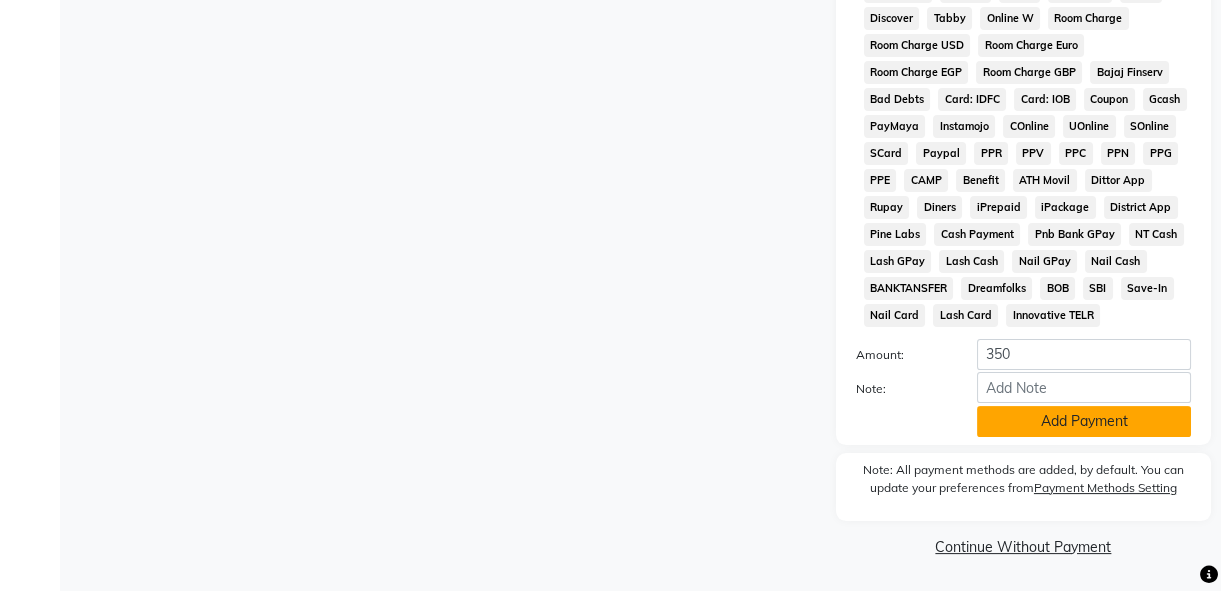 click on "Add Payment" 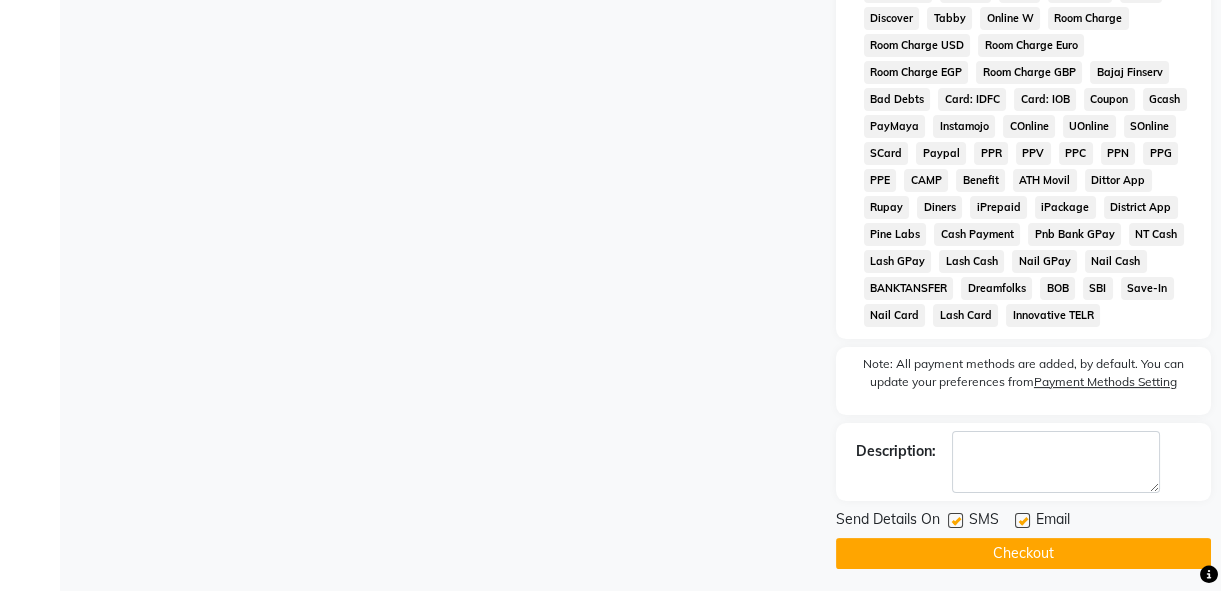 click on "Checkout" 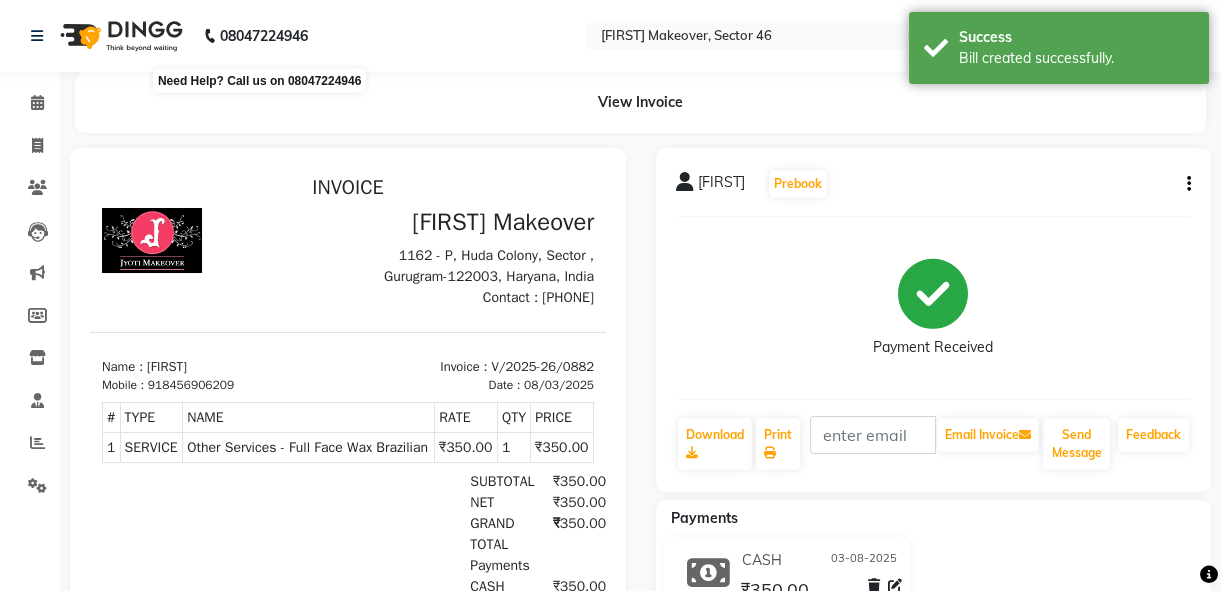 scroll, scrollTop: 0, scrollLeft: 0, axis: both 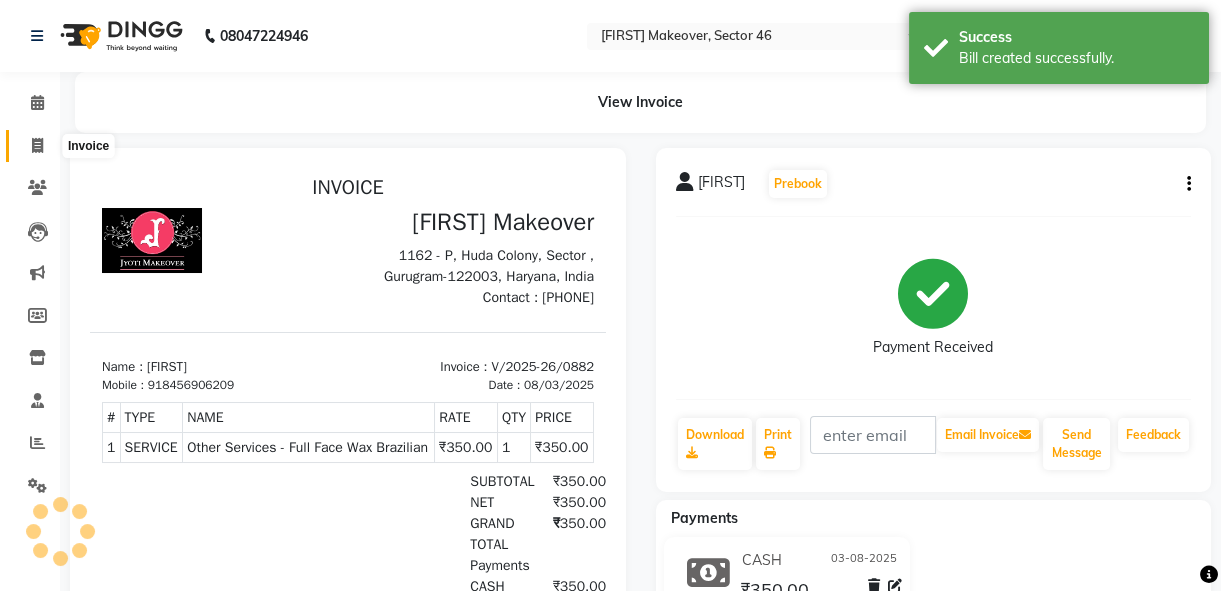 click 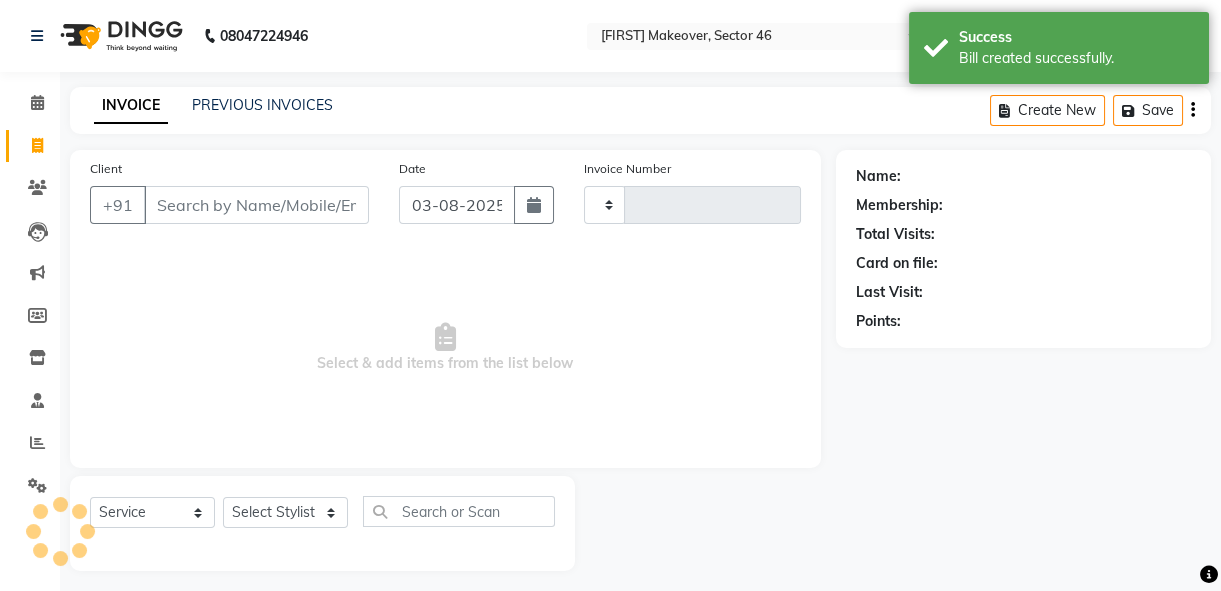 scroll, scrollTop: 10, scrollLeft: 0, axis: vertical 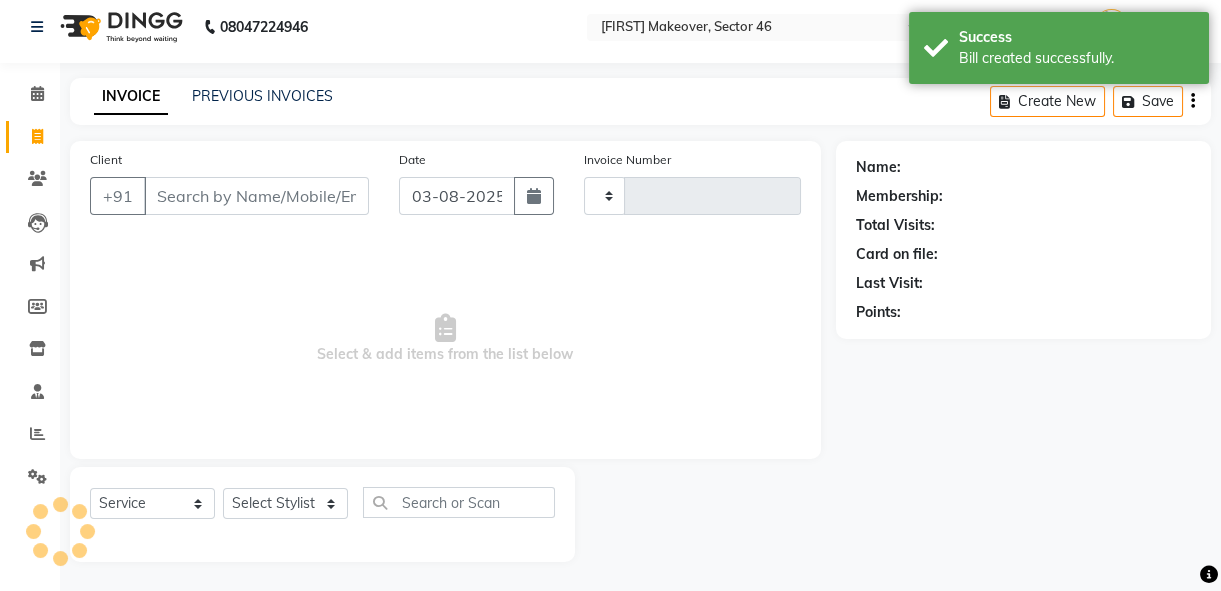 type on "0883" 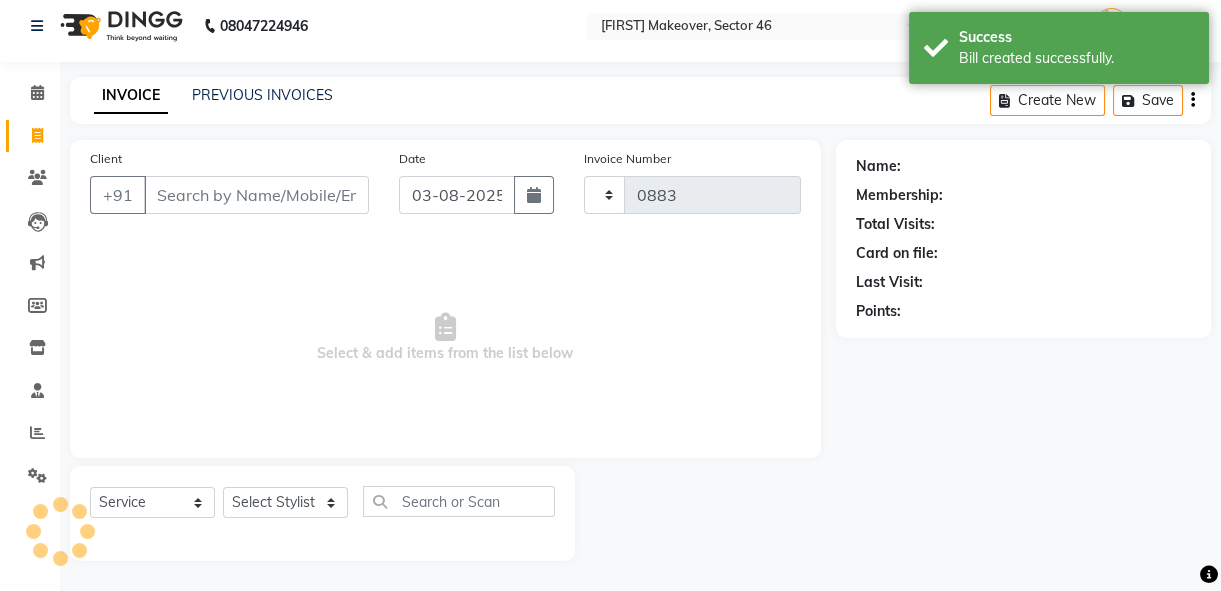 select on "679" 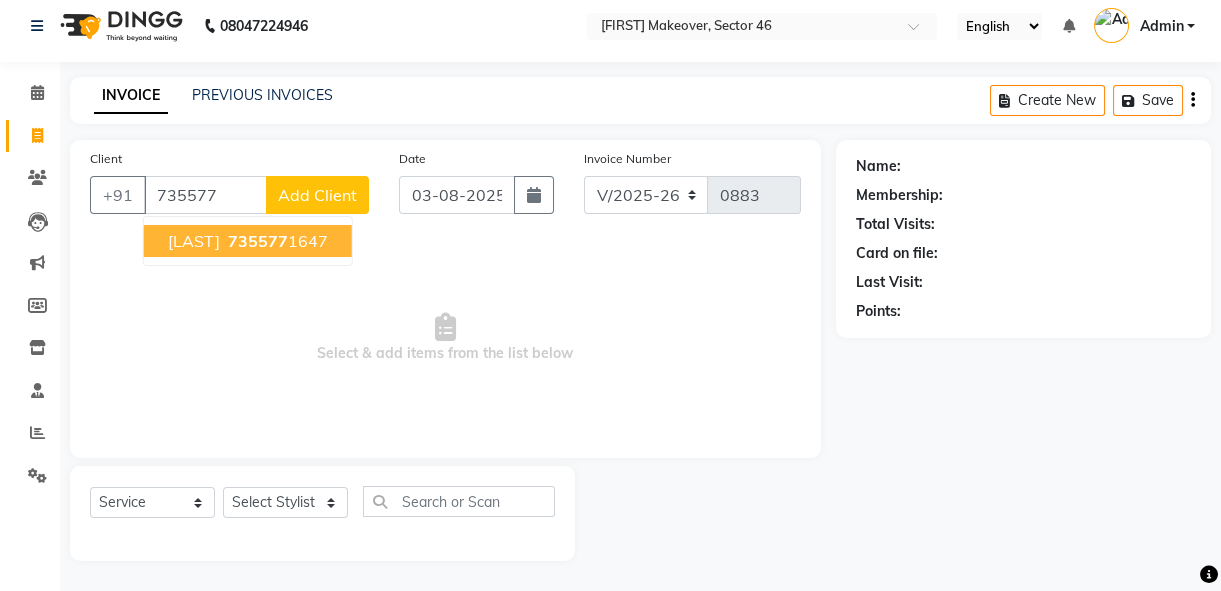 click on "[LAST] [PHONE]" at bounding box center [248, 241] 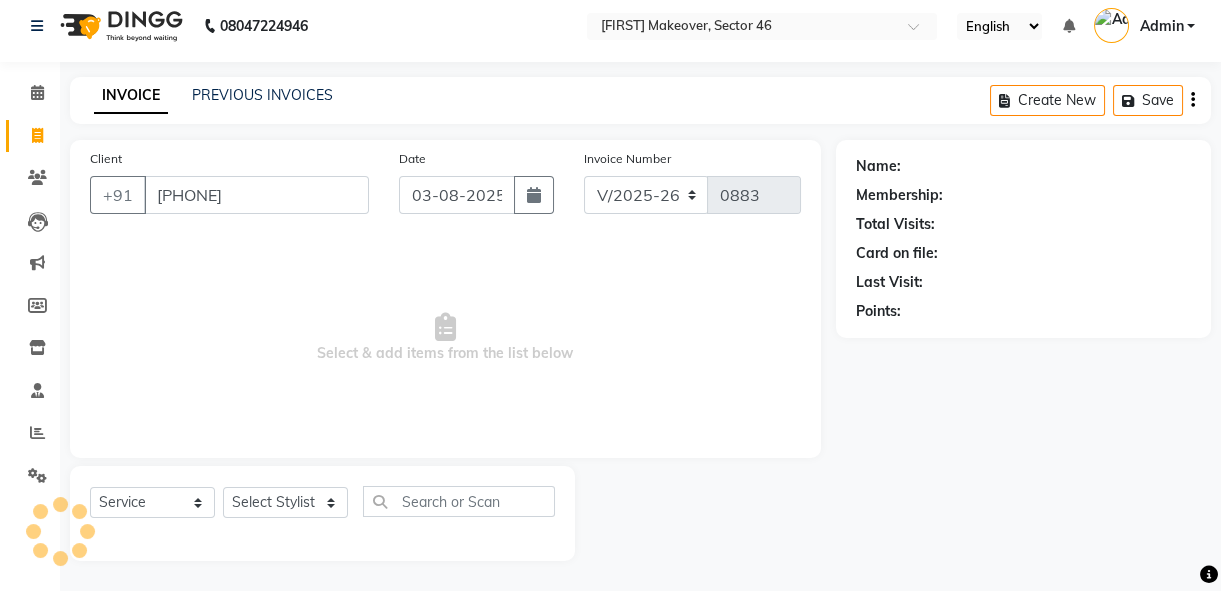 type on "[PHONE]" 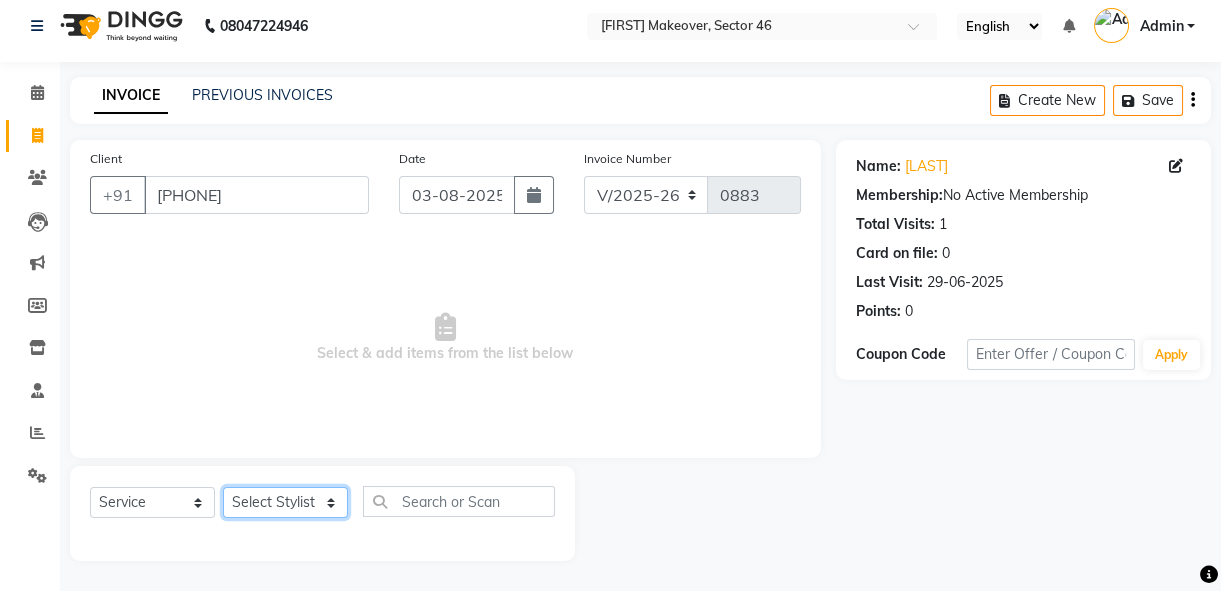 click on "Select Stylist [FIRST] (Hair Dresser) [FIRST] [FIRST] [FIRST] Reception" 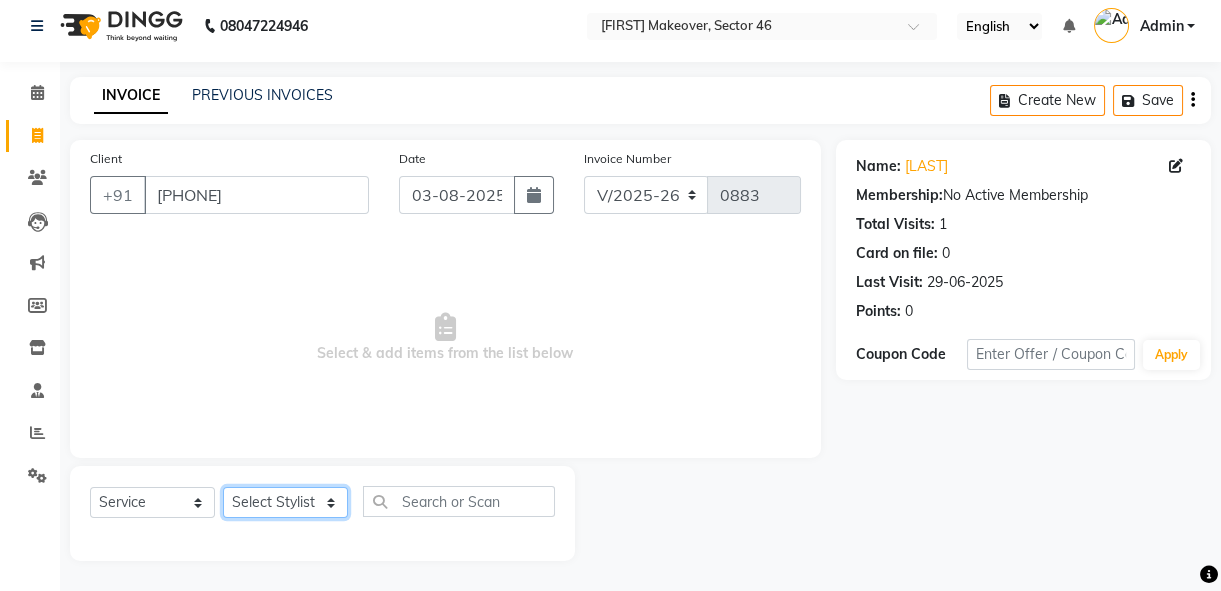 select on "10099" 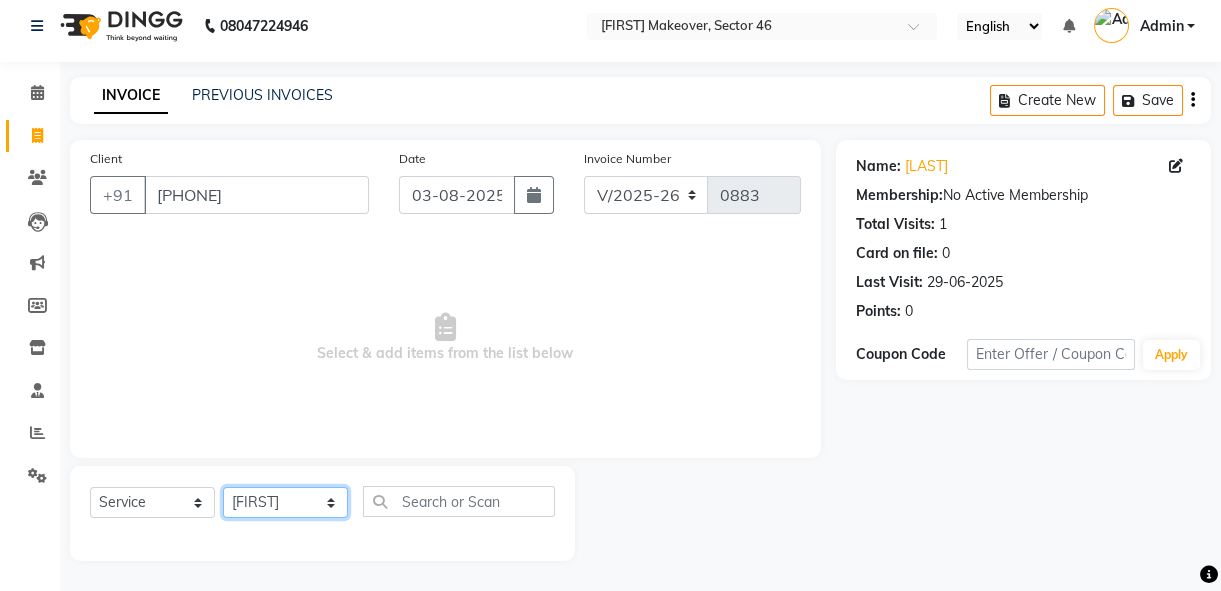 click on "Select Stylist [FIRST] (Hair Dresser) [FIRST] [FIRST] [FIRST] Reception" 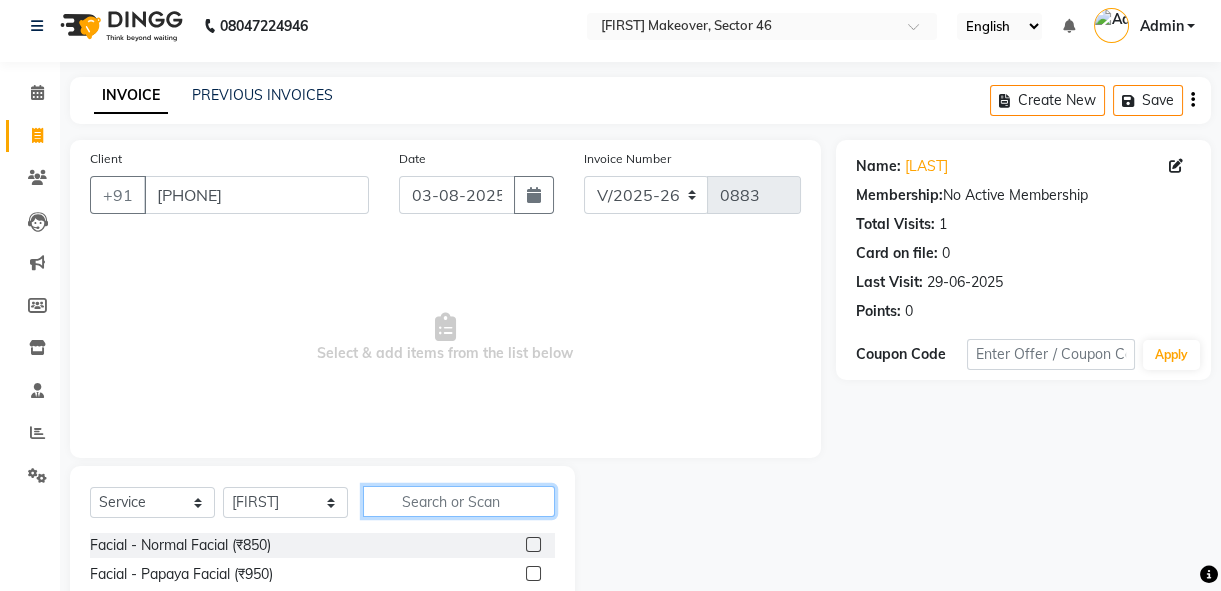 click 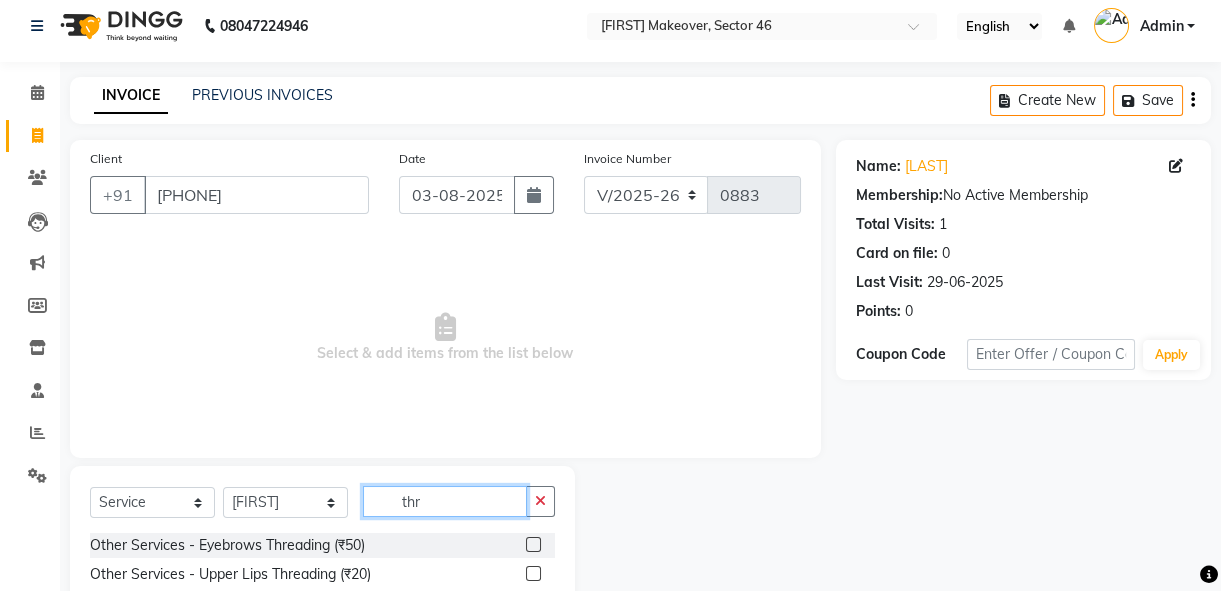 type on "thr" 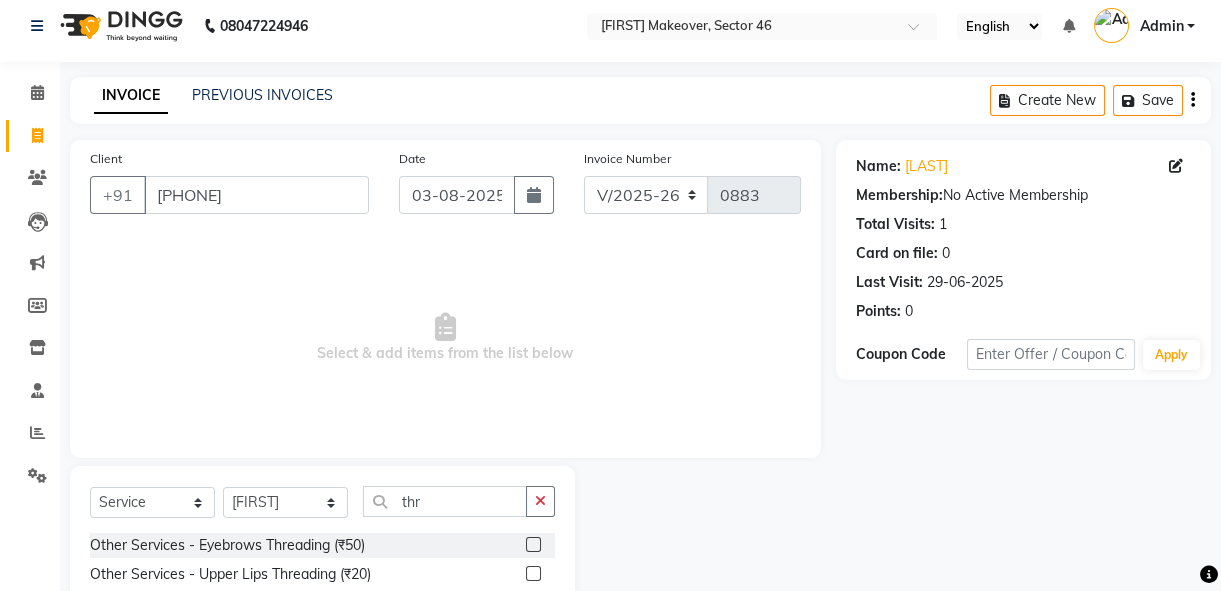 click 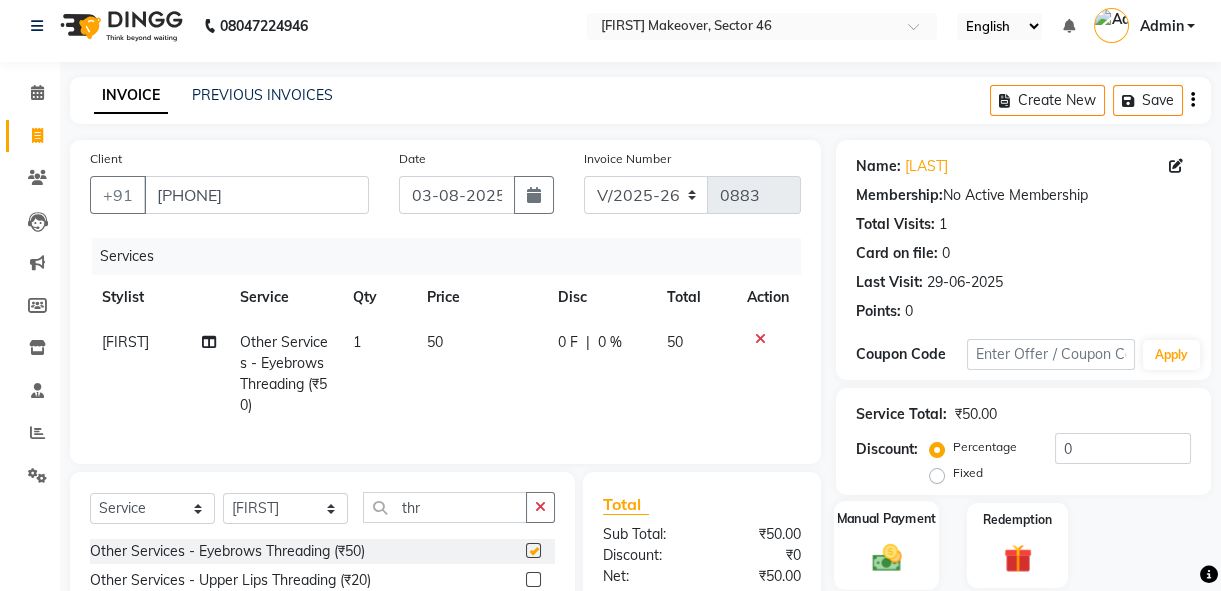 checkbox on "false" 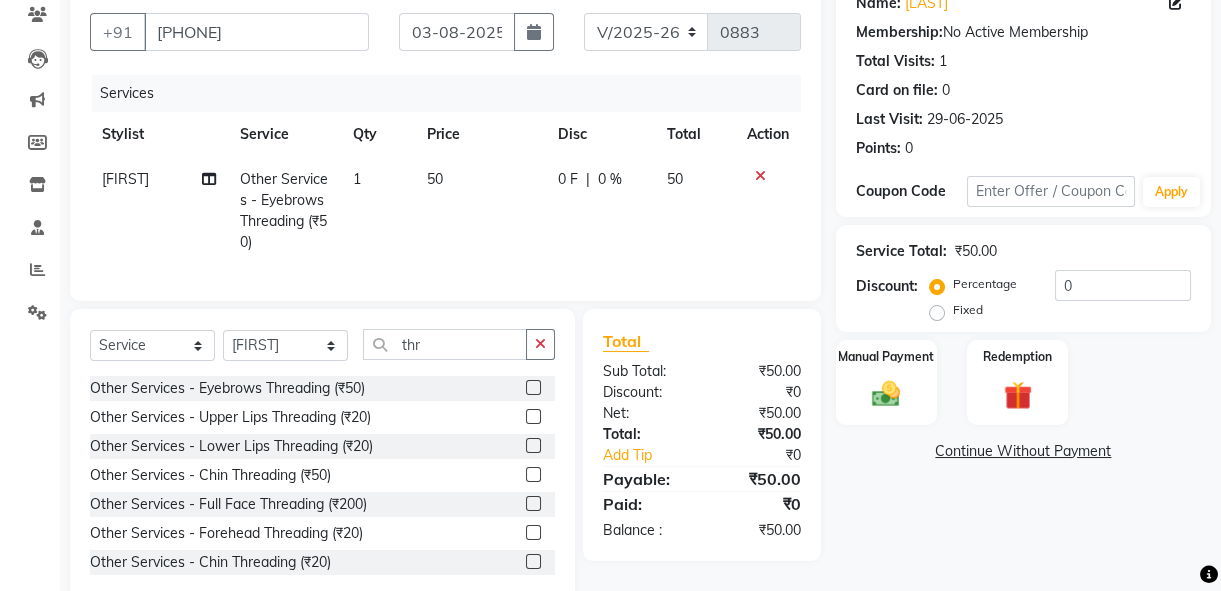 scroll, scrollTop: 230, scrollLeft: 0, axis: vertical 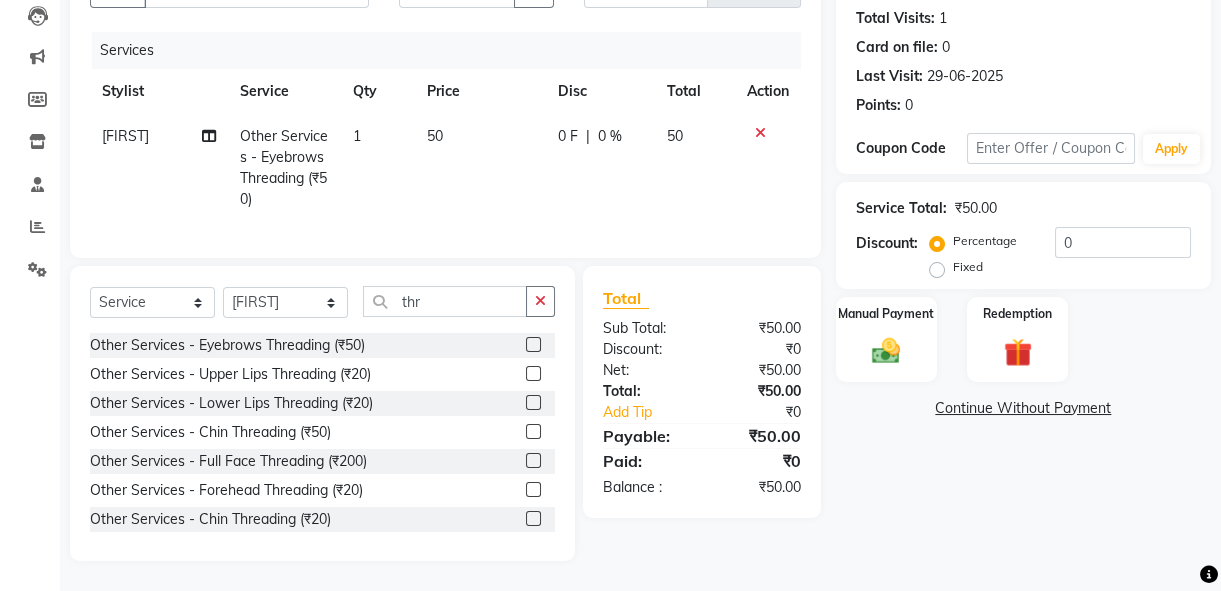 click 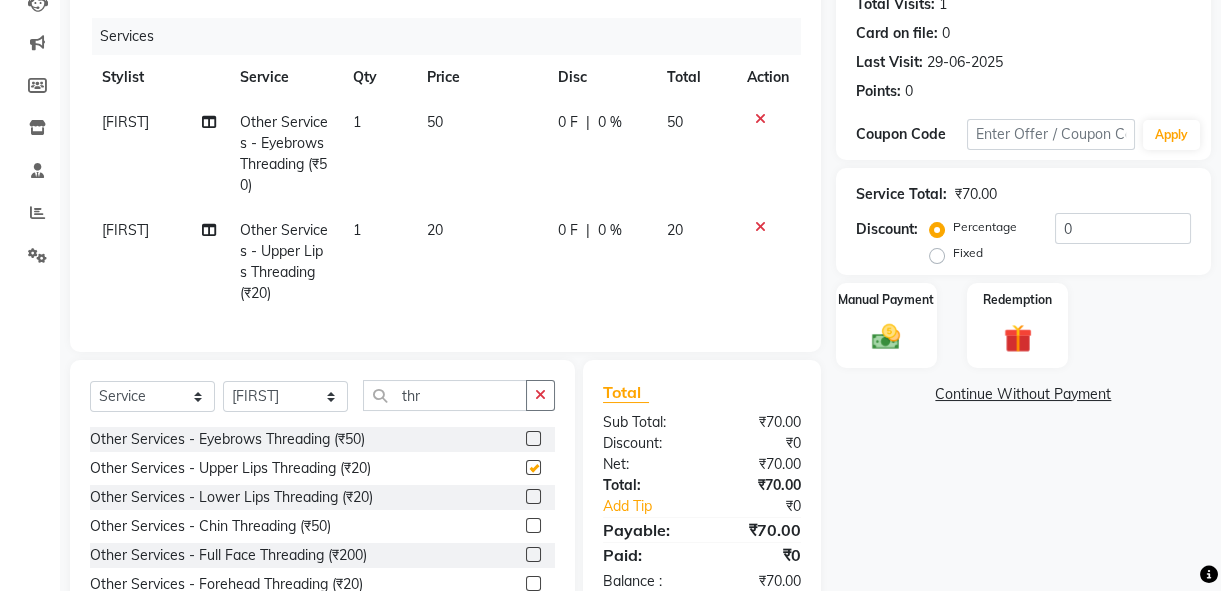 checkbox on "false" 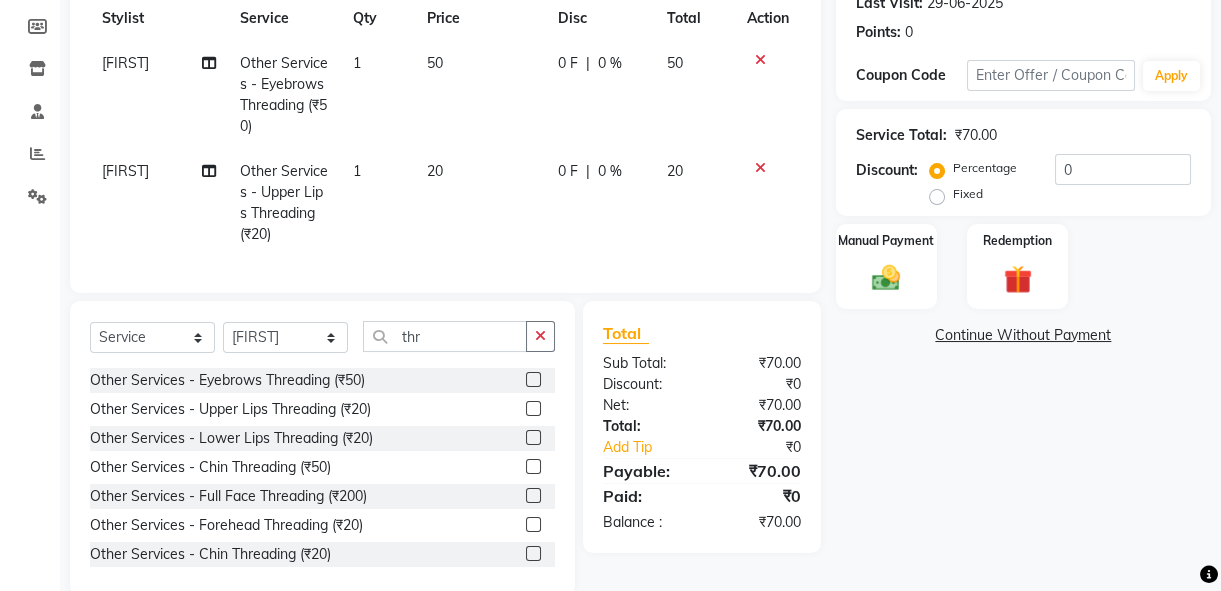 scroll, scrollTop: 338, scrollLeft: 0, axis: vertical 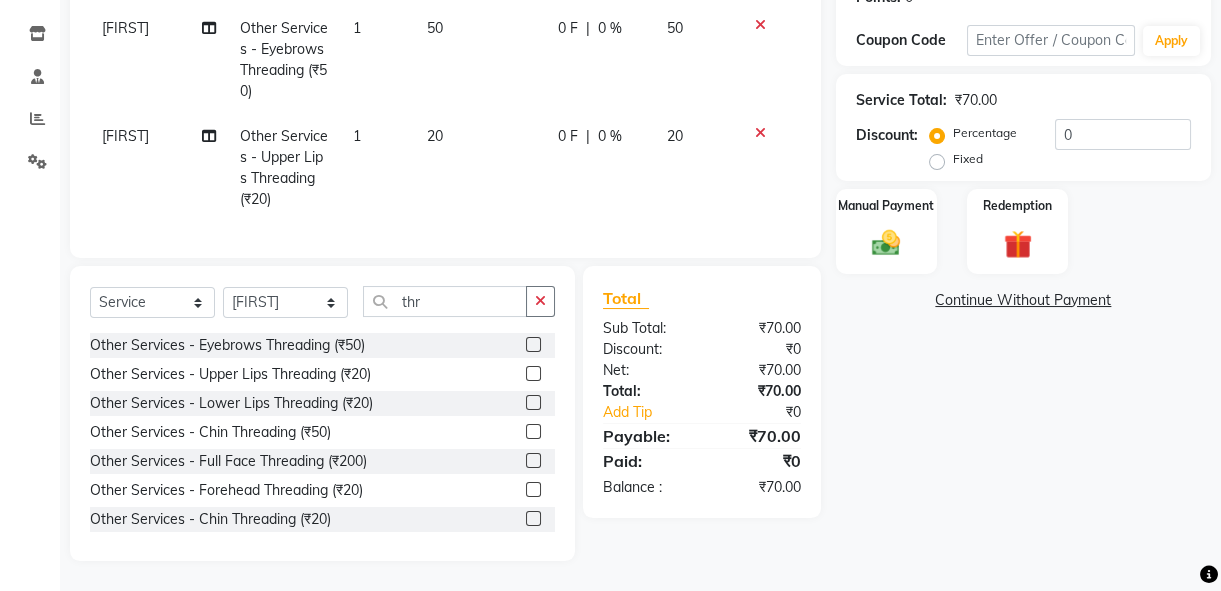 click 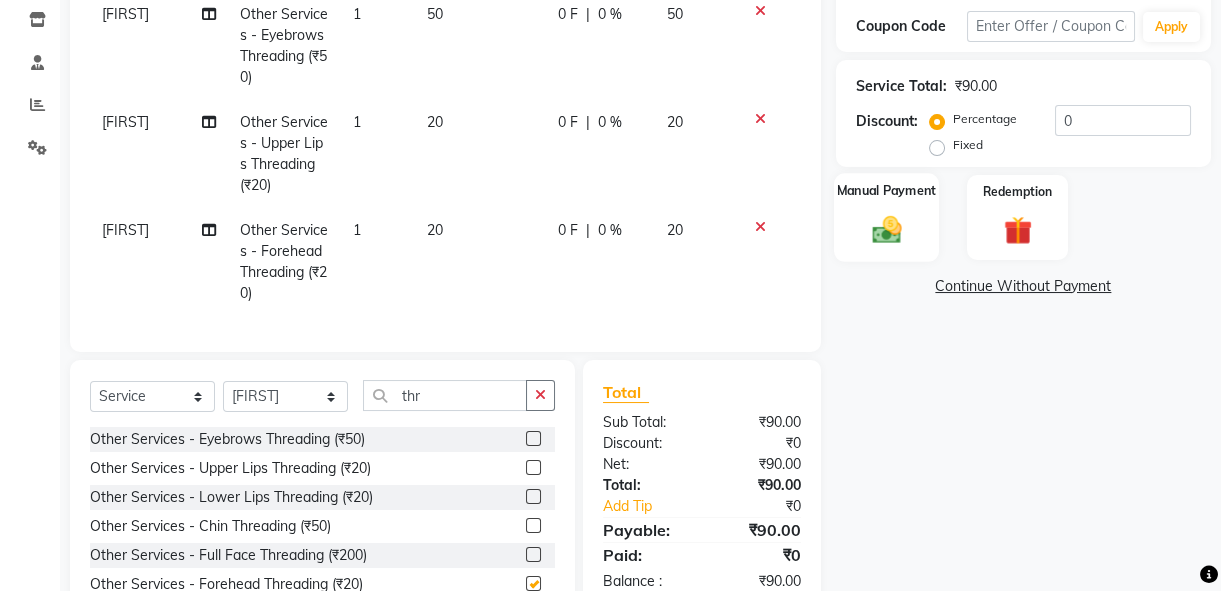 checkbox on "false" 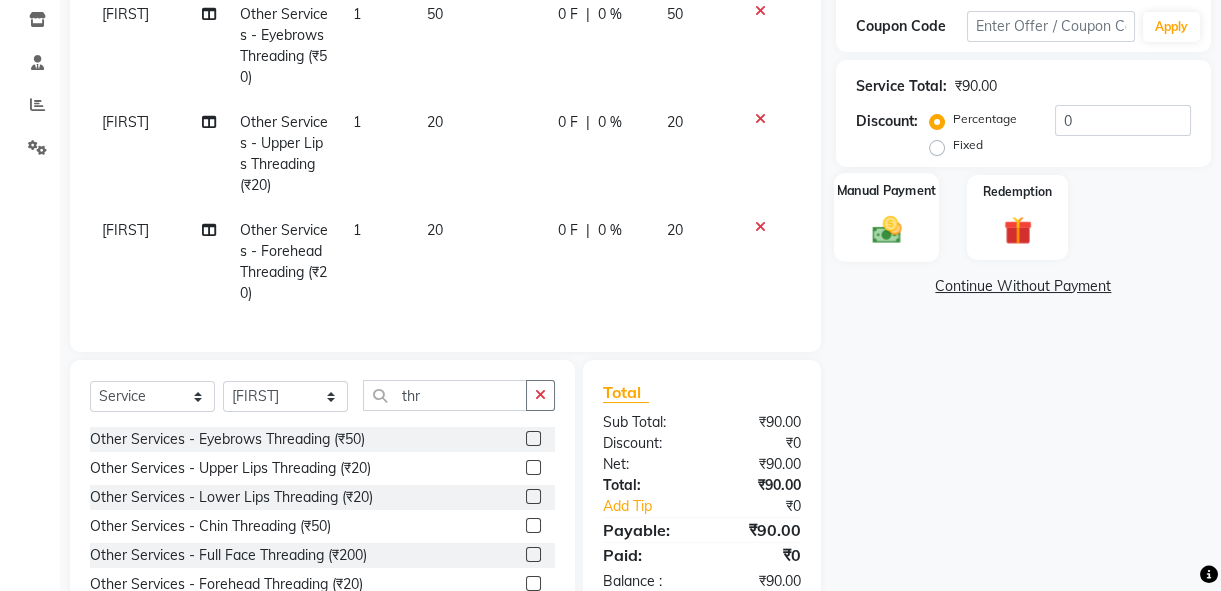 click on "Manual Payment" 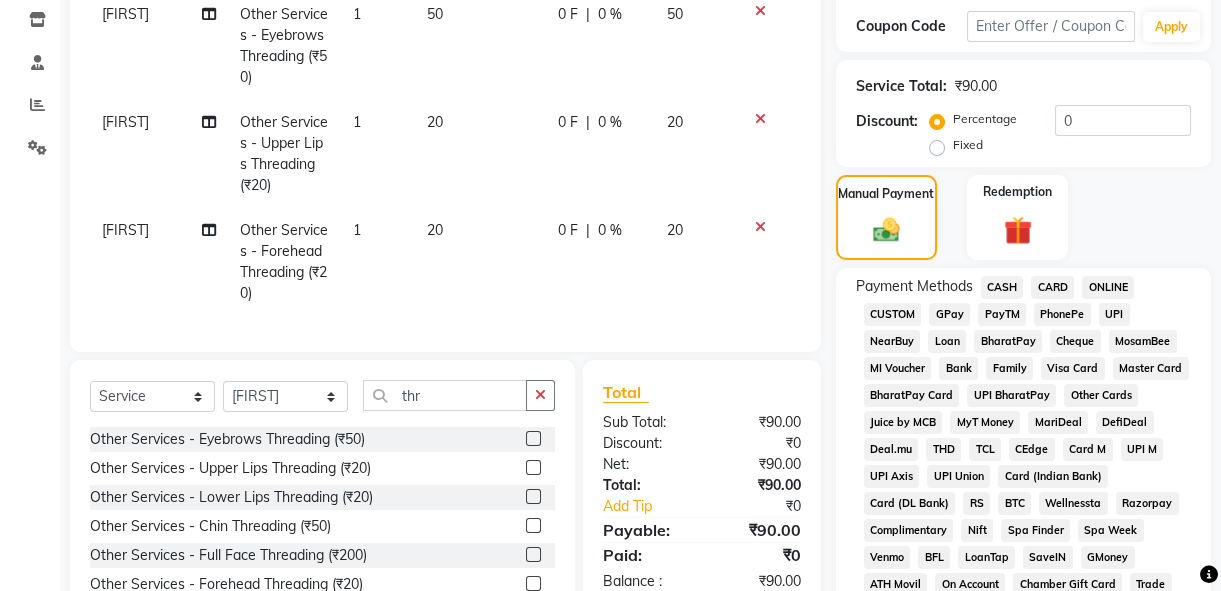 click on "GPay" 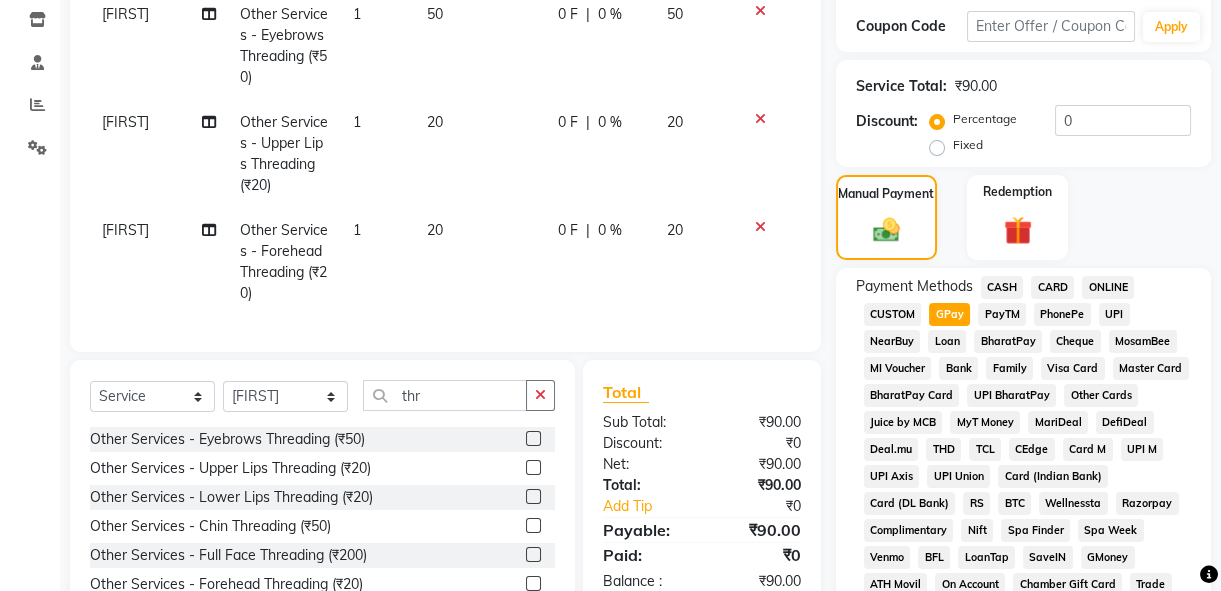 scroll, scrollTop: 854, scrollLeft: 0, axis: vertical 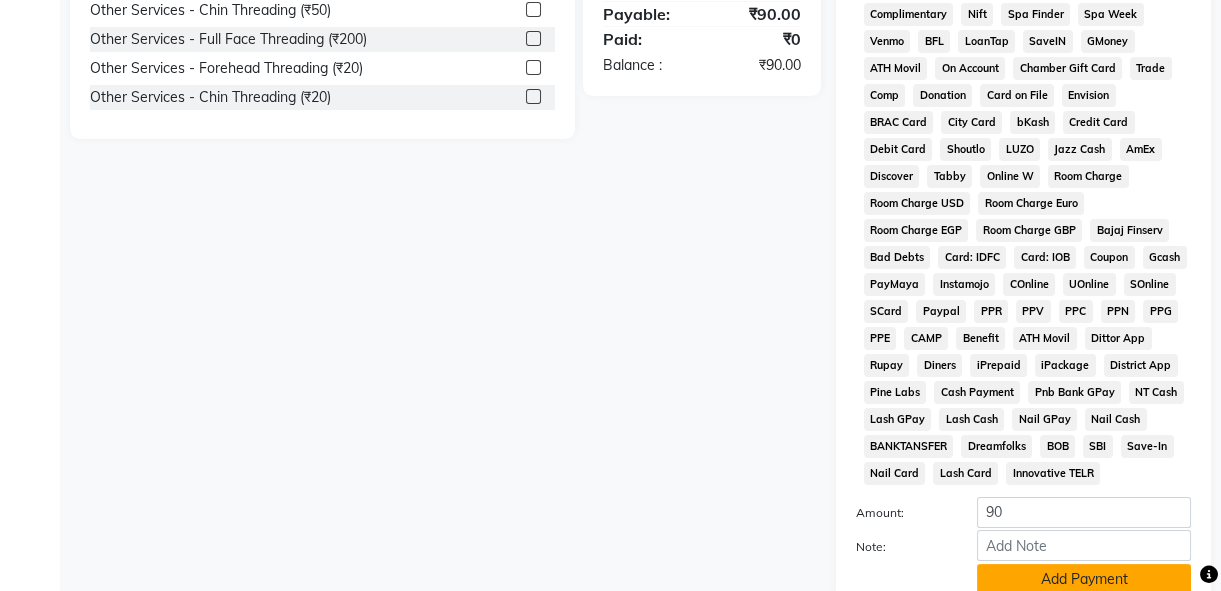 click on "Add Payment" 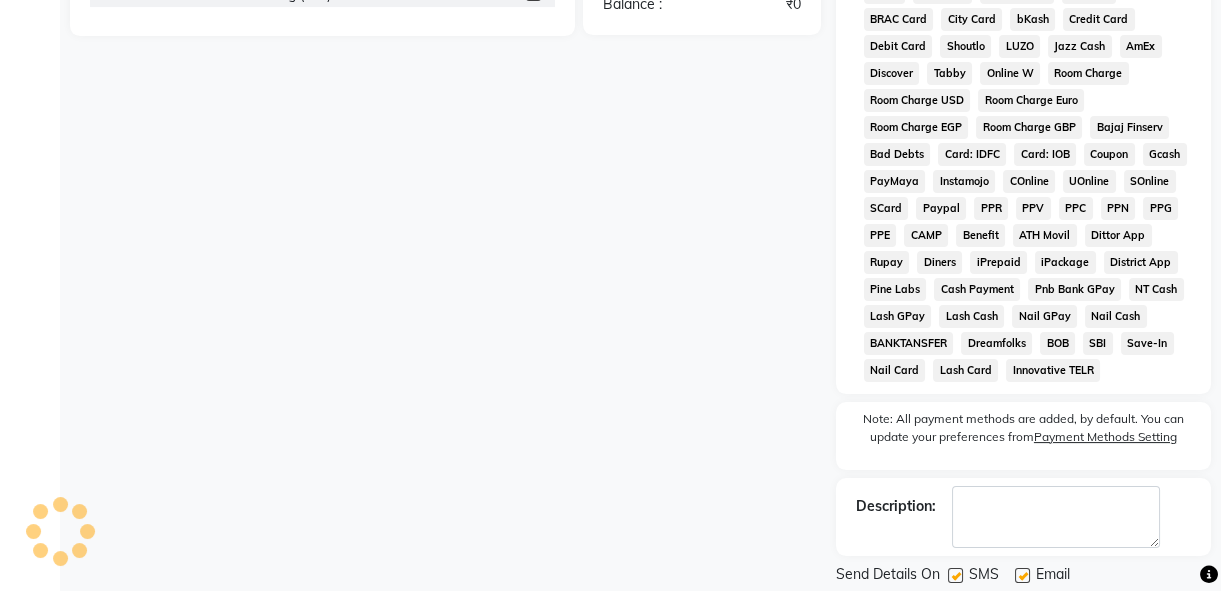 scroll, scrollTop: 1019, scrollLeft: 0, axis: vertical 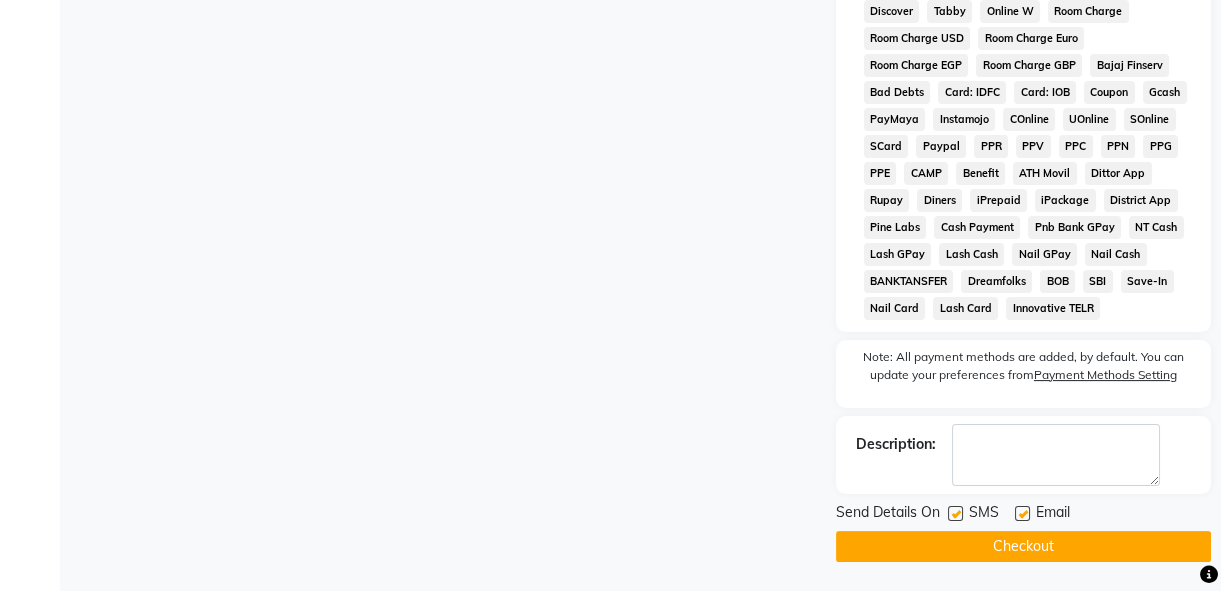 click on "Checkout" 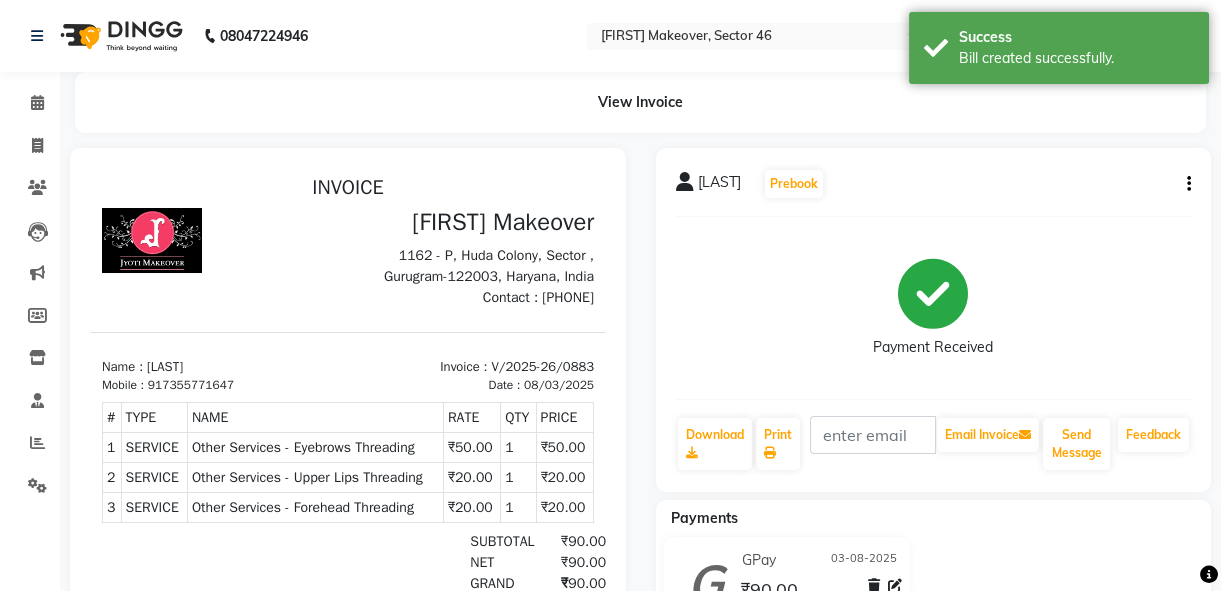 scroll, scrollTop: 0, scrollLeft: 0, axis: both 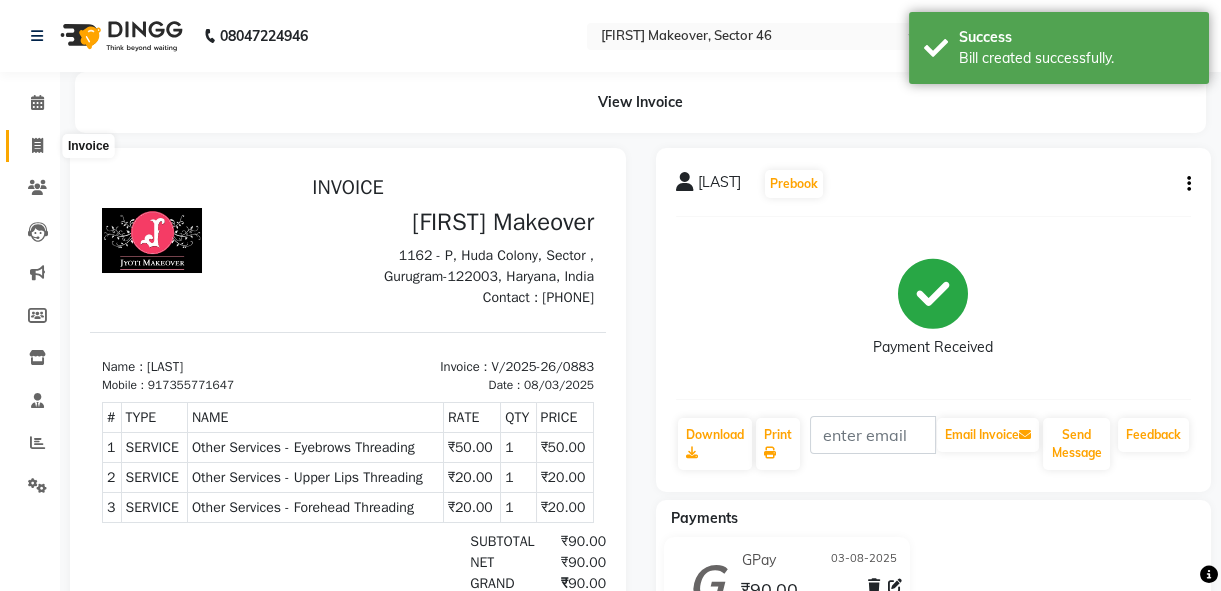 click 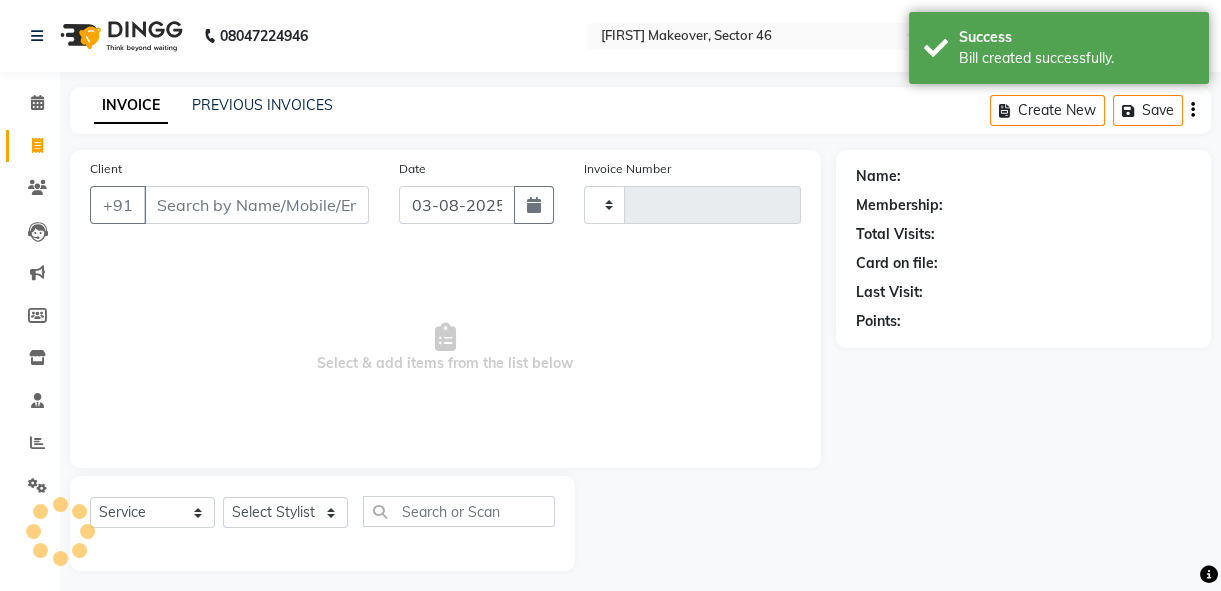scroll, scrollTop: 10, scrollLeft: 0, axis: vertical 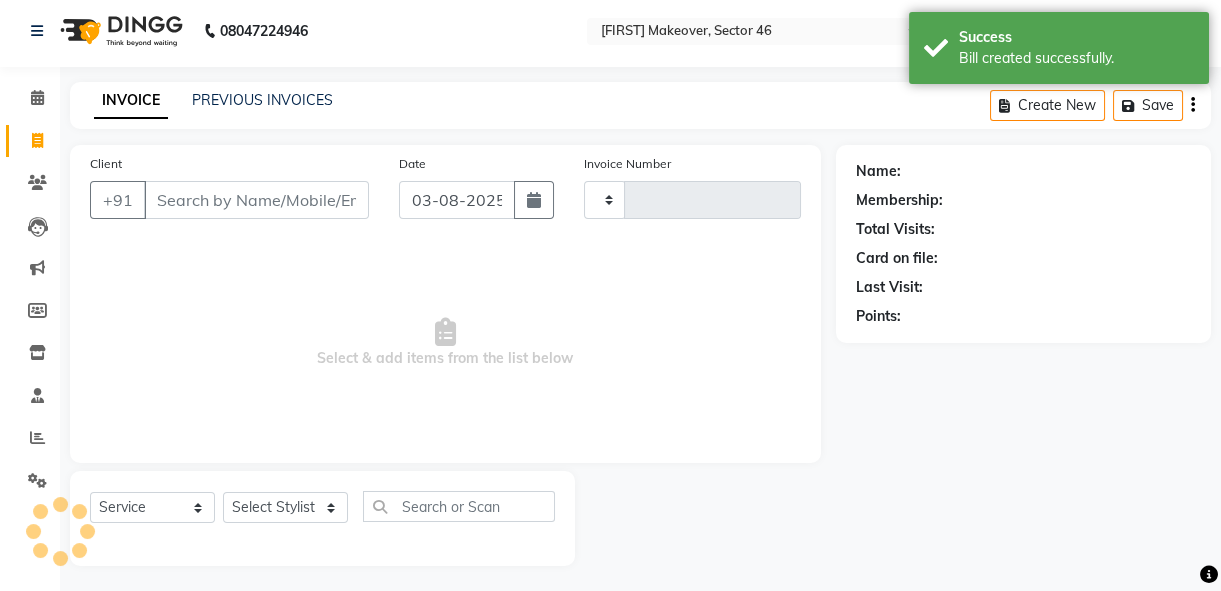 type on "0884" 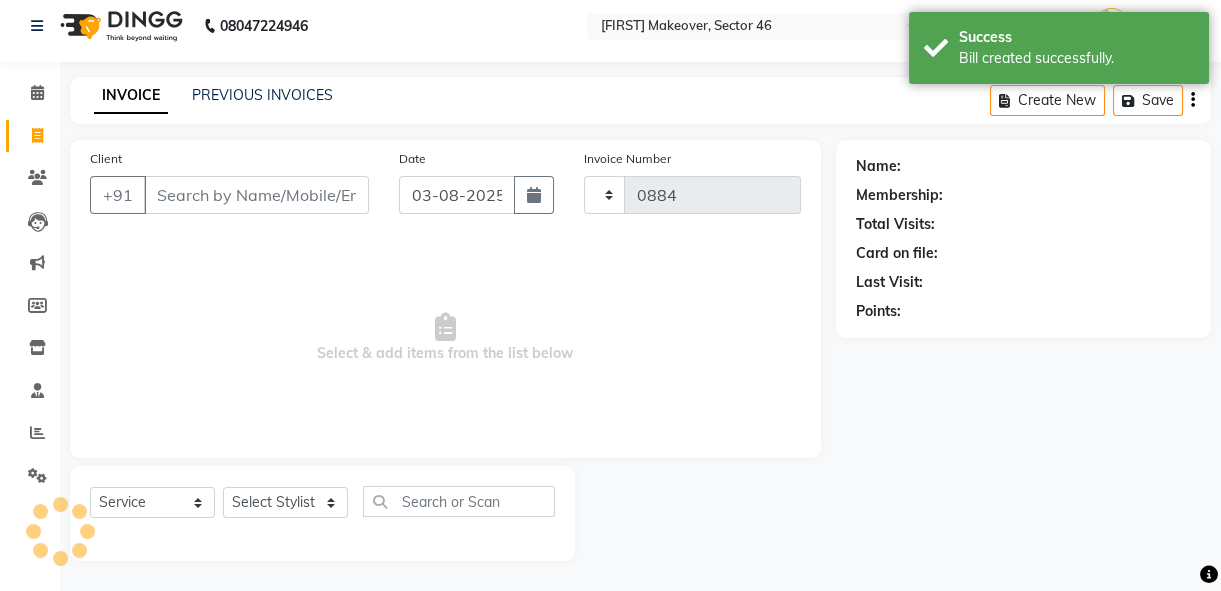 select on "679" 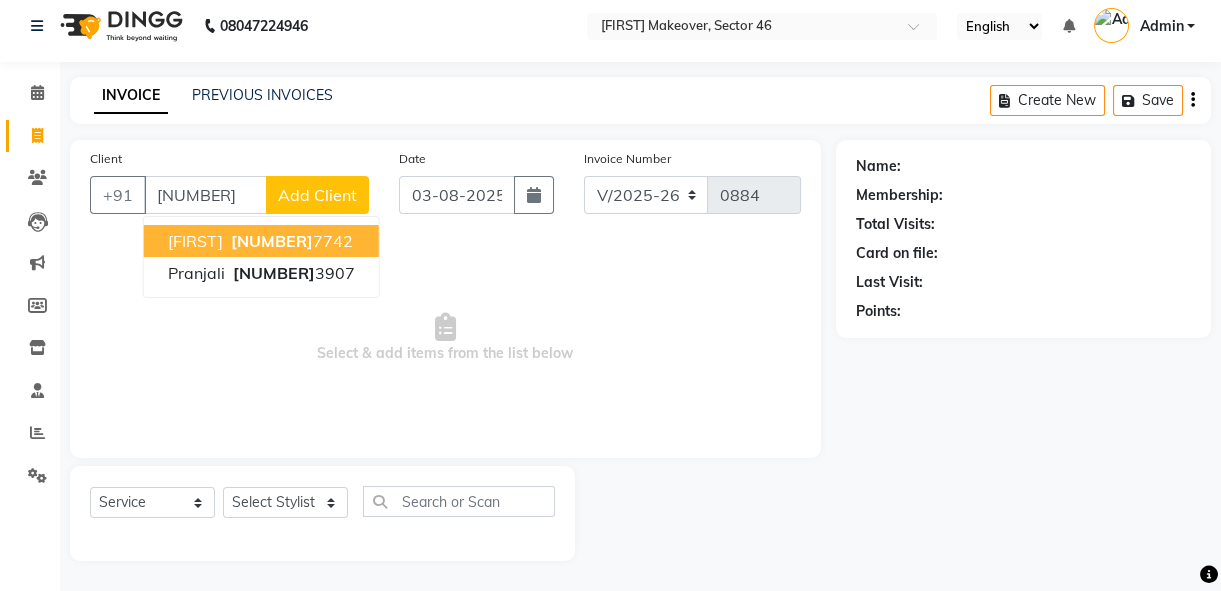 click on "[NUMBER]" at bounding box center [272, 241] 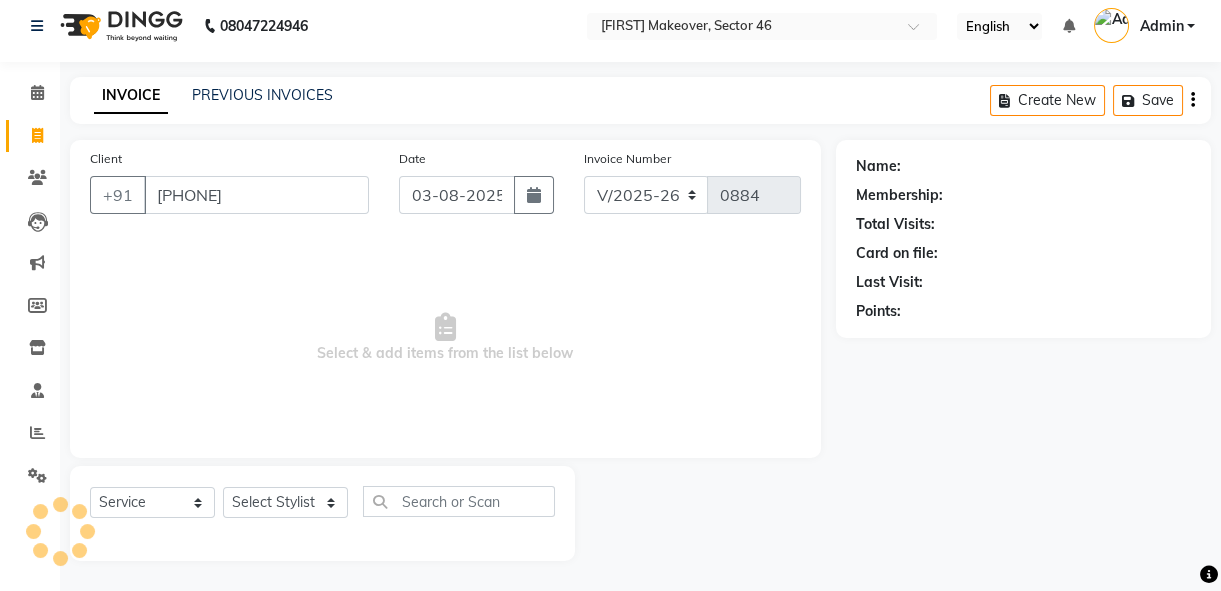 type on "[PHONE]" 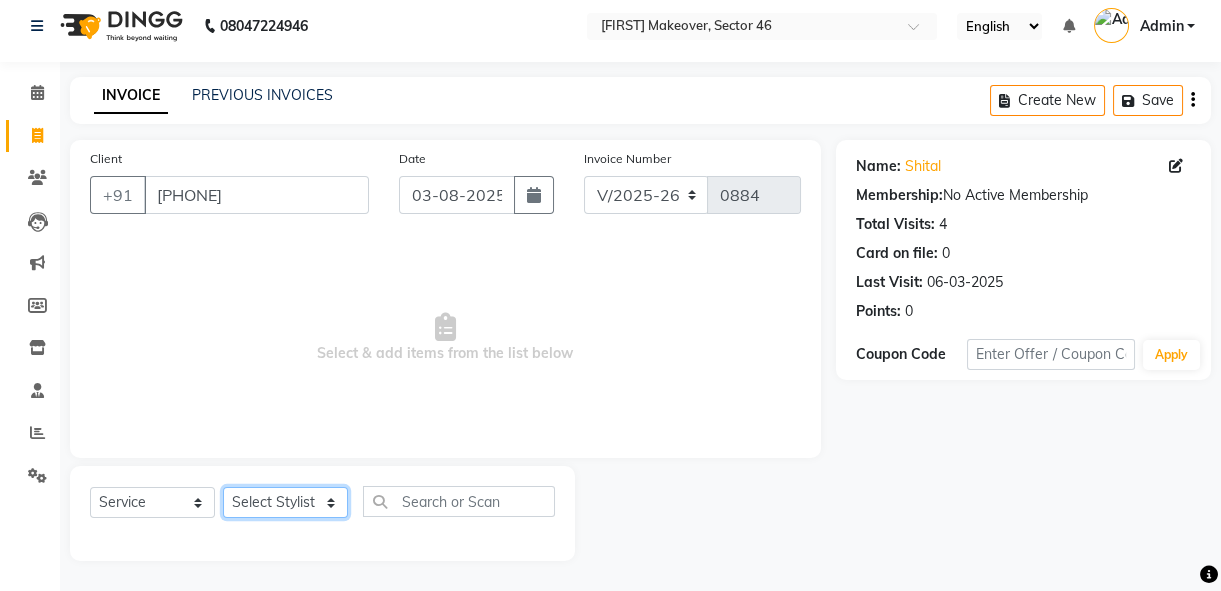 click on "Select Stylist [FIRST] (Hair Dresser) [FIRST] [FIRST] [FIRST] Reception" 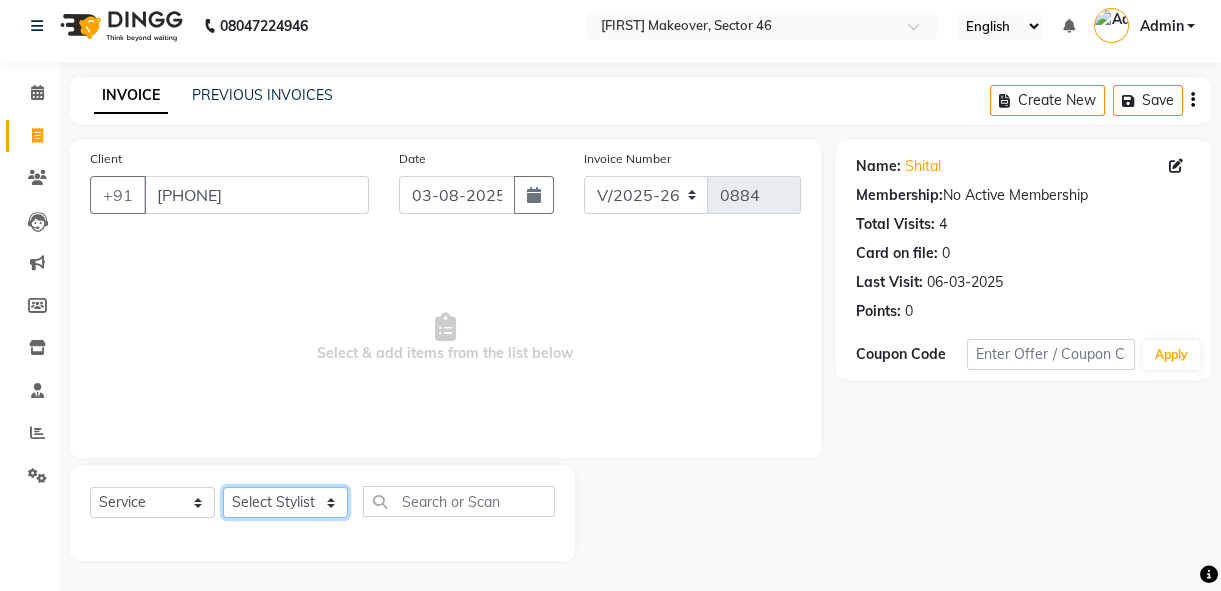 select on "10099" 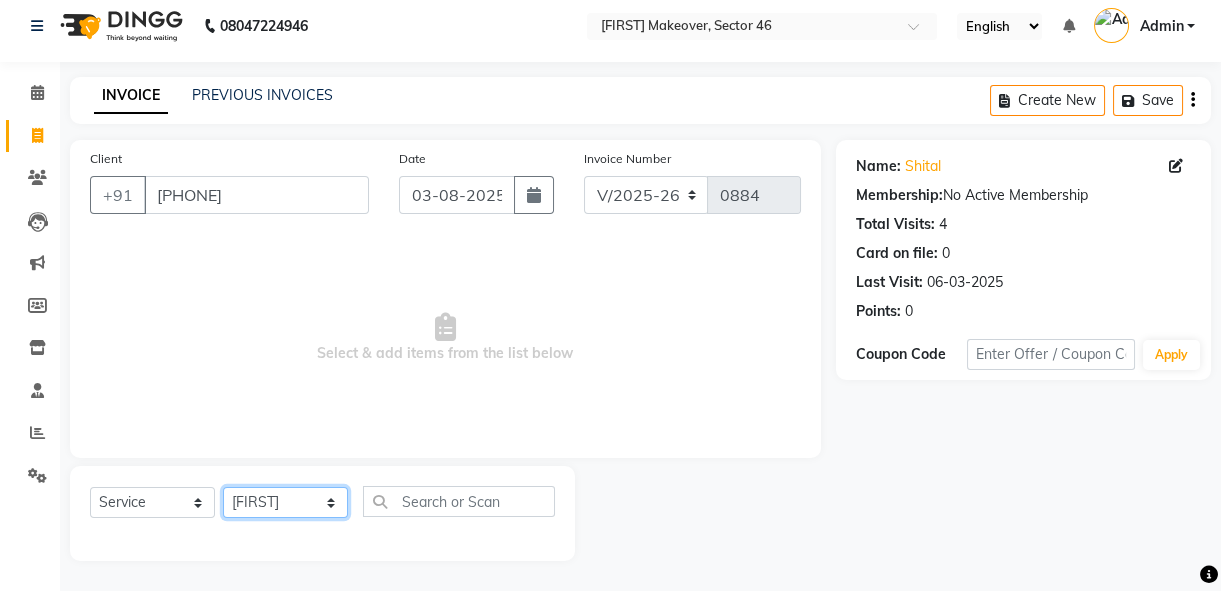 click on "Select Stylist [FIRST] (Hair Dresser) [FIRST] [FIRST] [FIRST] Reception" 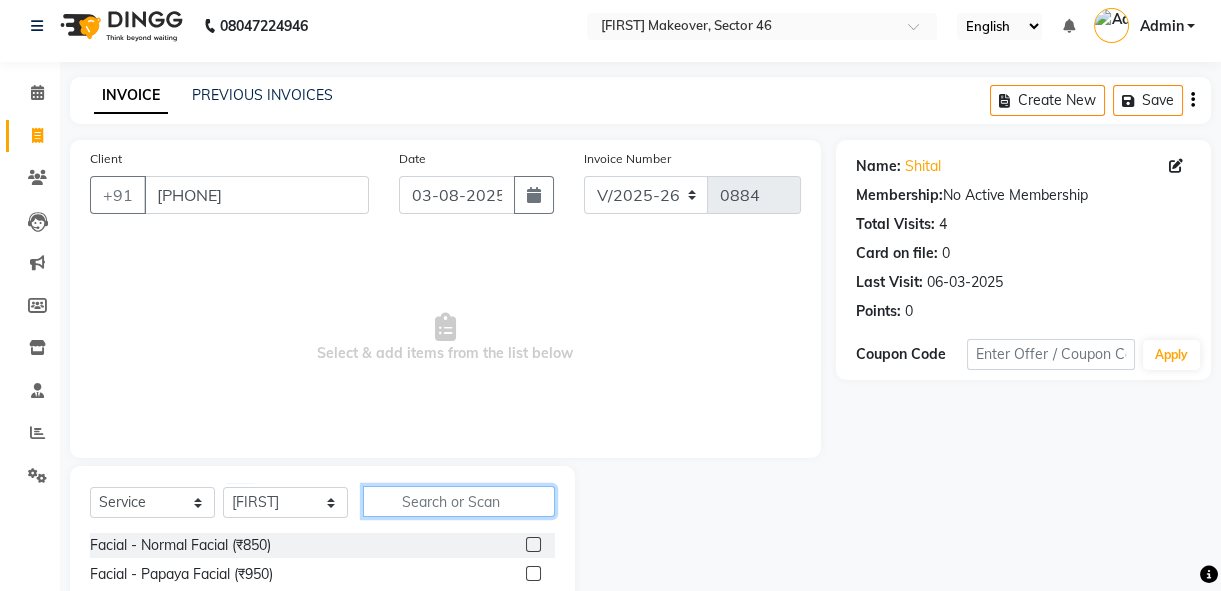 drag, startPoint x: 463, startPoint y: 505, endPoint x: 454, endPoint y: 495, distance: 13.453624 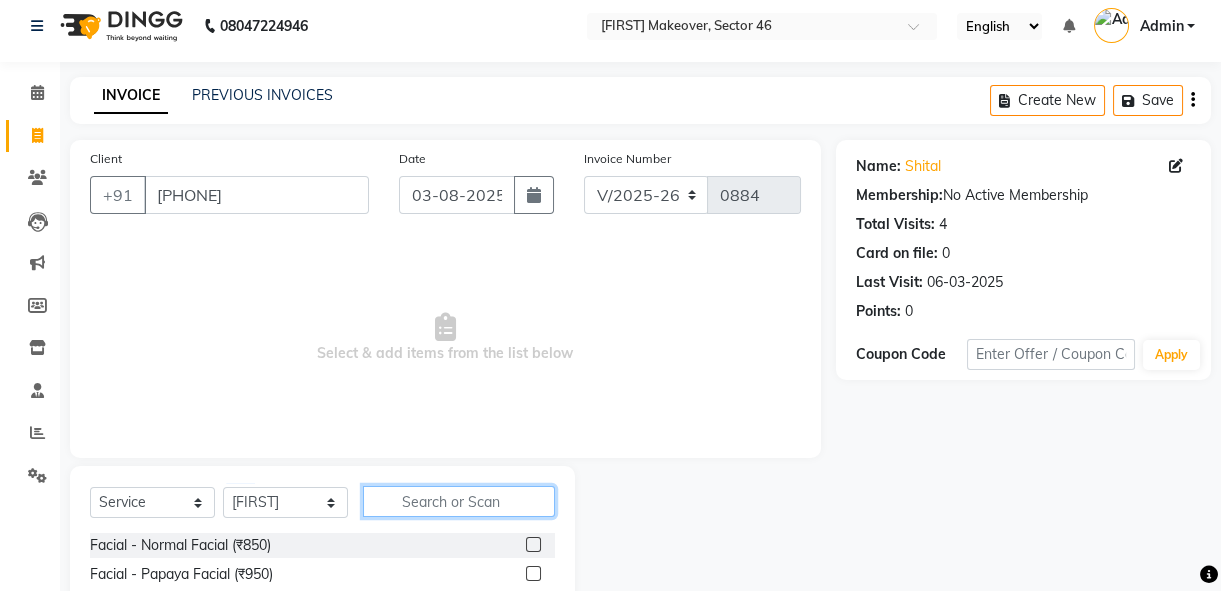 click 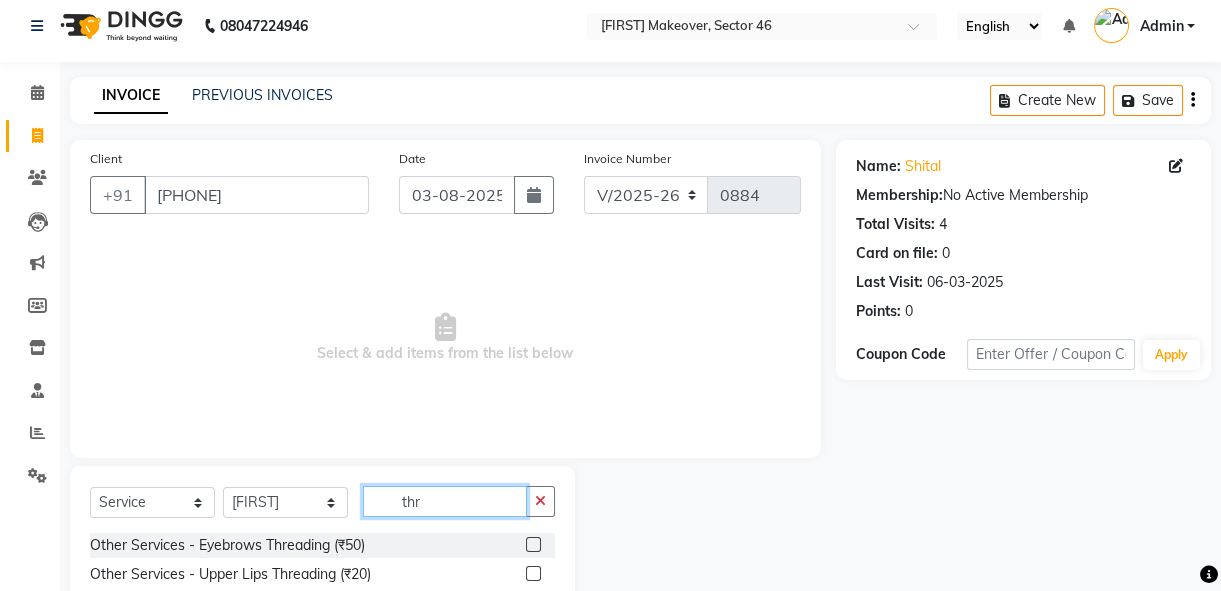 type on "thr" 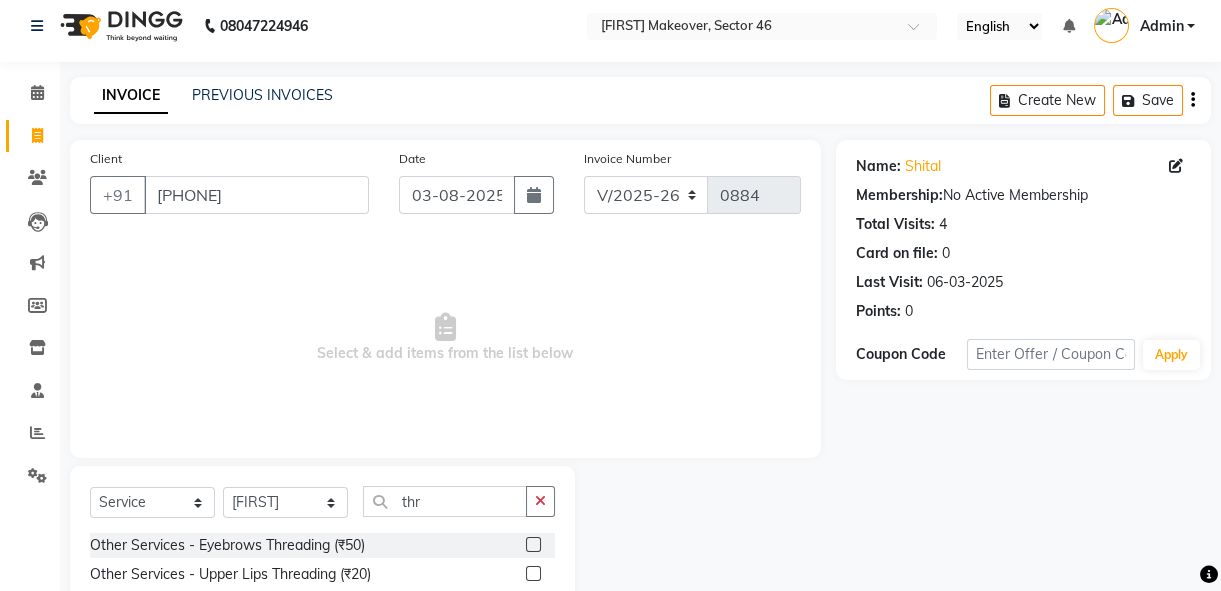 click 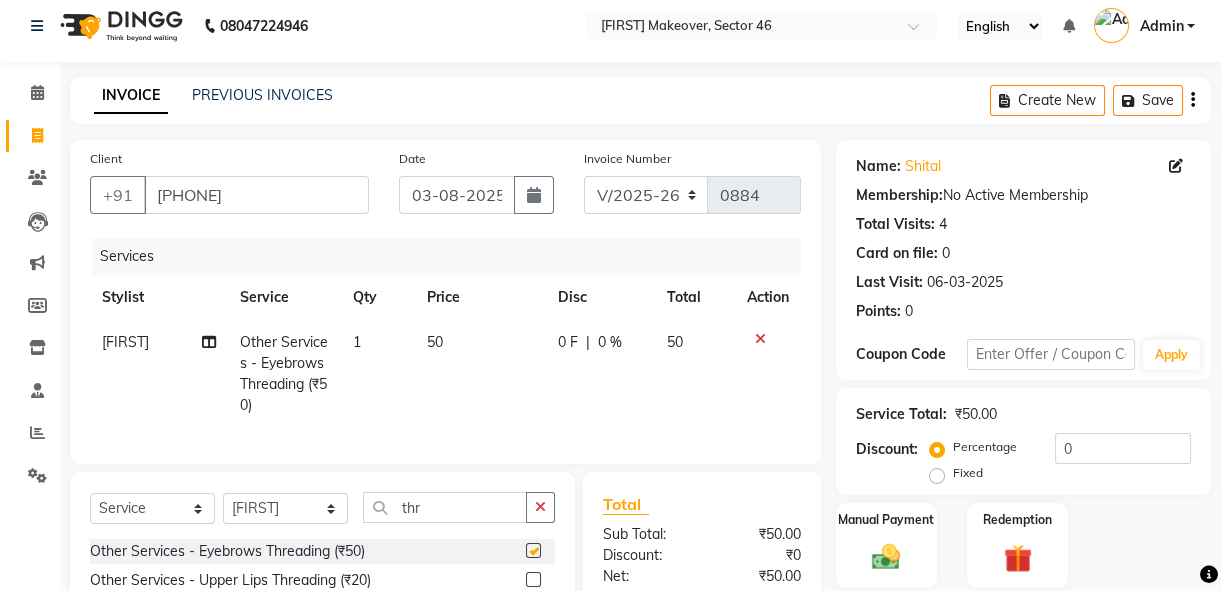 checkbox on "false" 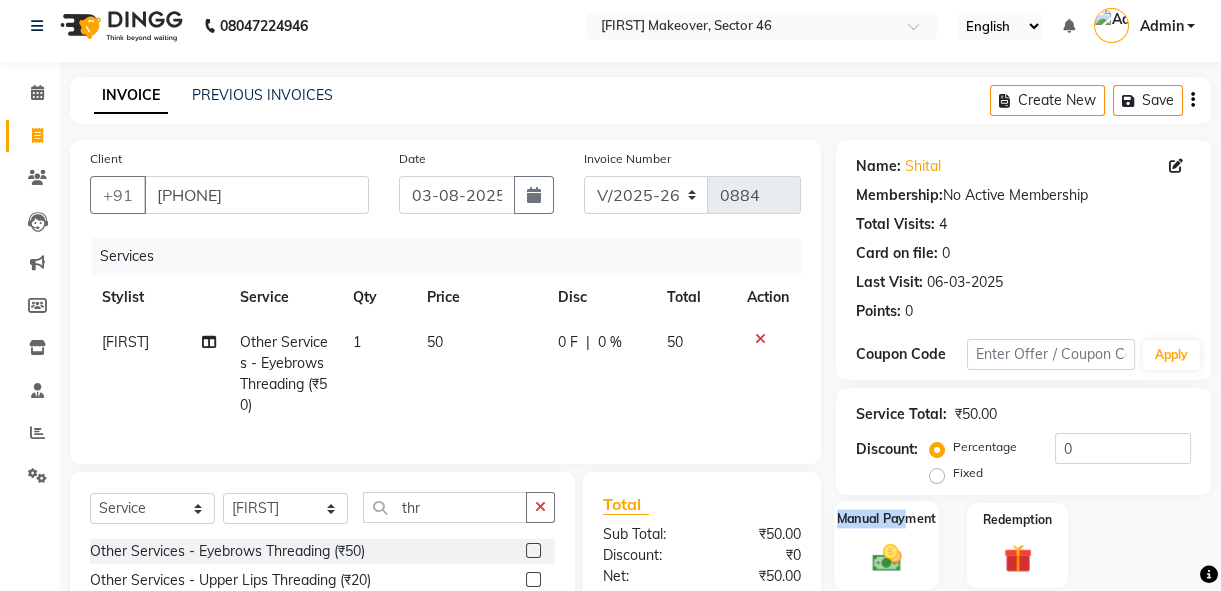 drag, startPoint x: 899, startPoint y: 534, endPoint x: 909, endPoint y: 531, distance: 10.440307 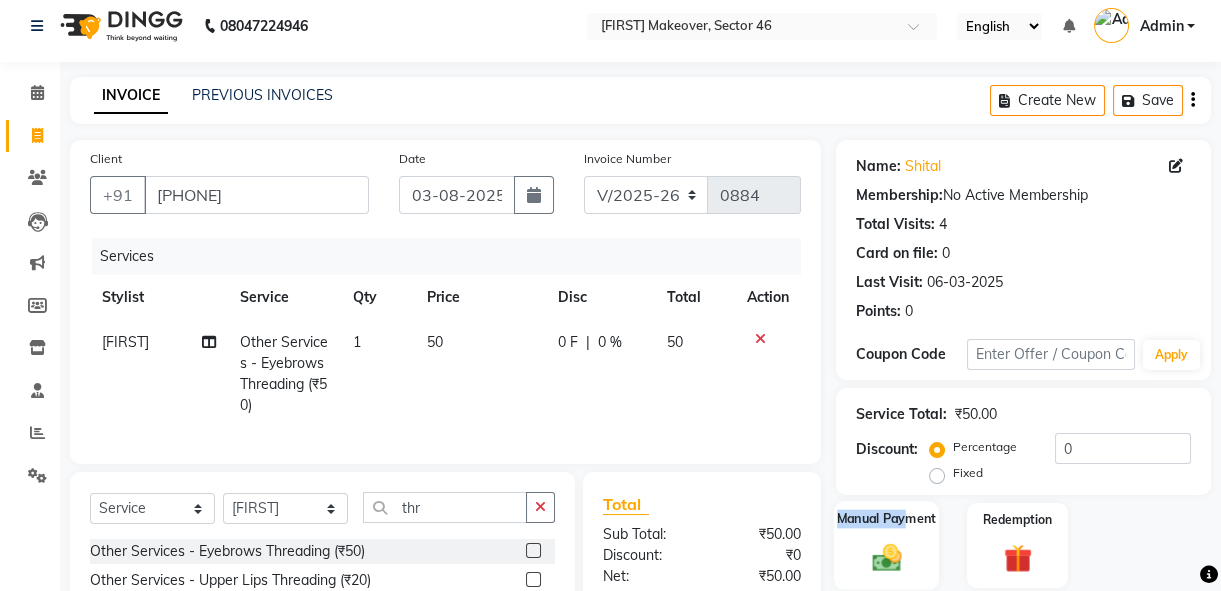 click on "Manual Payment" 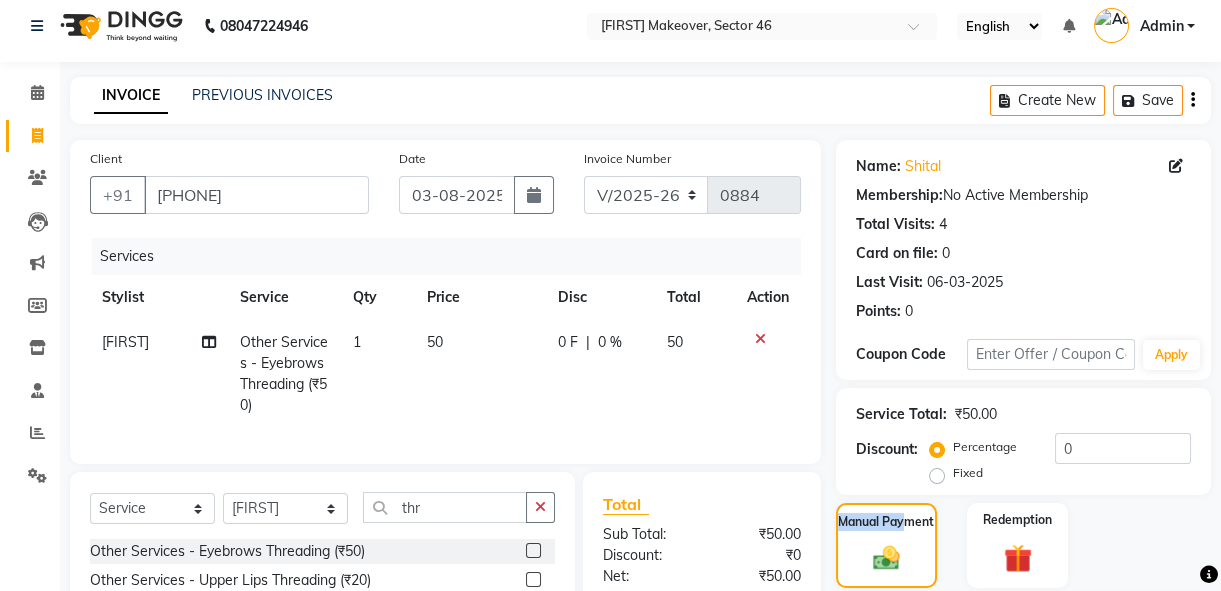 scroll, scrollTop: 527, scrollLeft: 0, axis: vertical 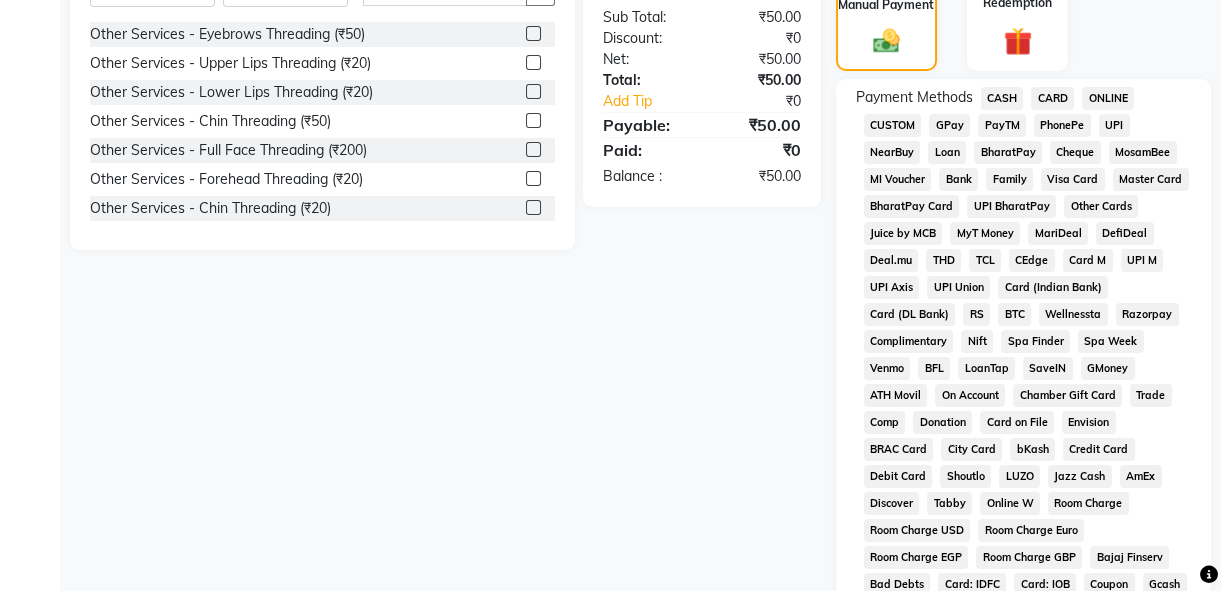 click on "GPay" 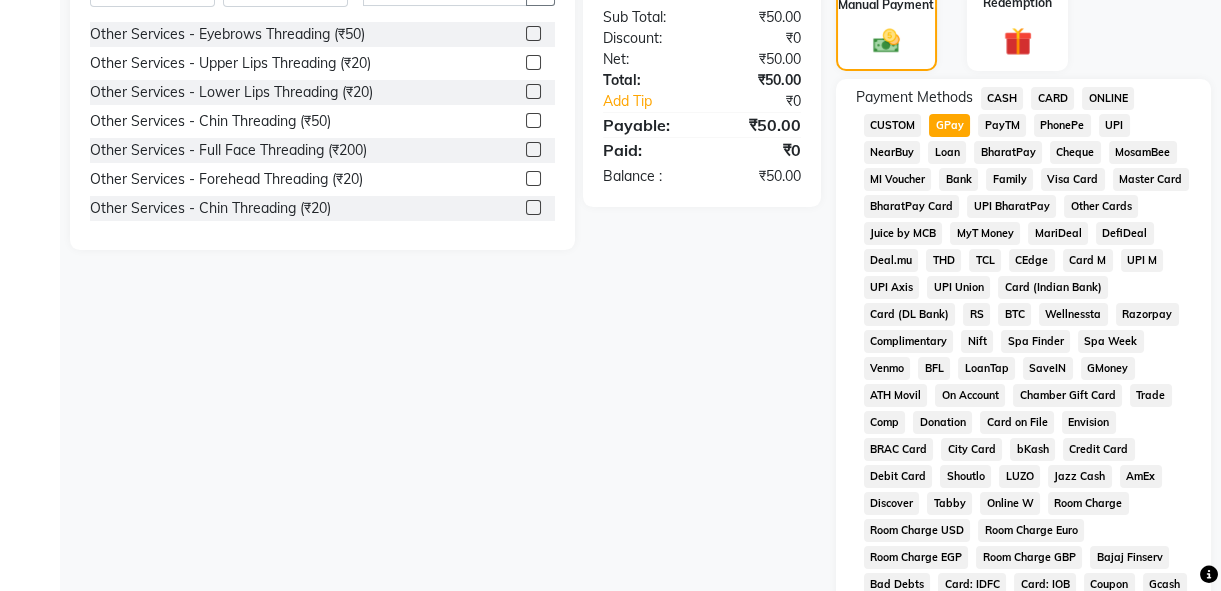 scroll, scrollTop: 1012, scrollLeft: 0, axis: vertical 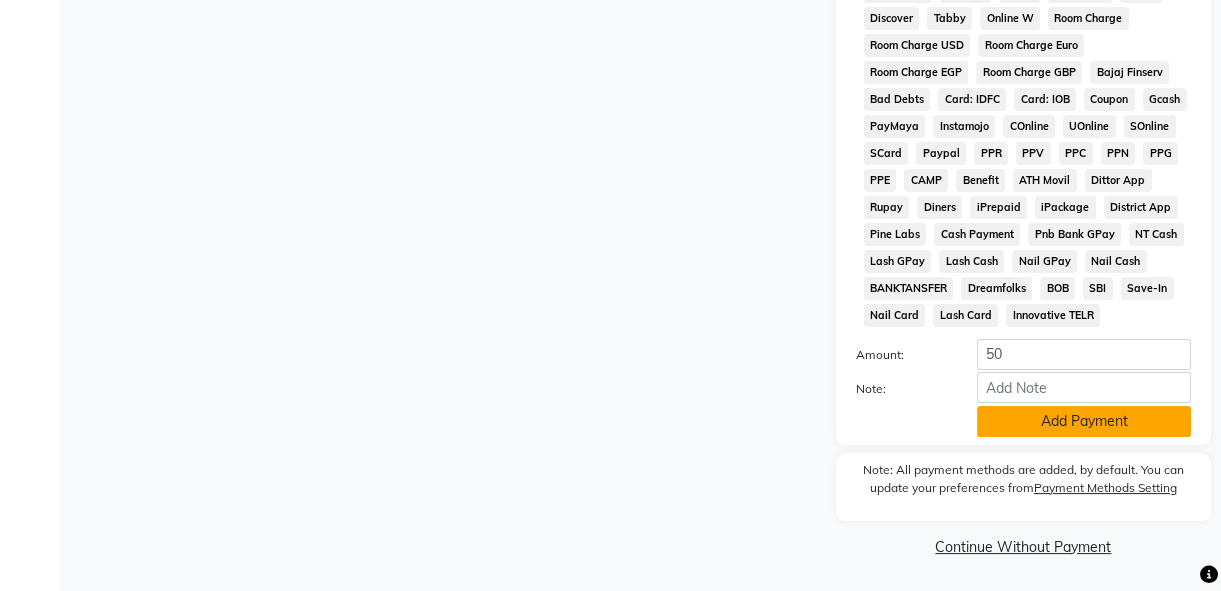 click on "Add Payment" 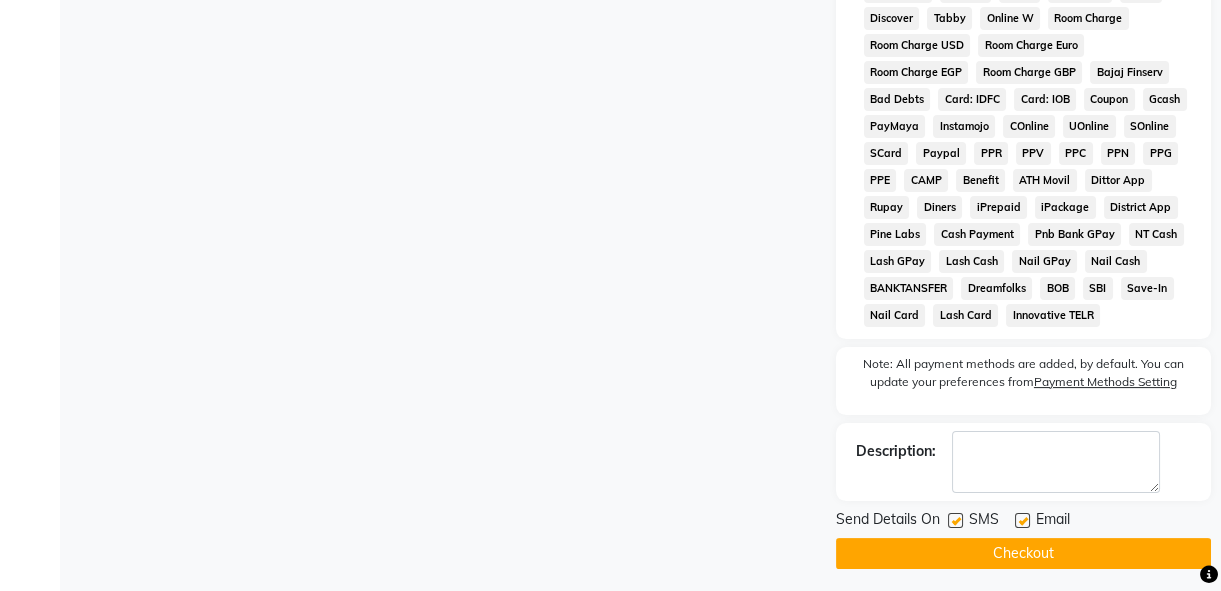 click on "Checkout" 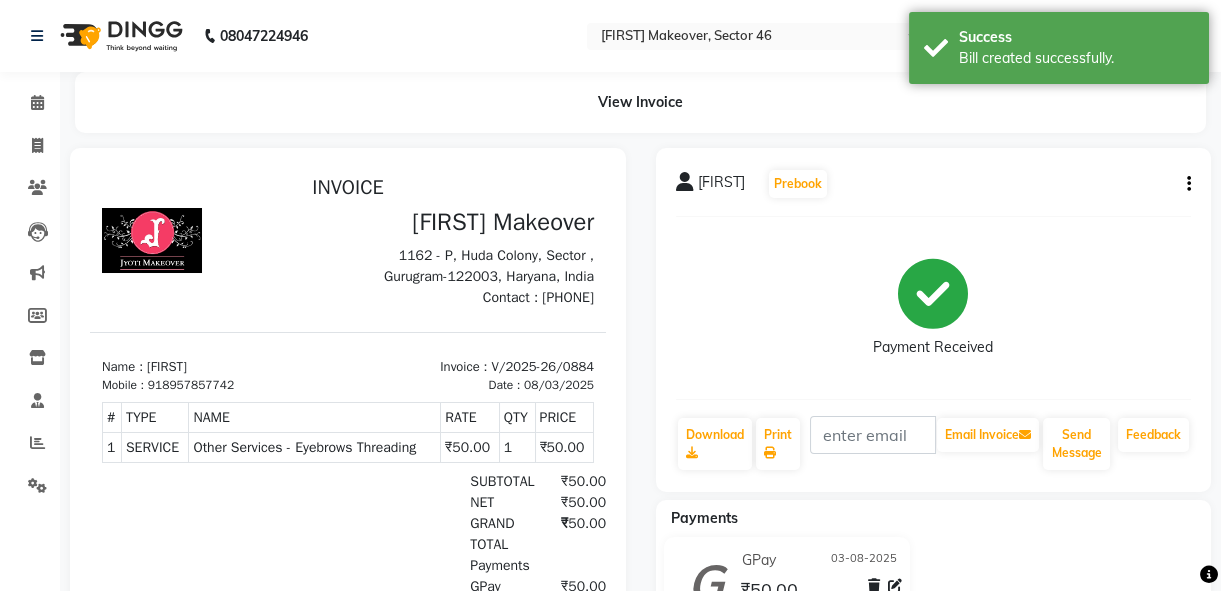 scroll, scrollTop: 0, scrollLeft: 0, axis: both 